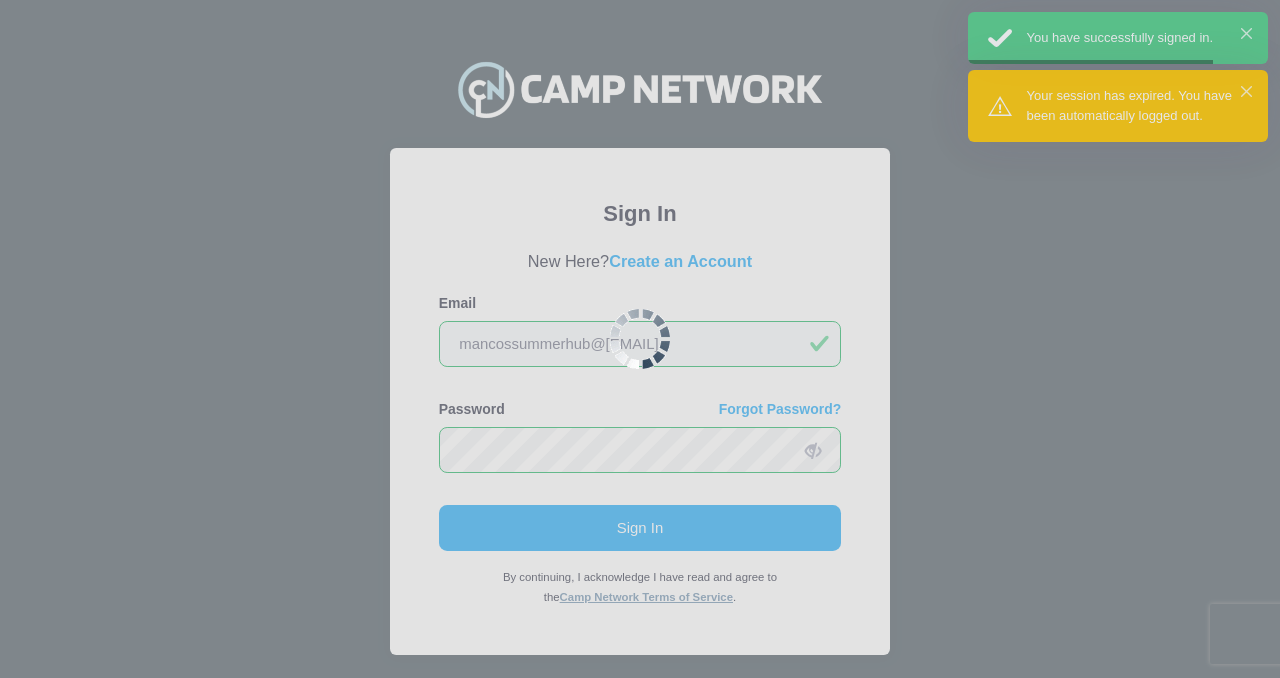 scroll, scrollTop: 0, scrollLeft: 0, axis: both 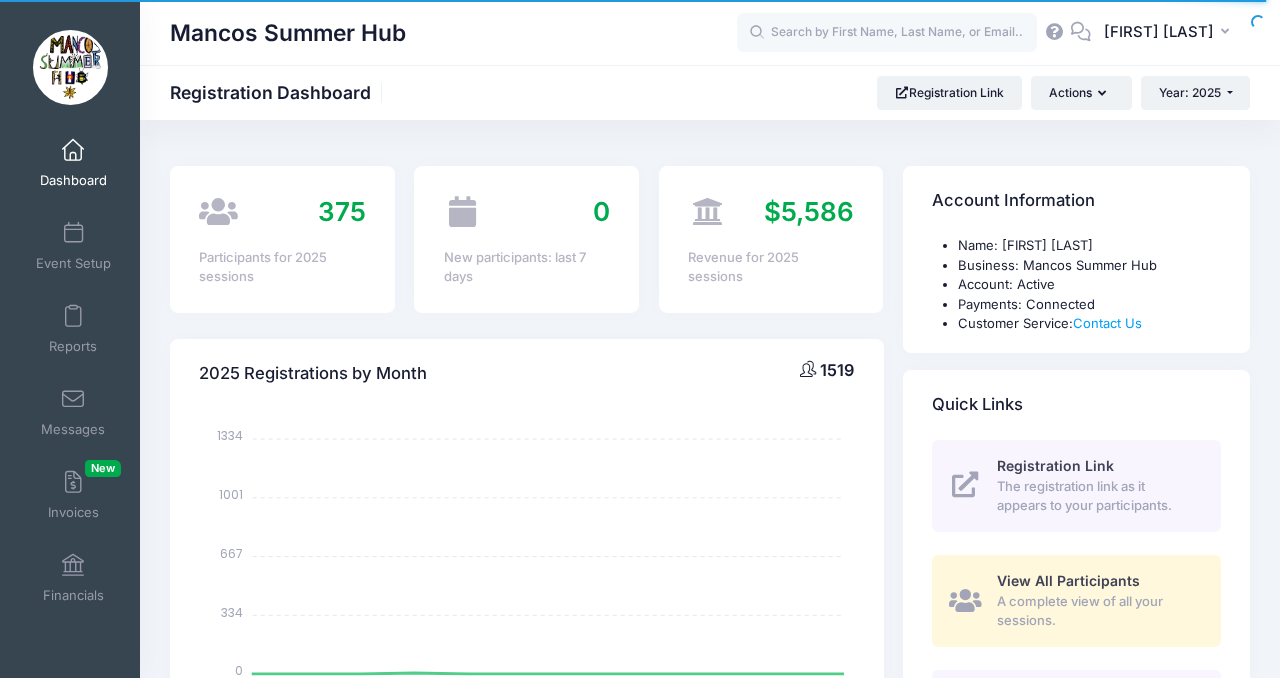 select 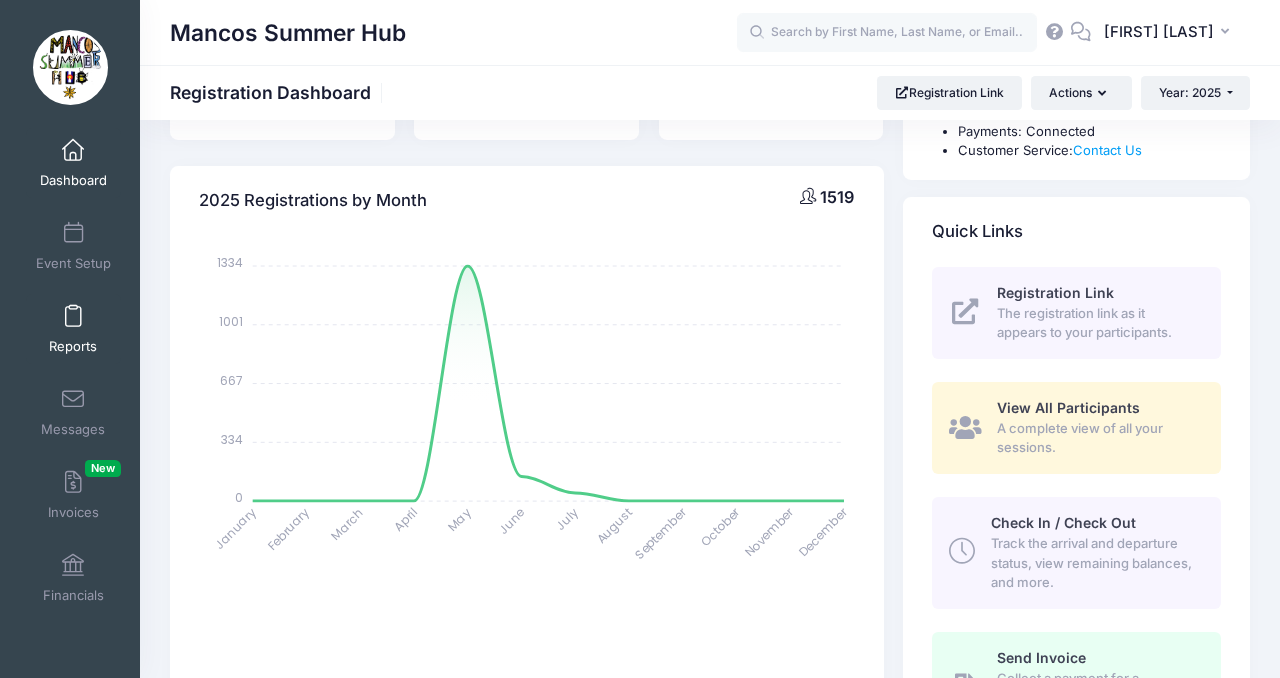 scroll, scrollTop: 181, scrollLeft: 0, axis: vertical 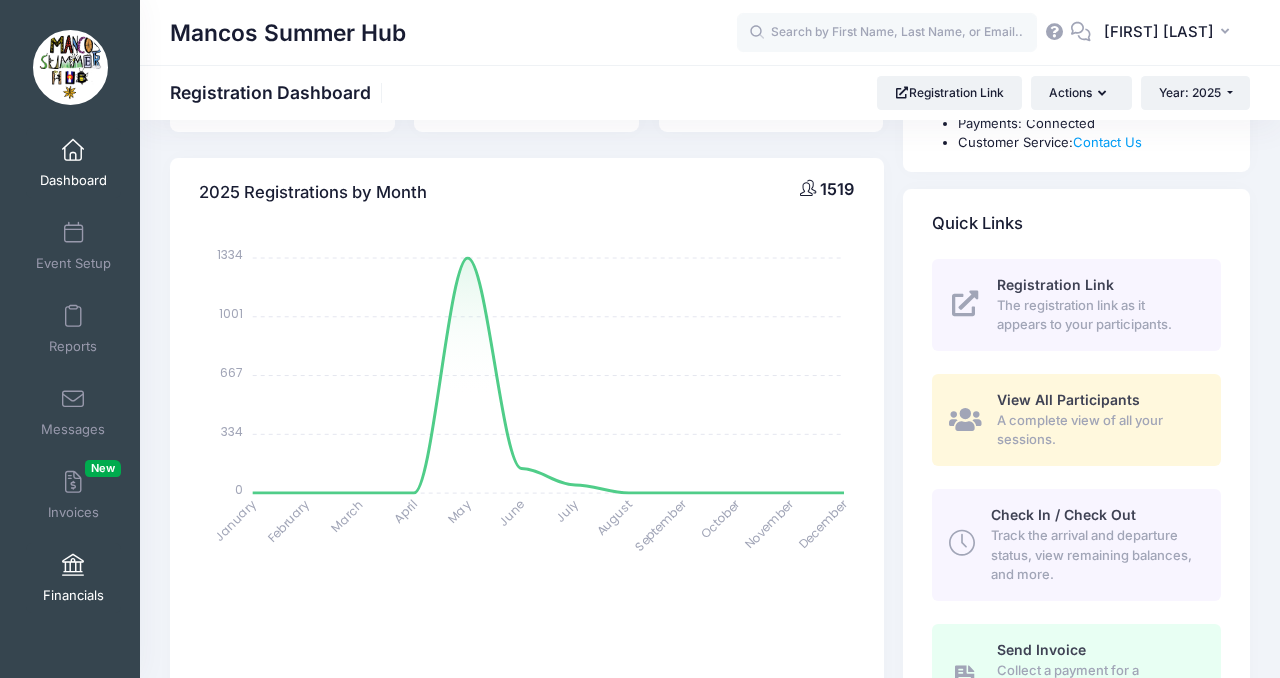 click on "Financials" at bounding box center (73, 578) 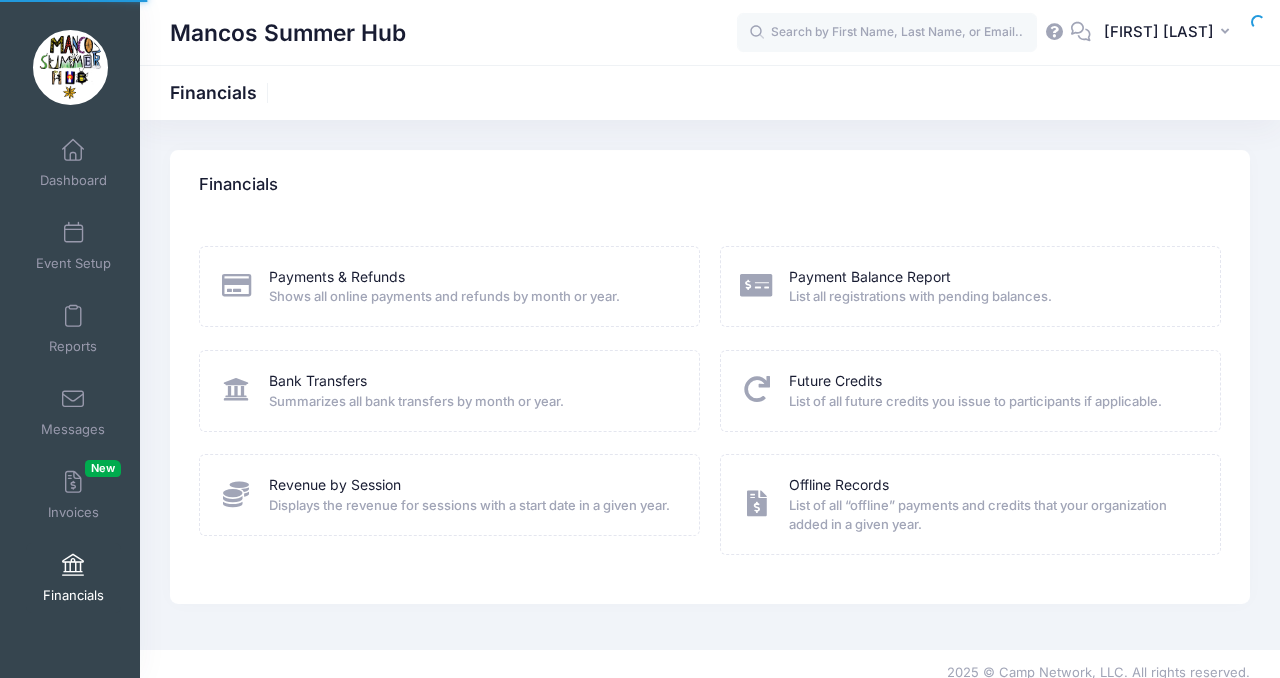 scroll, scrollTop: 0, scrollLeft: 0, axis: both 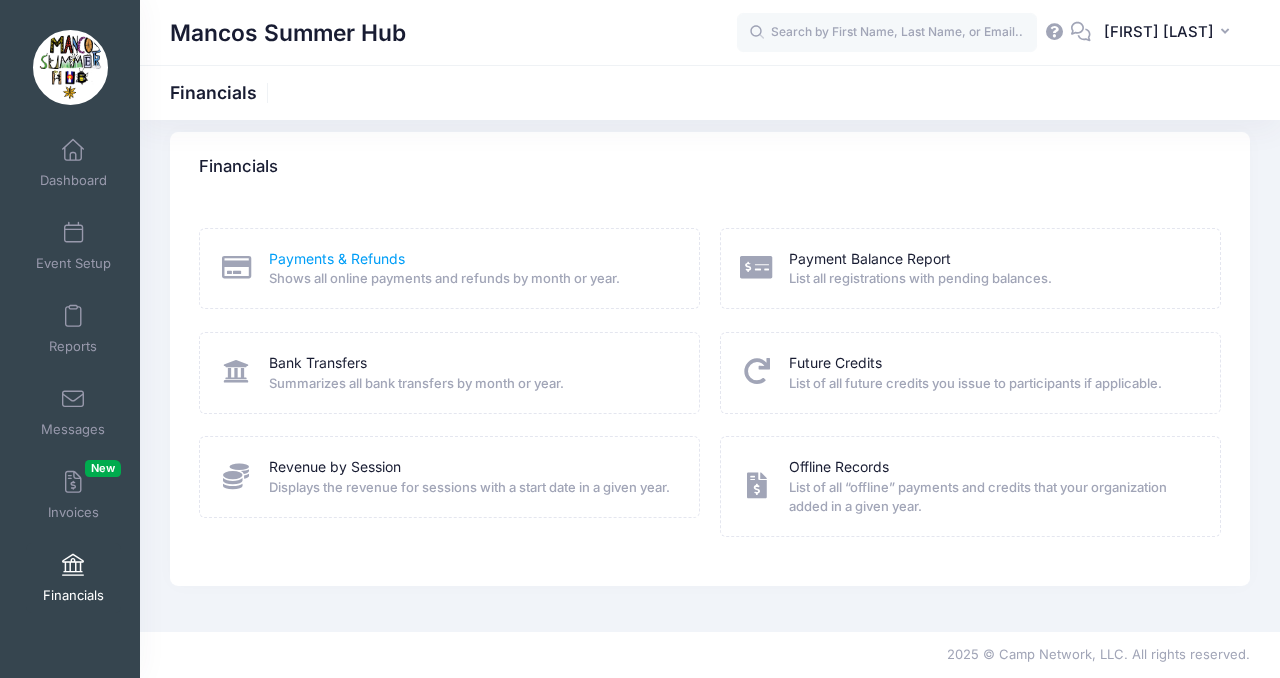 click on "Payments & Refunds" at bounding box center (337, 259) 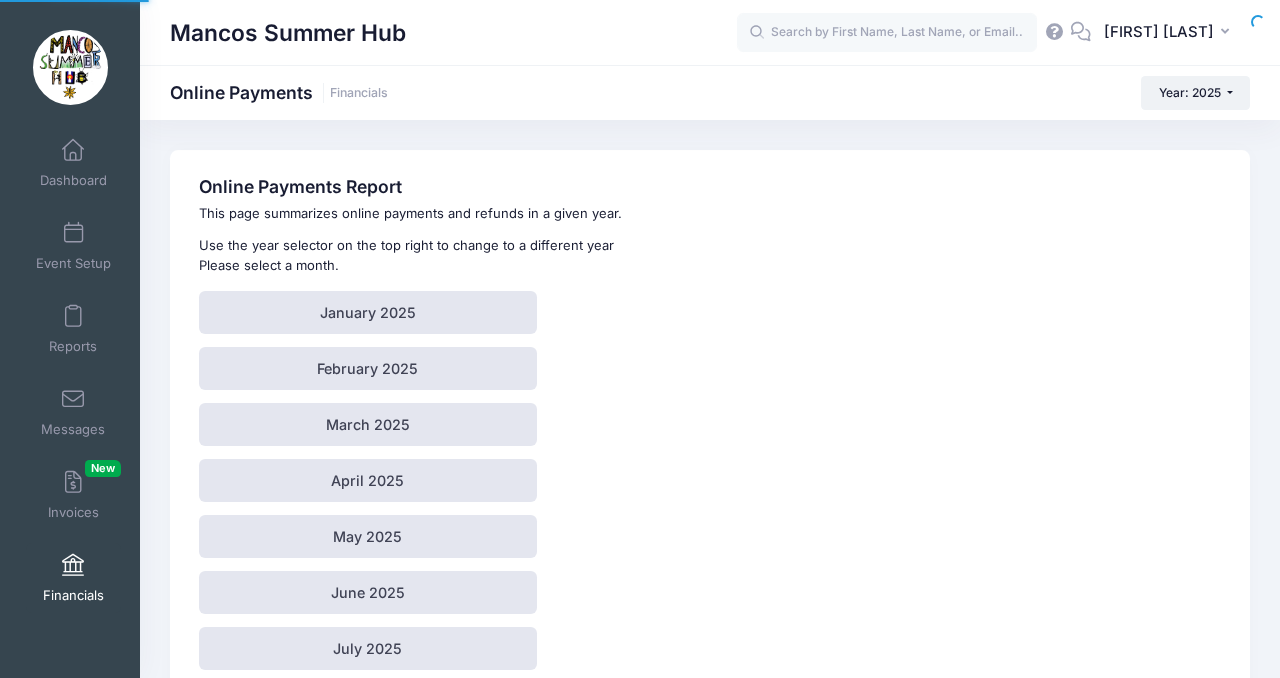 scroll, scrollTop: 0, scrollLeft: 0, axis: both 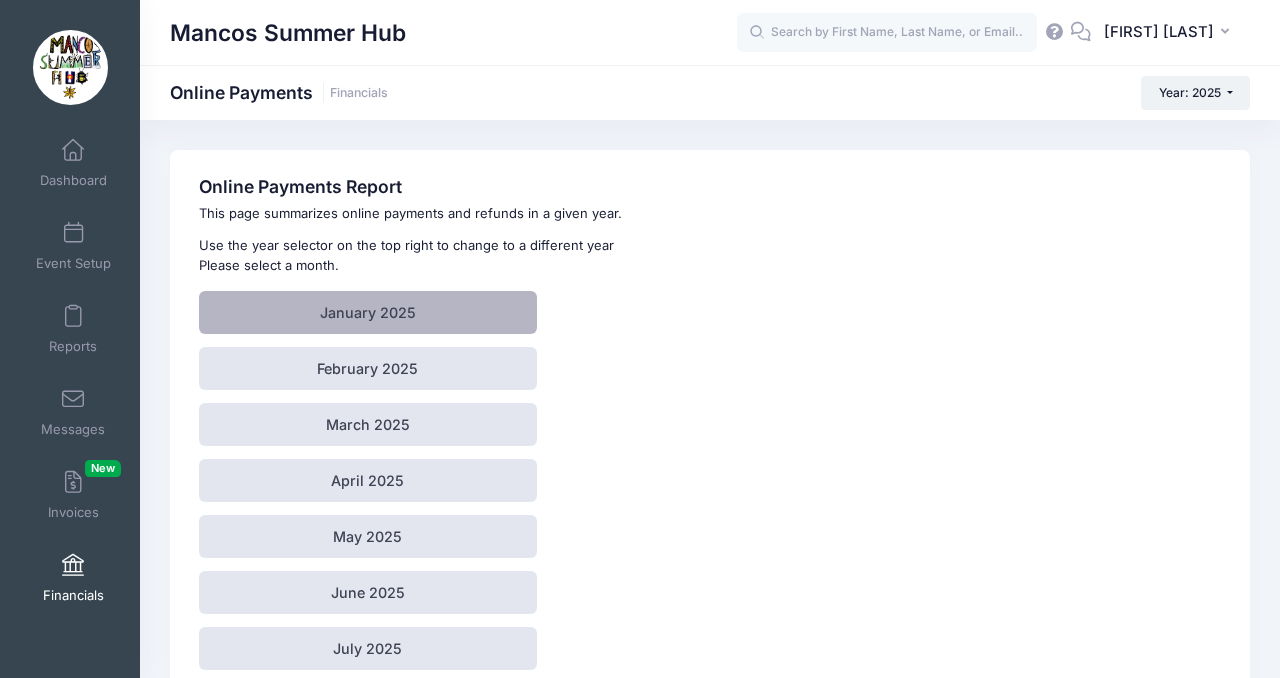click on "January 2025" at bounding box center (367, 312) 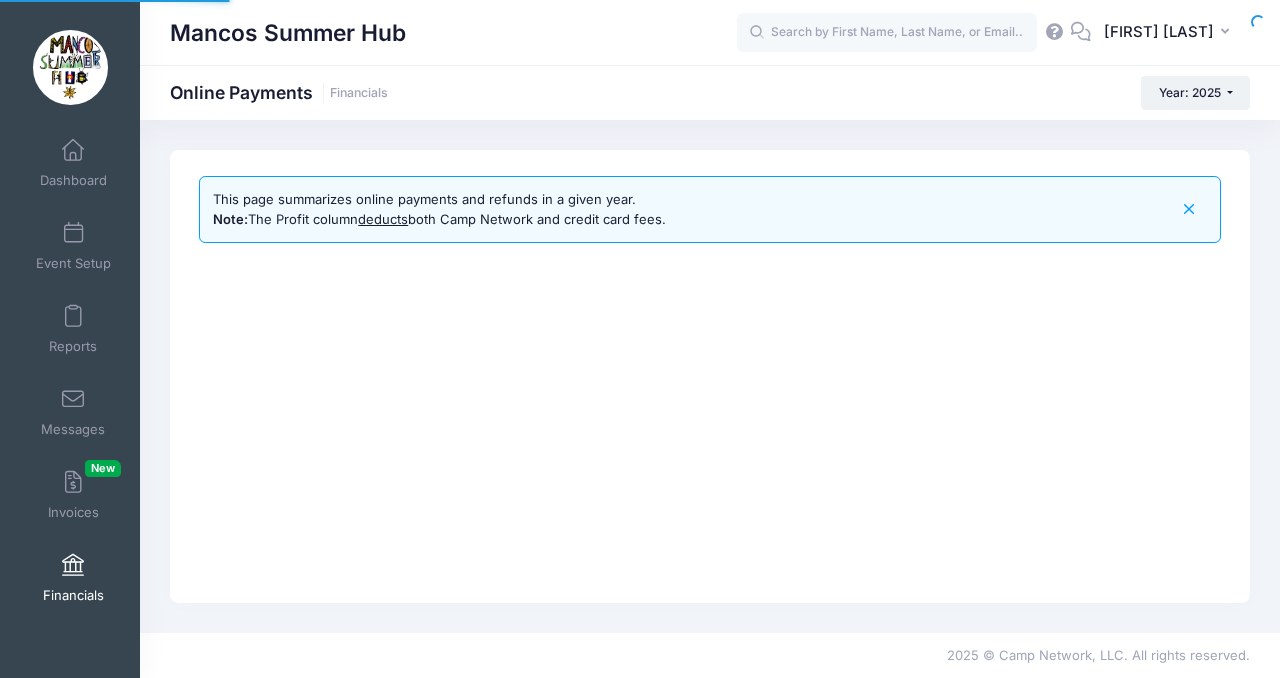 scroll, scrollTop: 0, scrollLeft: 0, axis: both 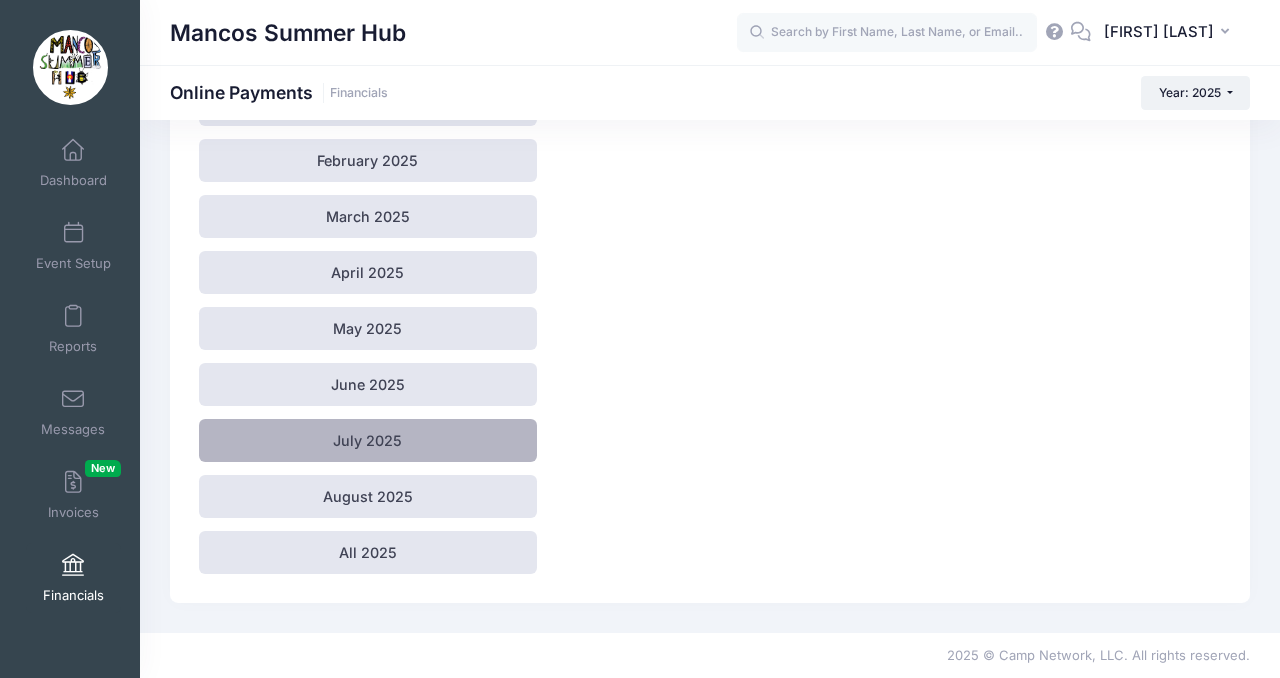 click on "July 2025" at bounding box center (367, 440) 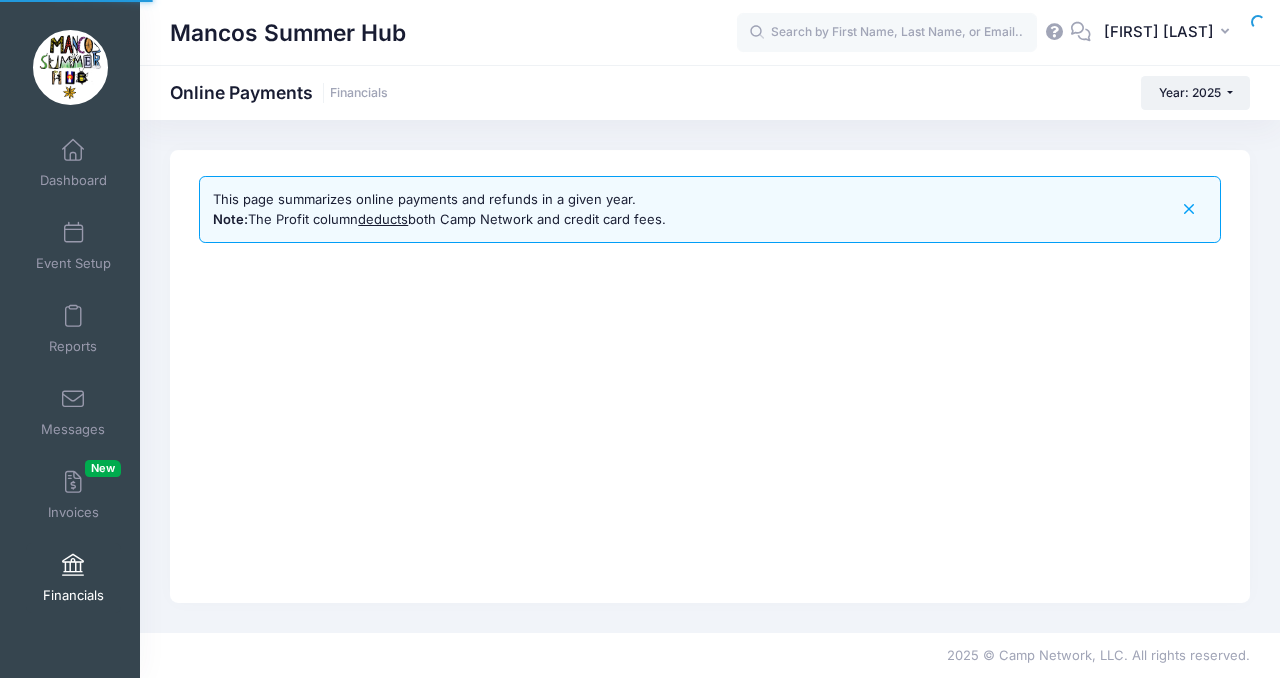 scroll, scrollTop: 0, scrollLeft: 0, axis: both 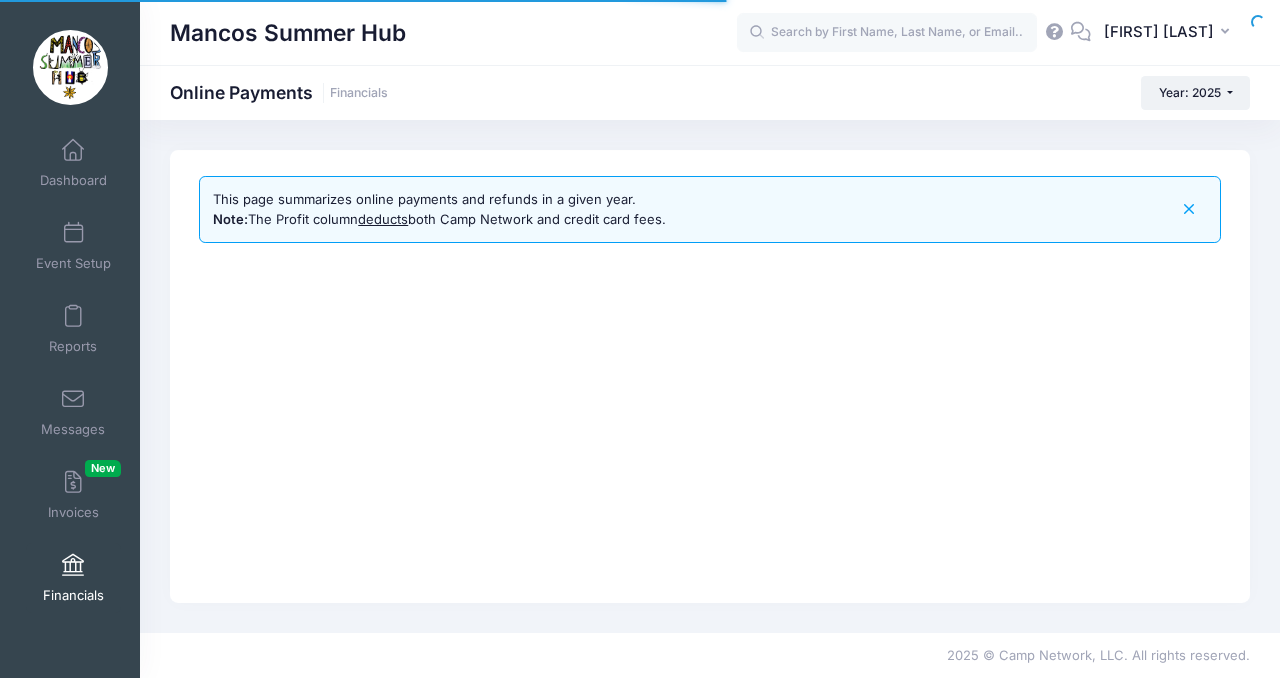 select on "10" 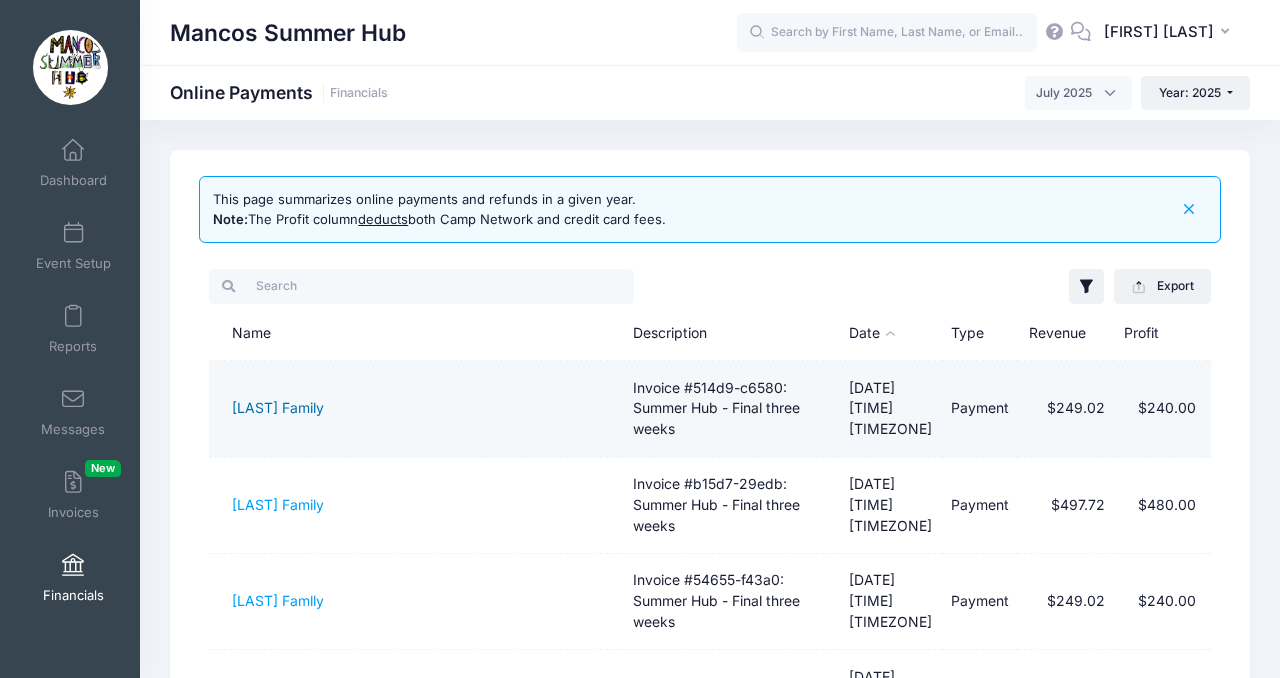 click on "Martinez Family" at bounding box center [278, 407] 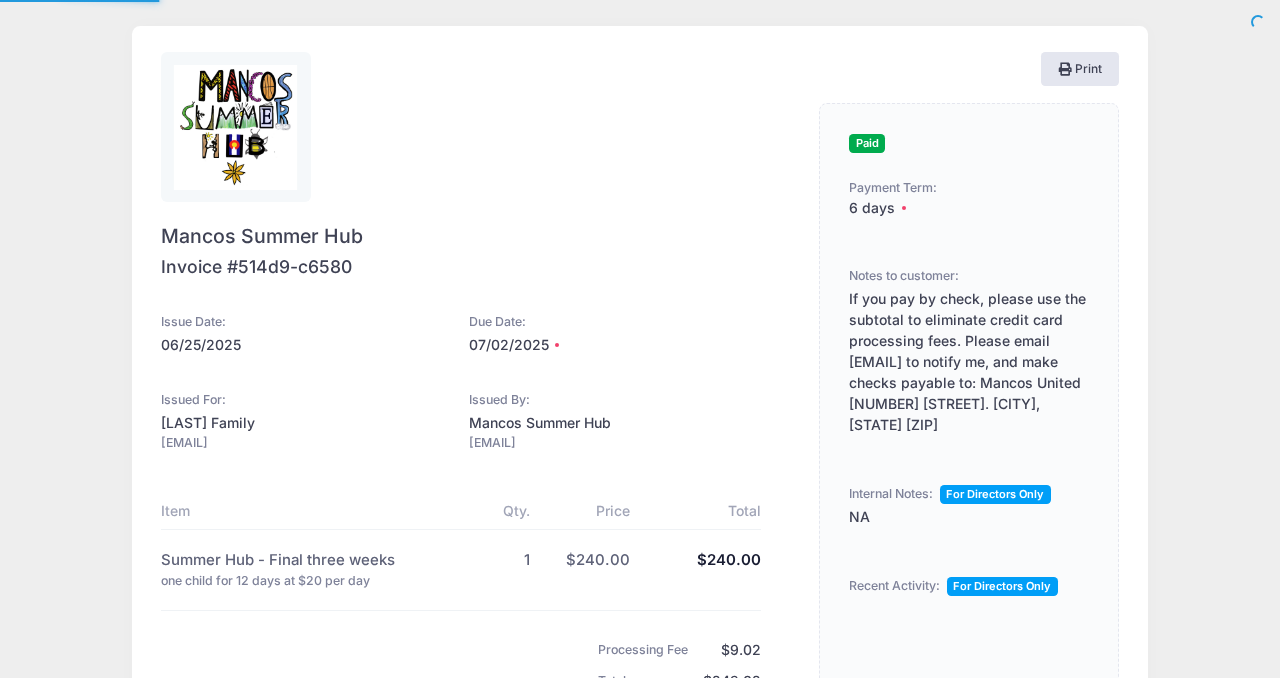 scroll, scrollTop: 0, scrollLeft: 0, axis: both 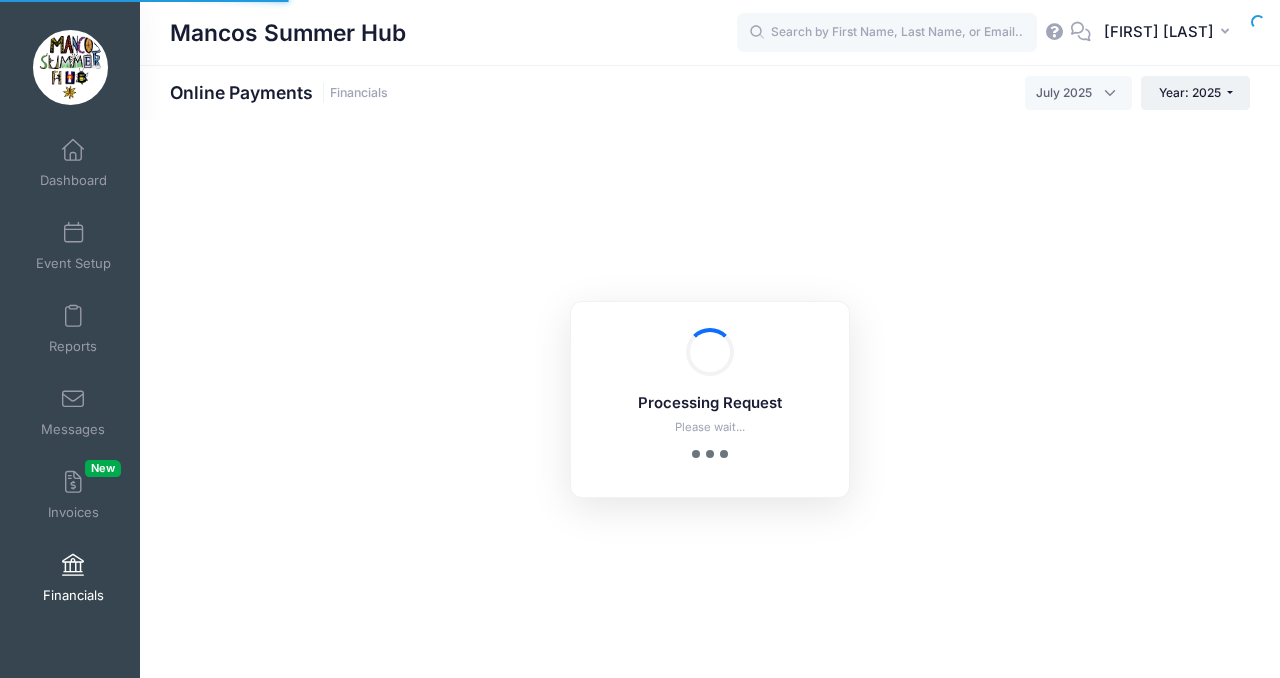 select on "10" 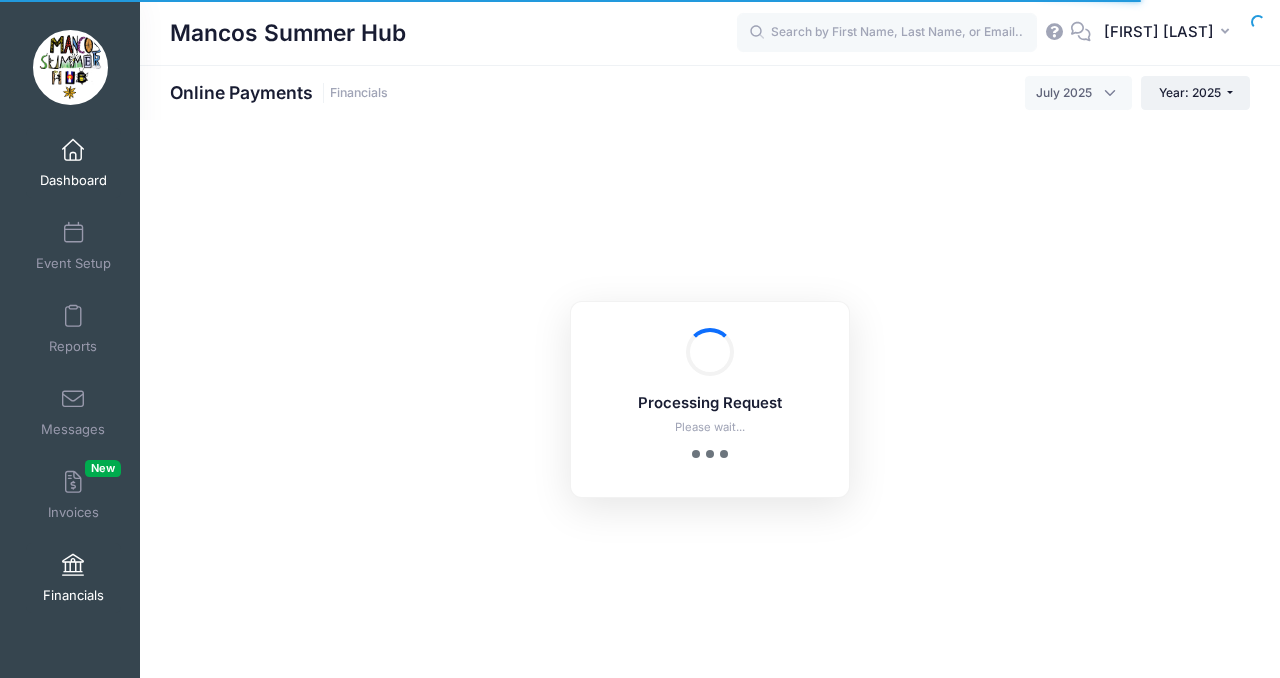 click at bounding box center [73, 151] 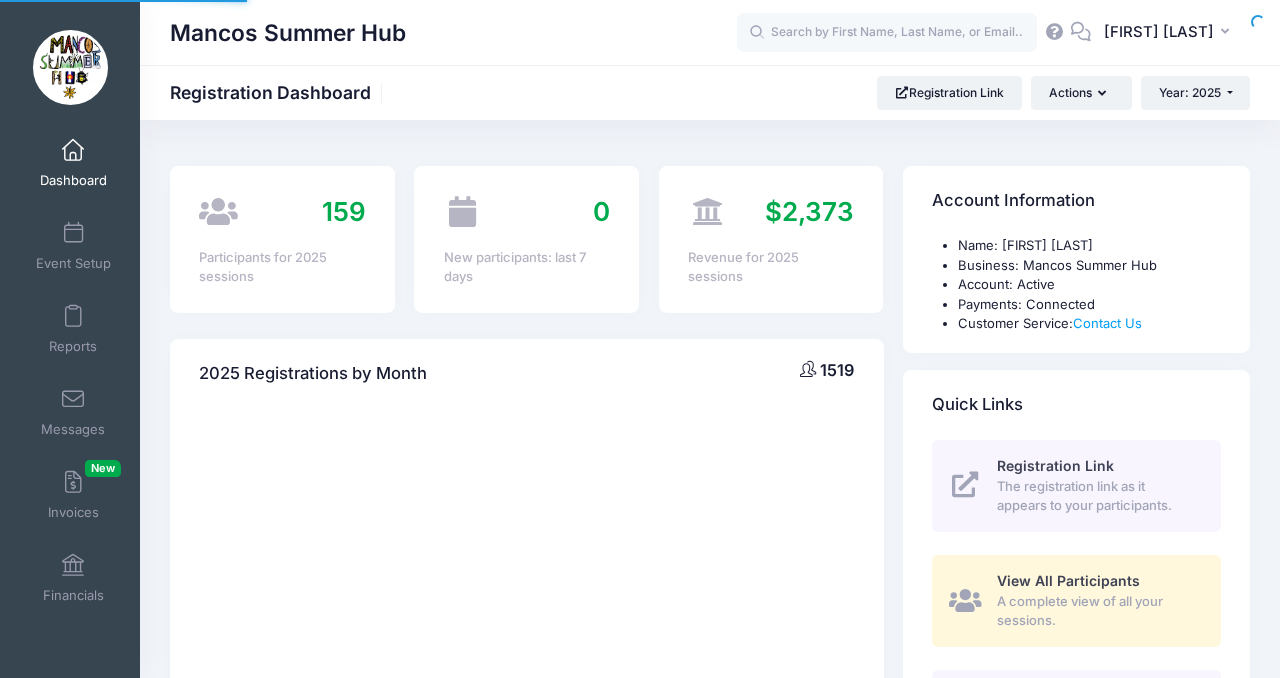 scroll, scrollTop: 0, scrollLeft: 0, axis: both 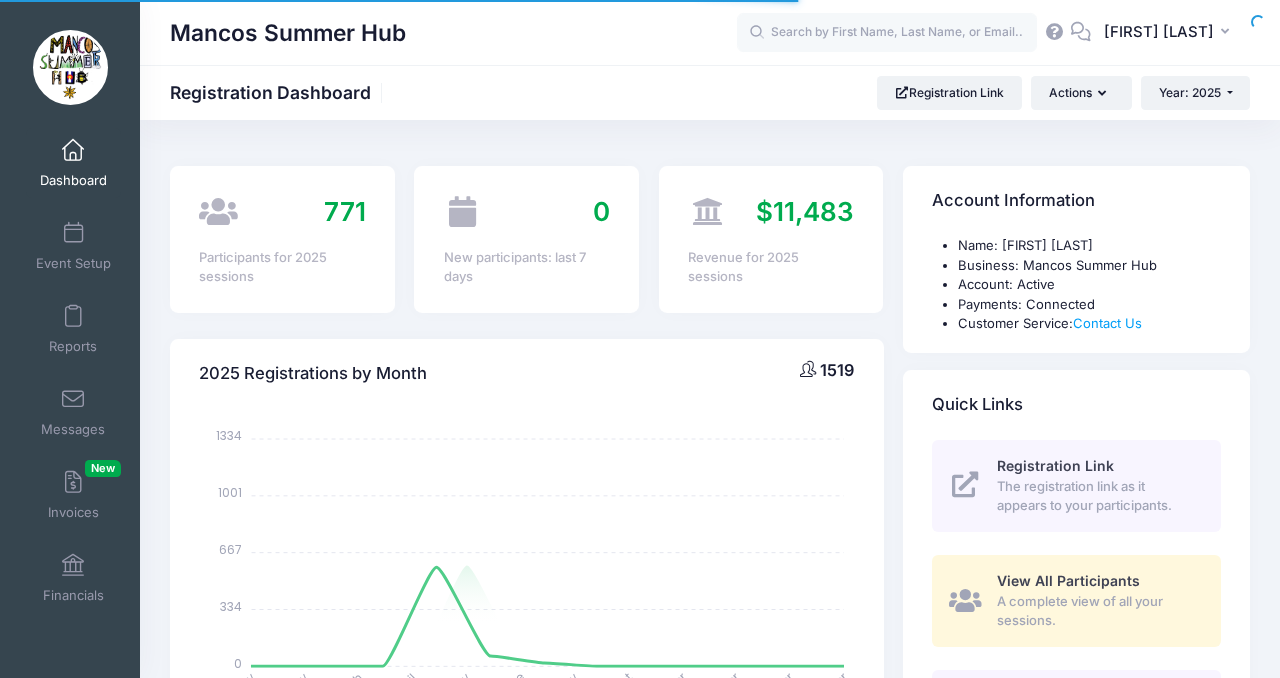 select 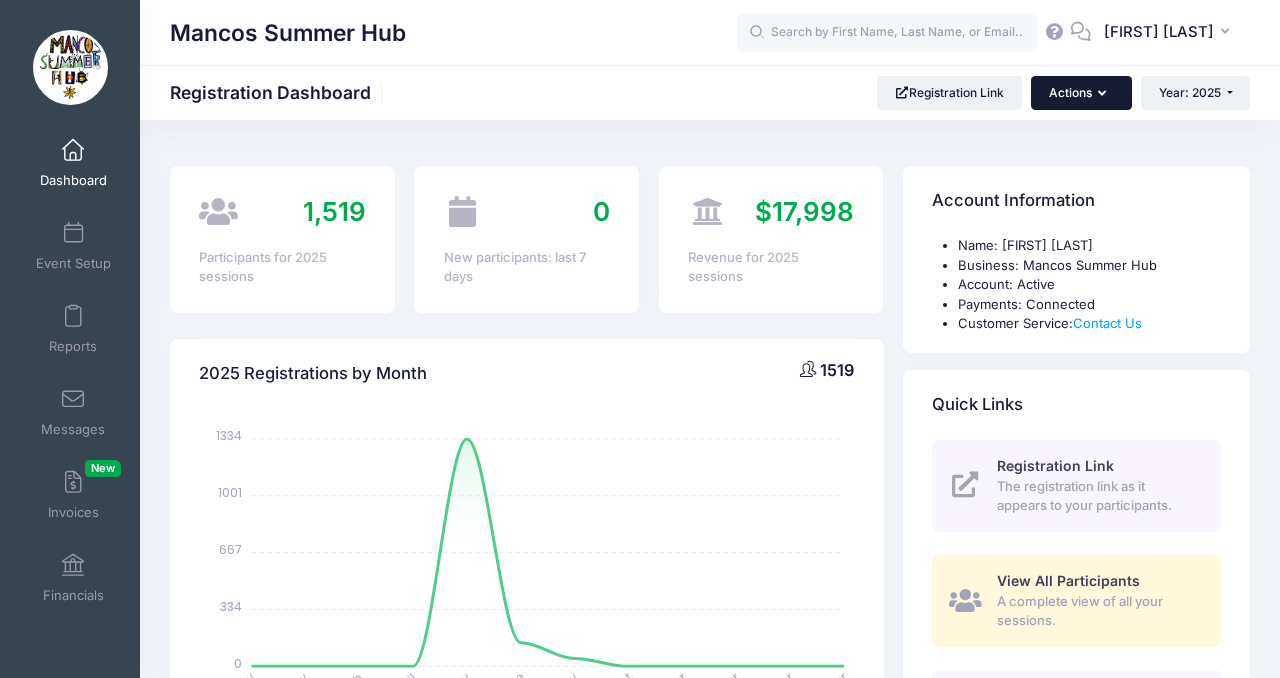 click on "Actions" at bounding box center (1081, 93) 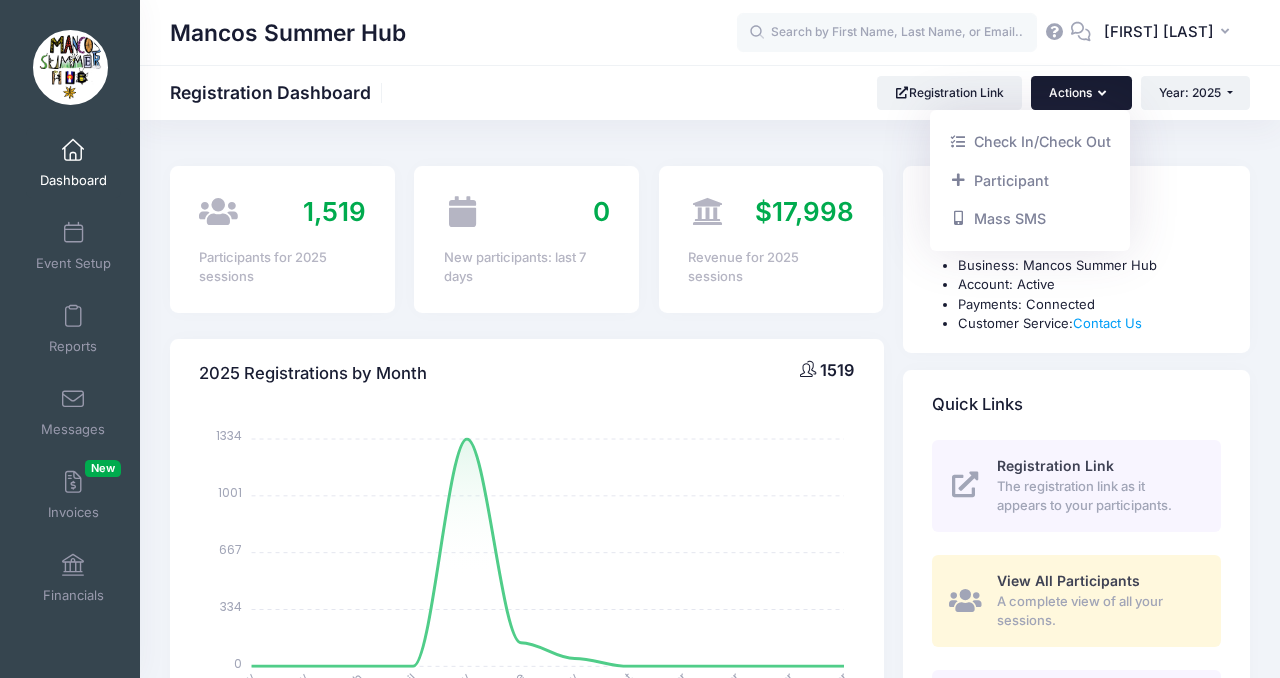 click on "Mancos Summer Hub
Registration Dashboard
Registration Link Actions
Year: 2025
Year: 2025" at bounding box center (710, 93) 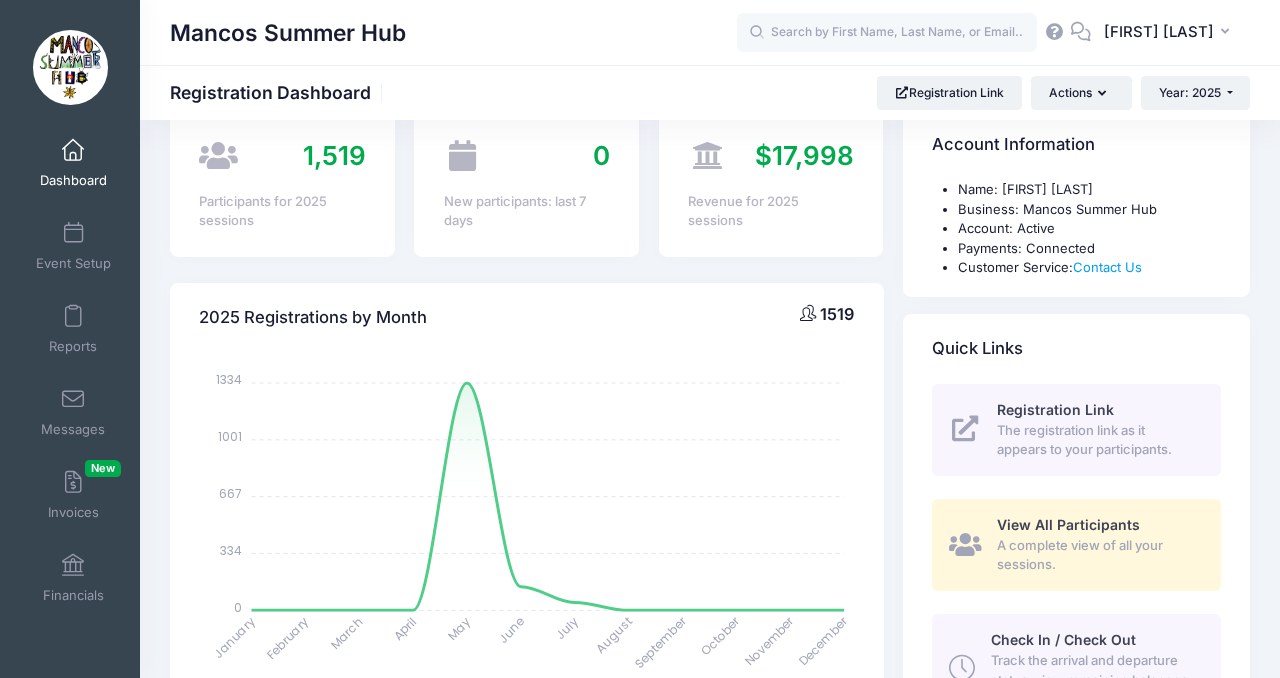 scroll, scrollTop: 0, scrollLeft: 0, axis: both 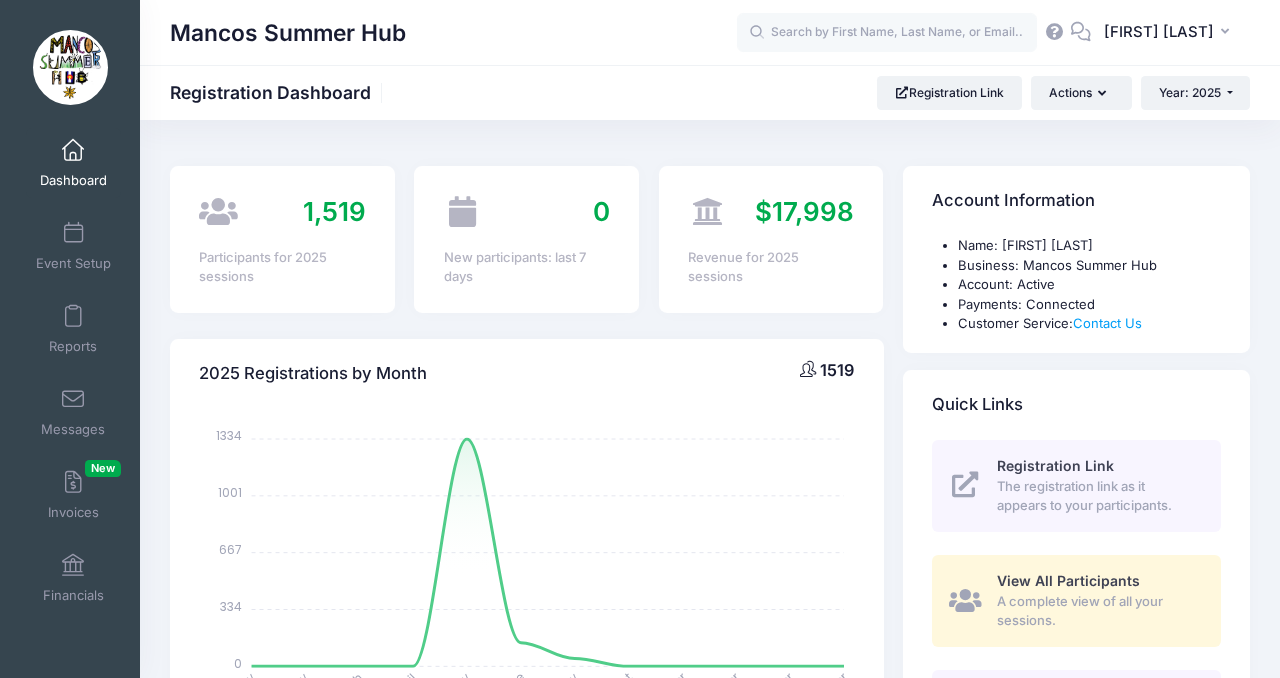 click at bounding box center [1055, 31] 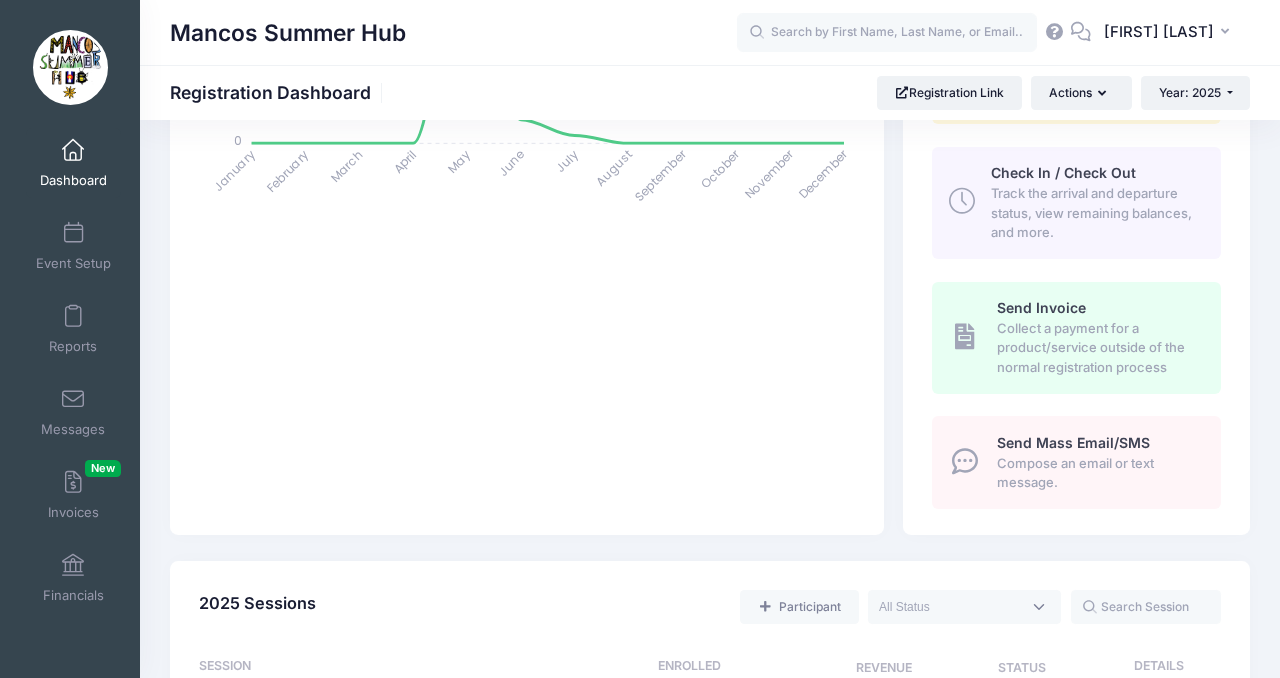 scroll, scrollTop: 524, scrollLeft: 0, axis: vertical 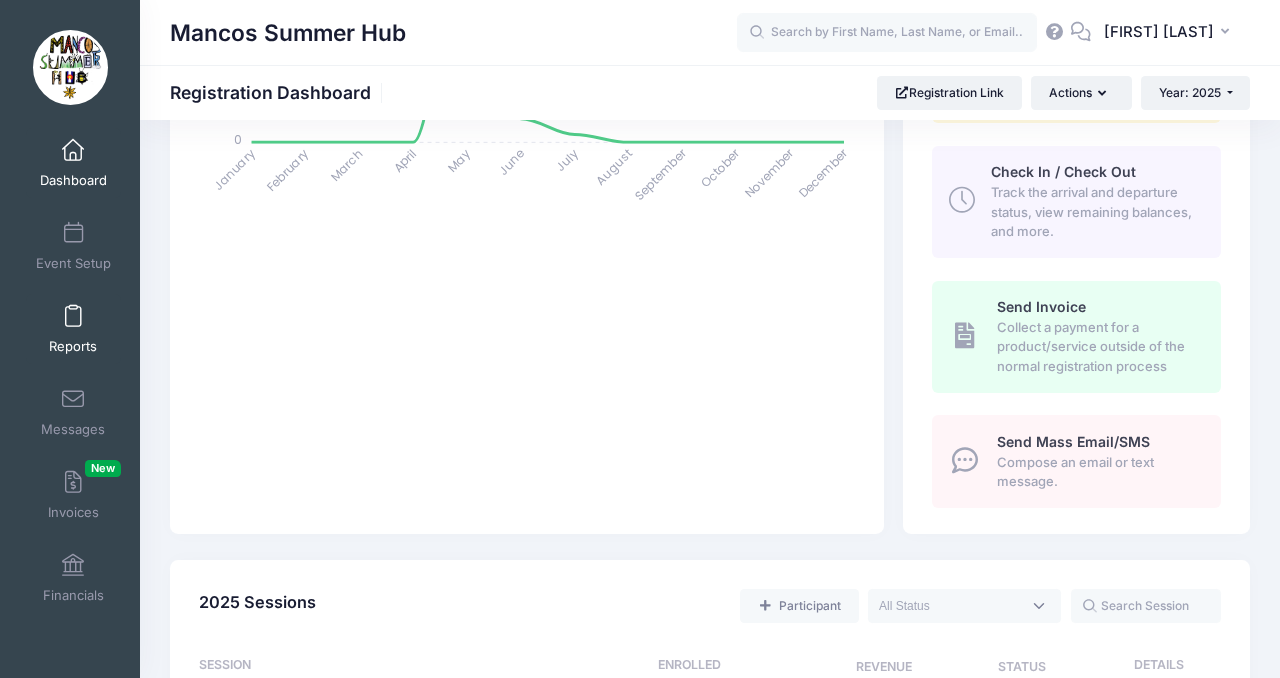 click on "Reports" at bounding box center [73, 329] 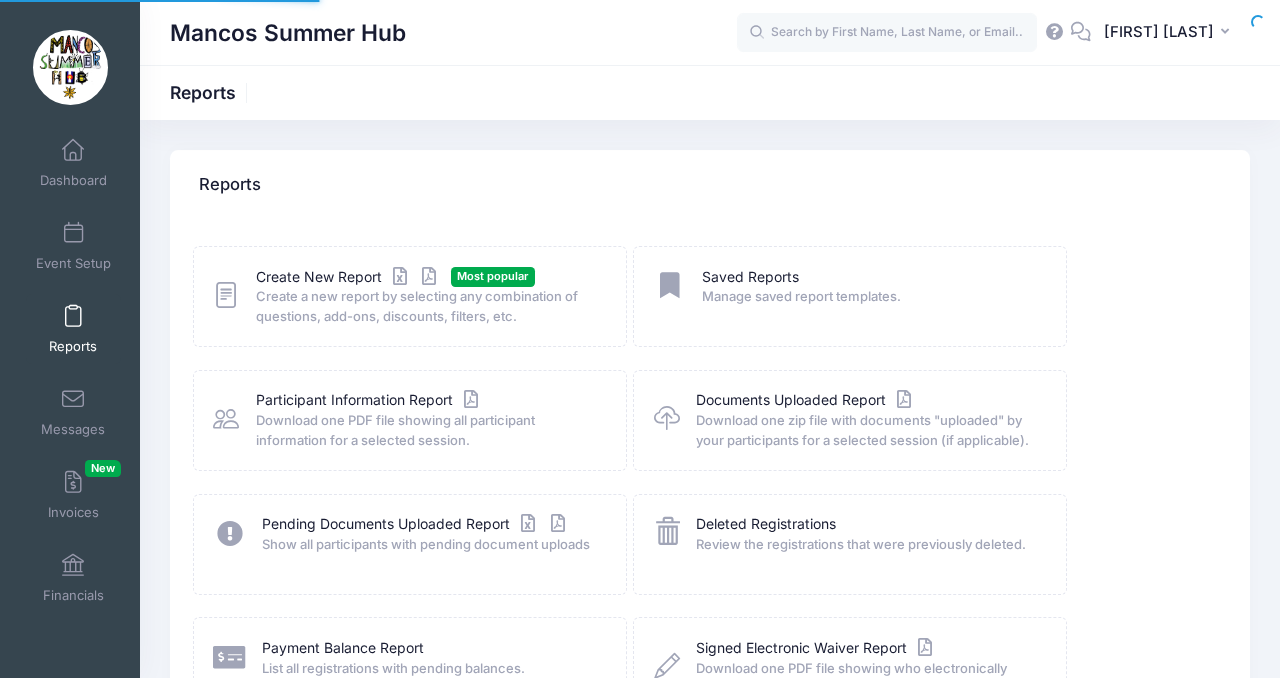 scroll, scrollTop: 0, scrollLeft: 0, axis: both 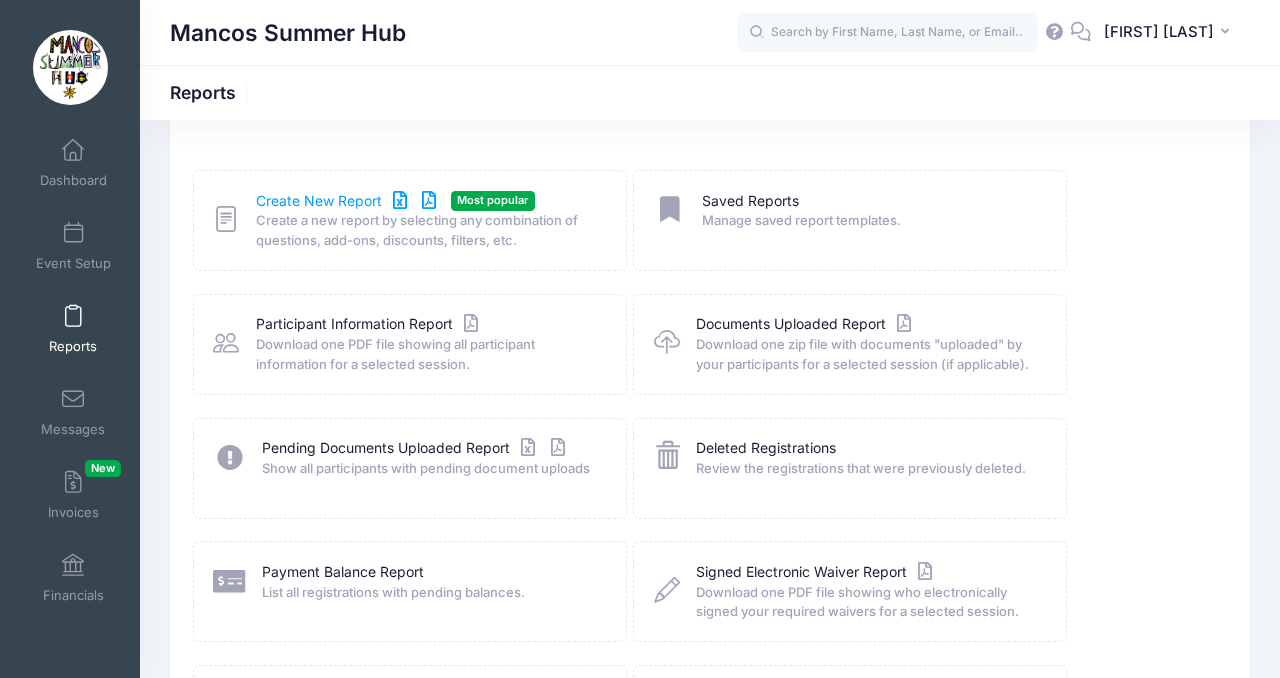 click on "Create New Report" at bounding box center (349, 201) 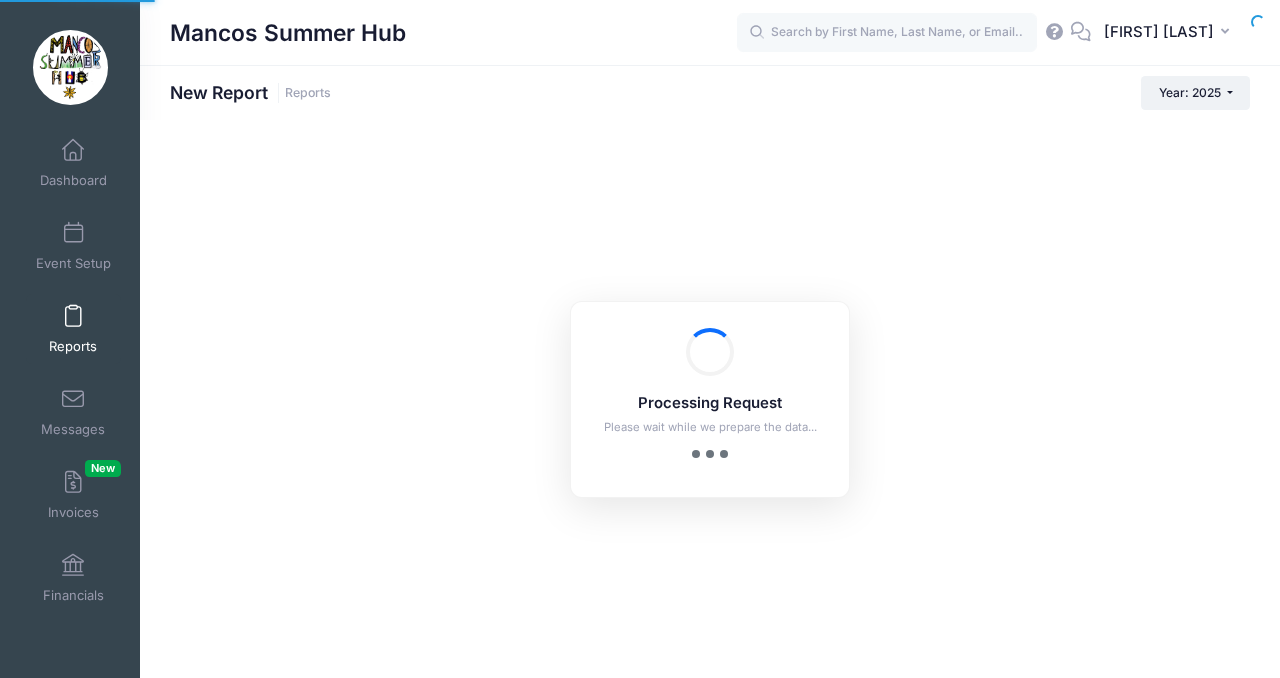 scroll, scrollTop: 0, scrollLeft: 0, axis: both 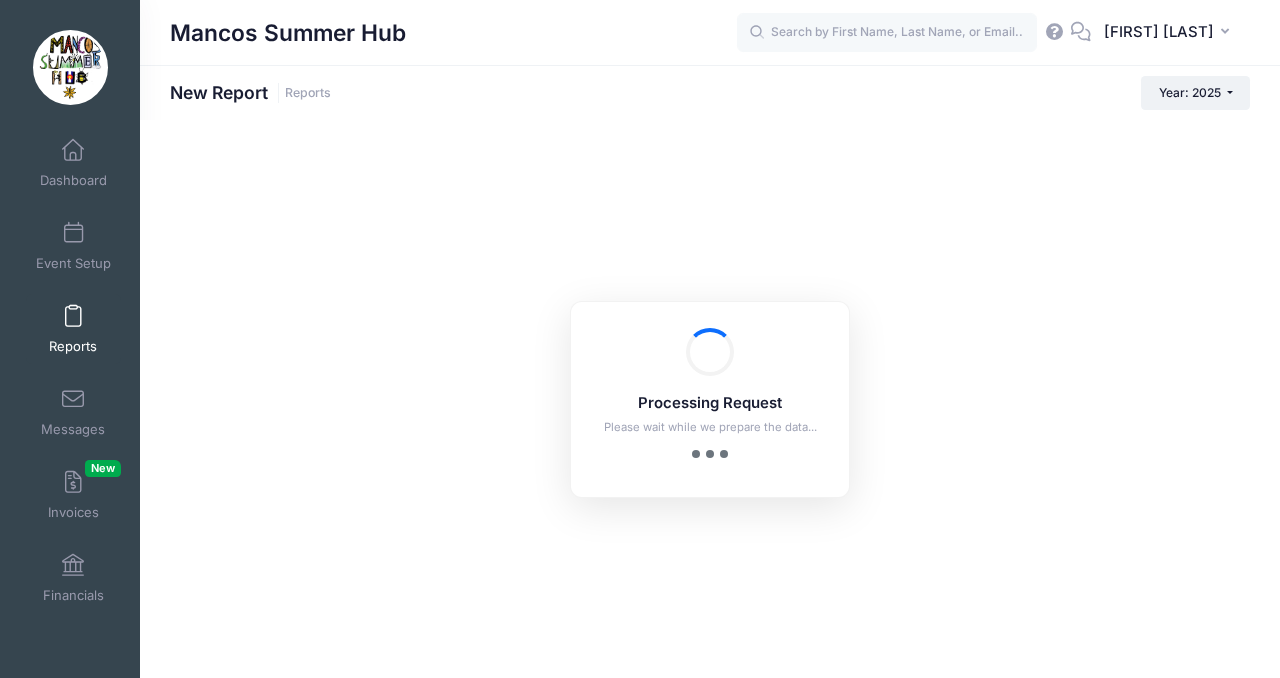 checkbox on "true" 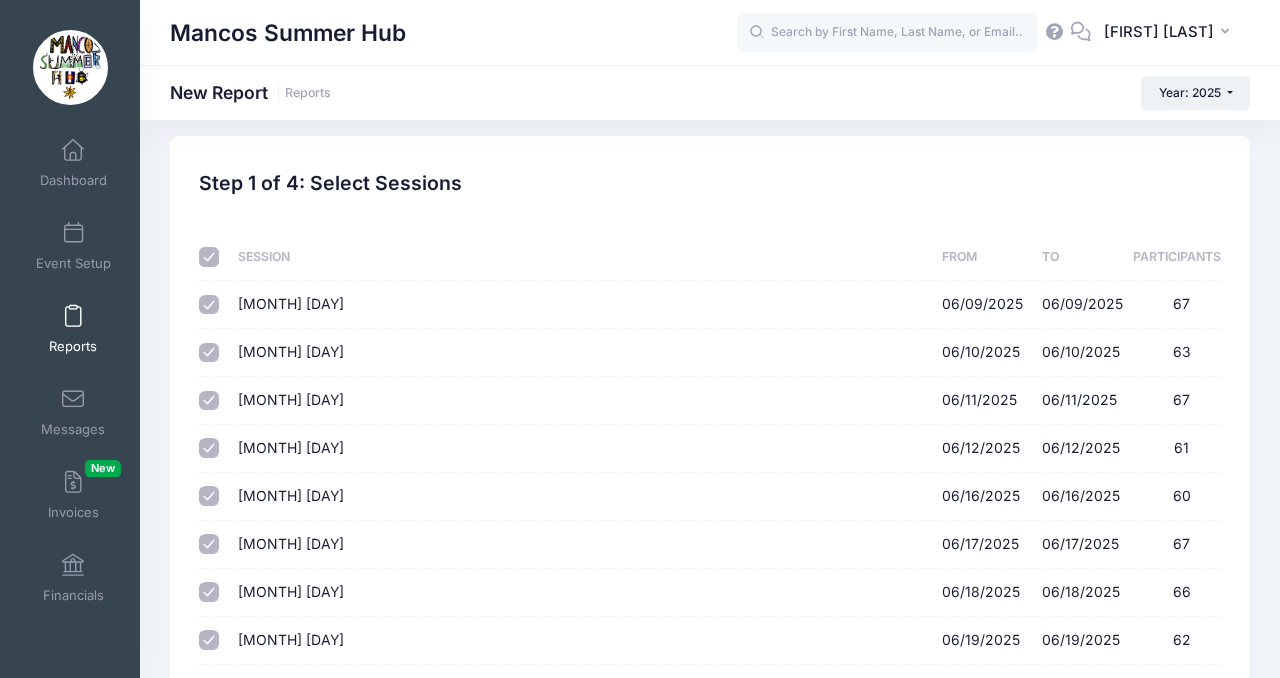 scroll, scrollTop: 19, scrollLeft: 0, axis: vertical 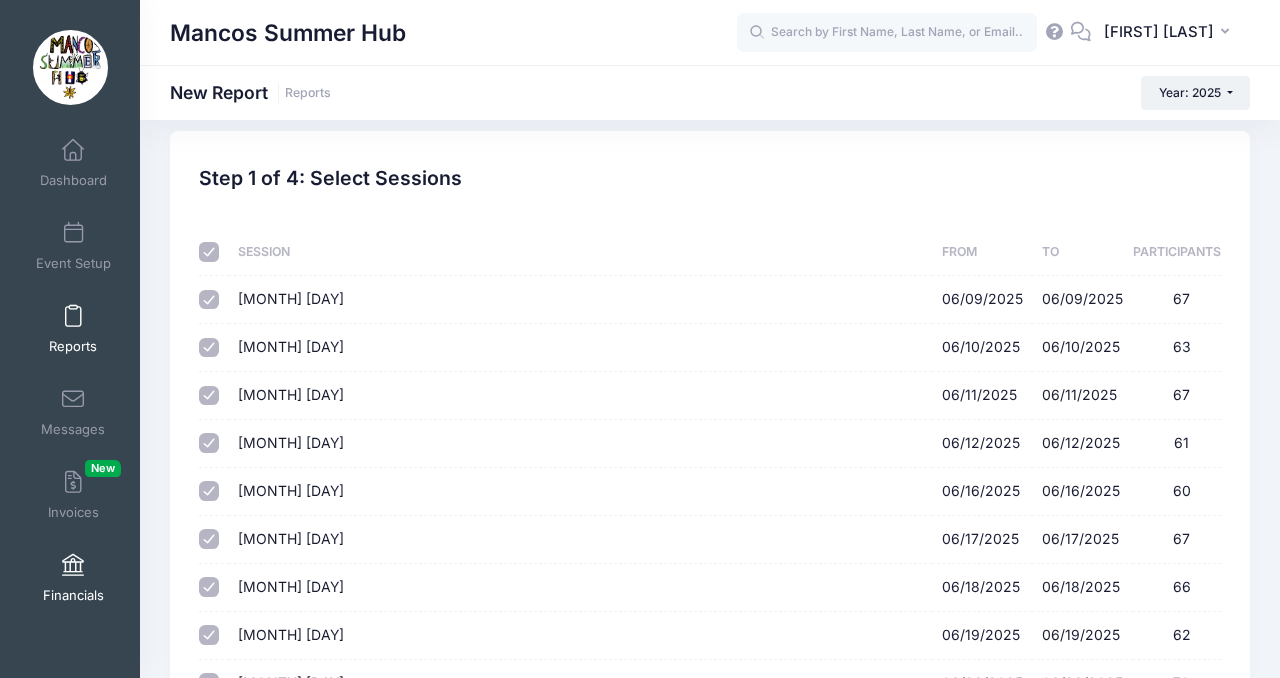 click on "Financials" at bounding box center [73, 578] 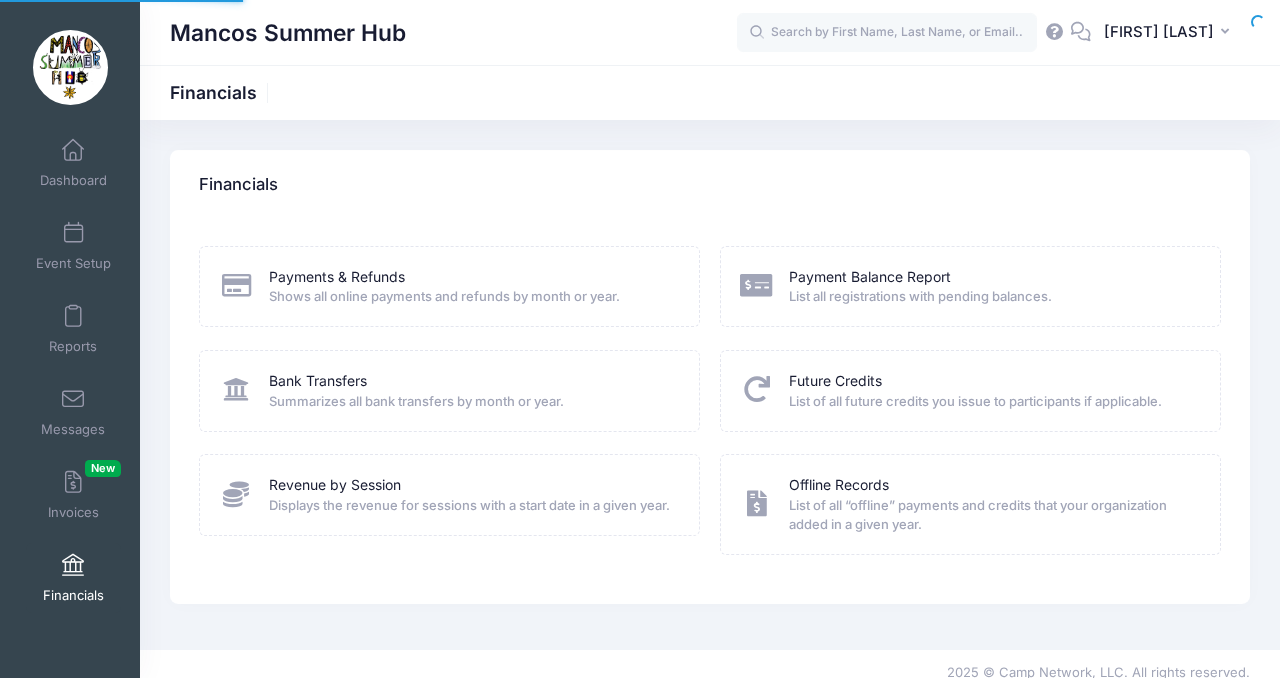 scroll, scrollTop: 0, scrollLeft: 0, axis: both 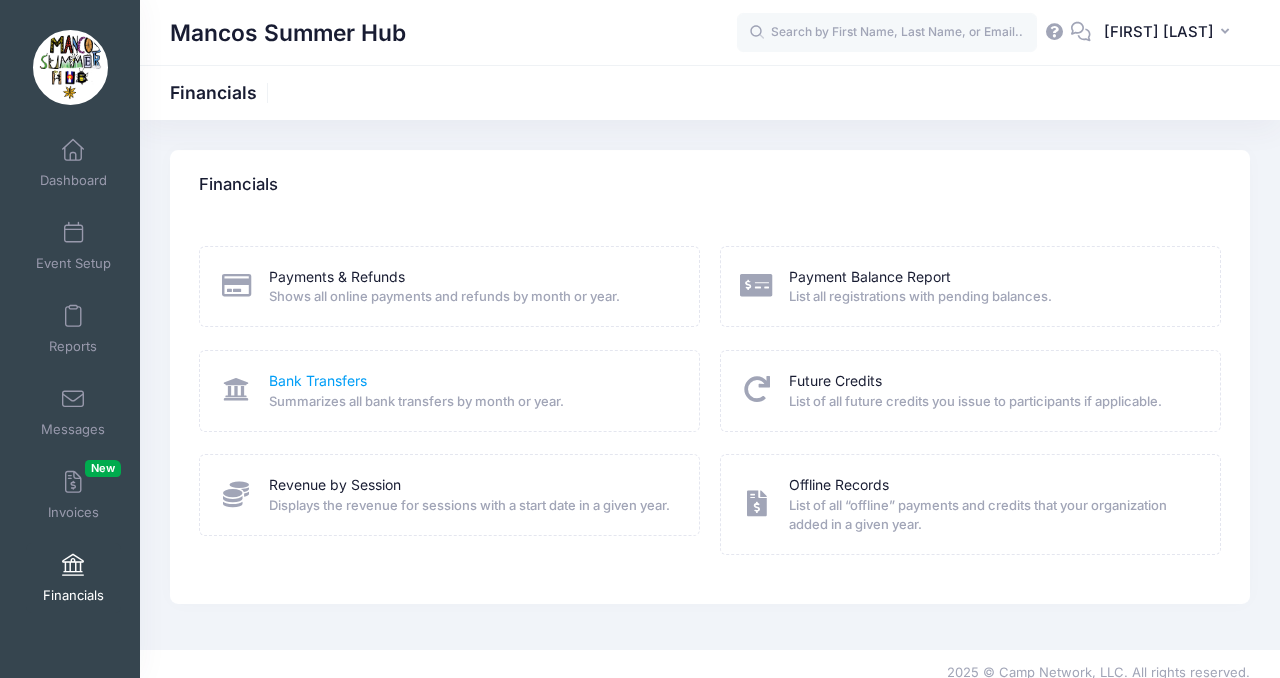 click on "Bank Transfers" at bounding box center [318, 381] 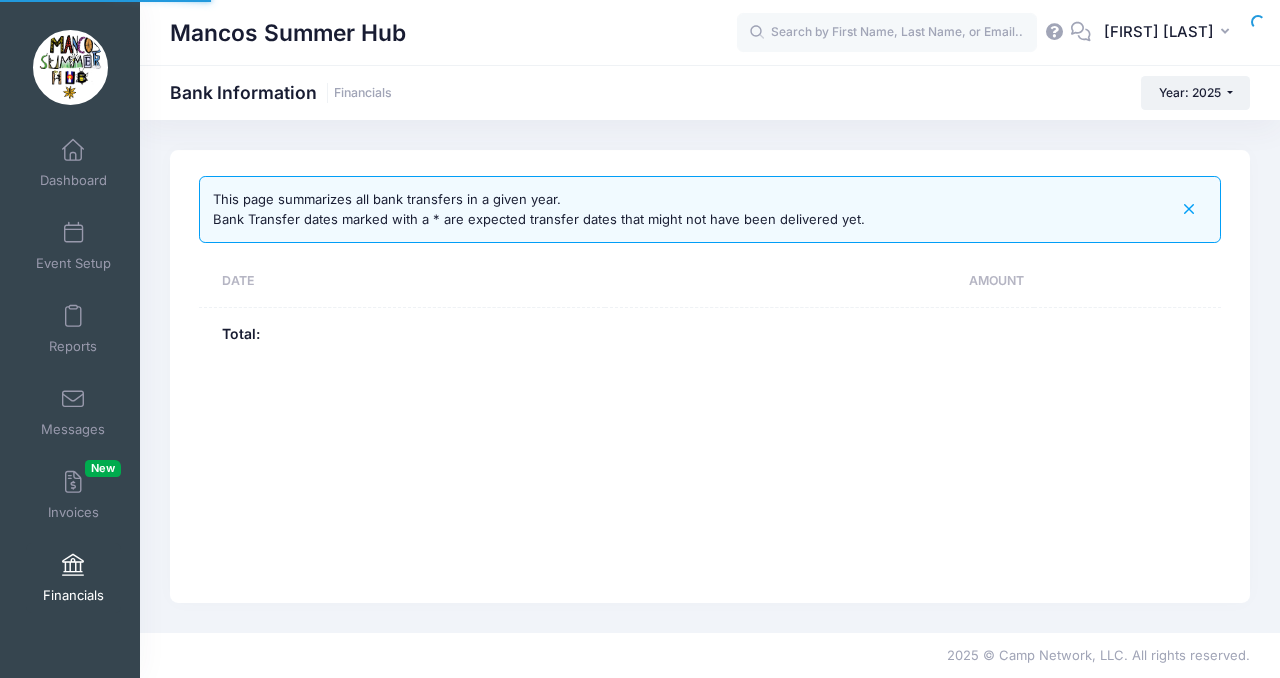 scroll, scrollTop: 0, scrollLeft: 0, axis: both 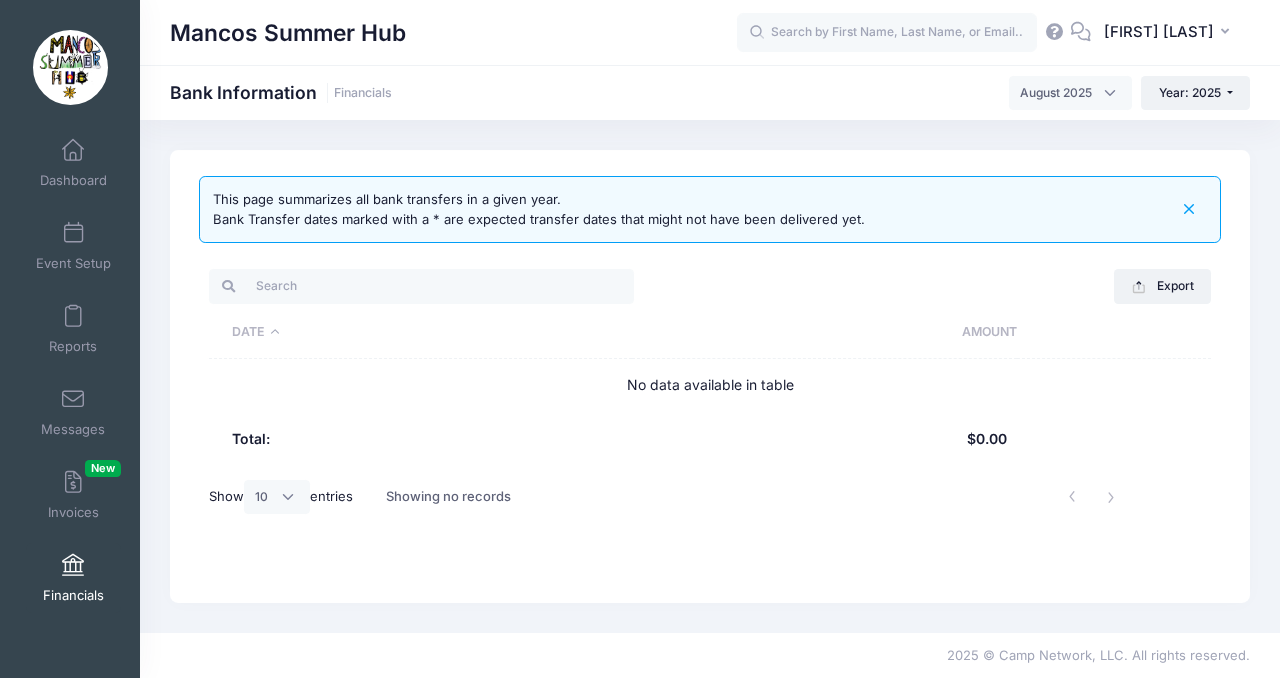 click at bounding box center (73, 566) 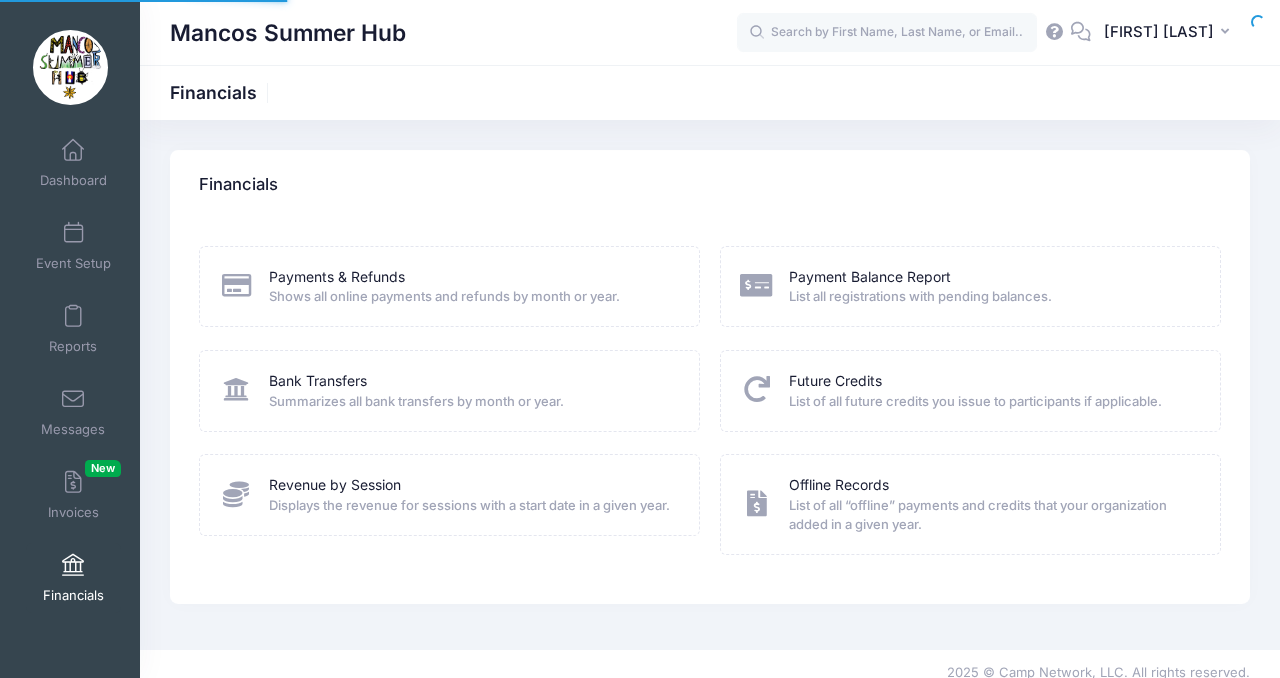 scroll, scrollTop: 0, scrollLeft: 0, axis: both 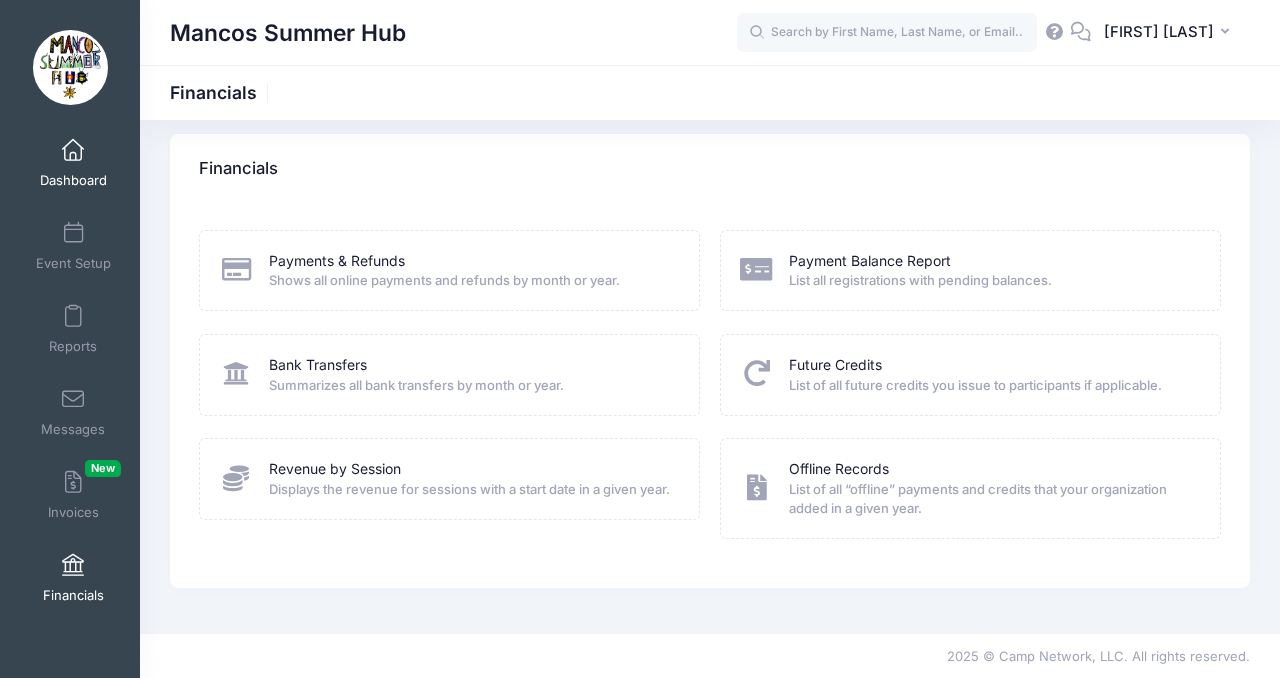 click at bounding box center (73, 151) 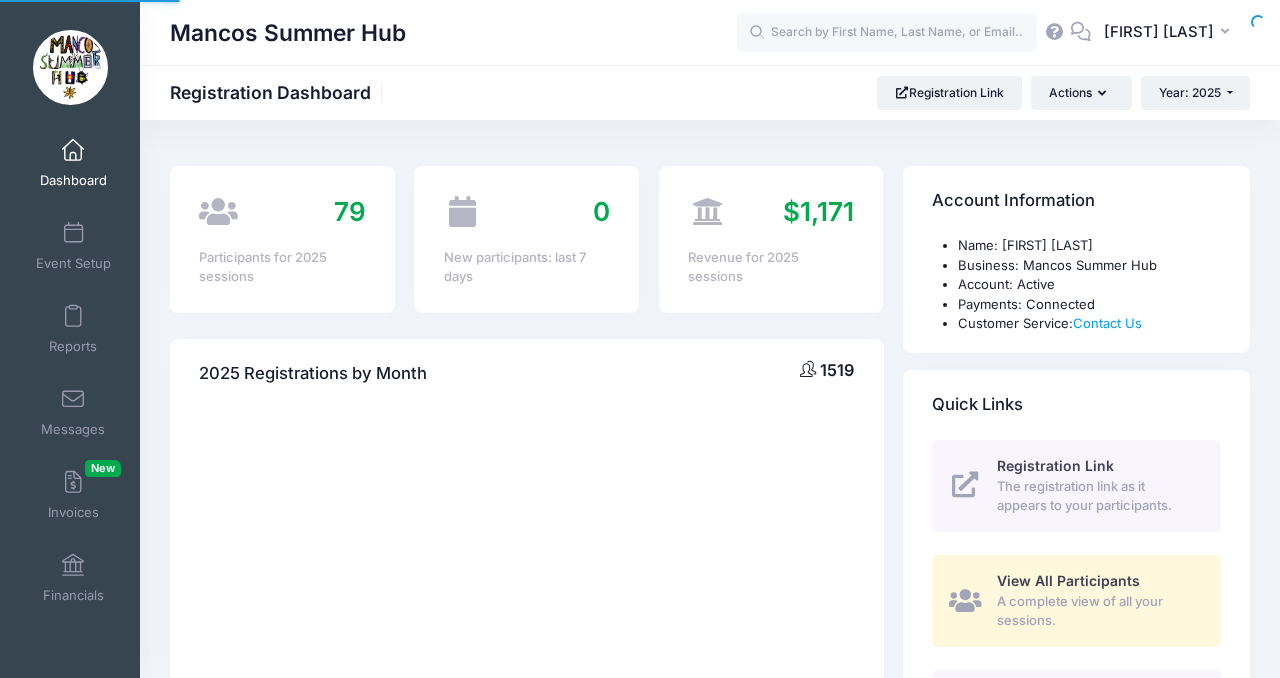 scroll, scrollTop: 0, scrollLeft: 0, axis: both 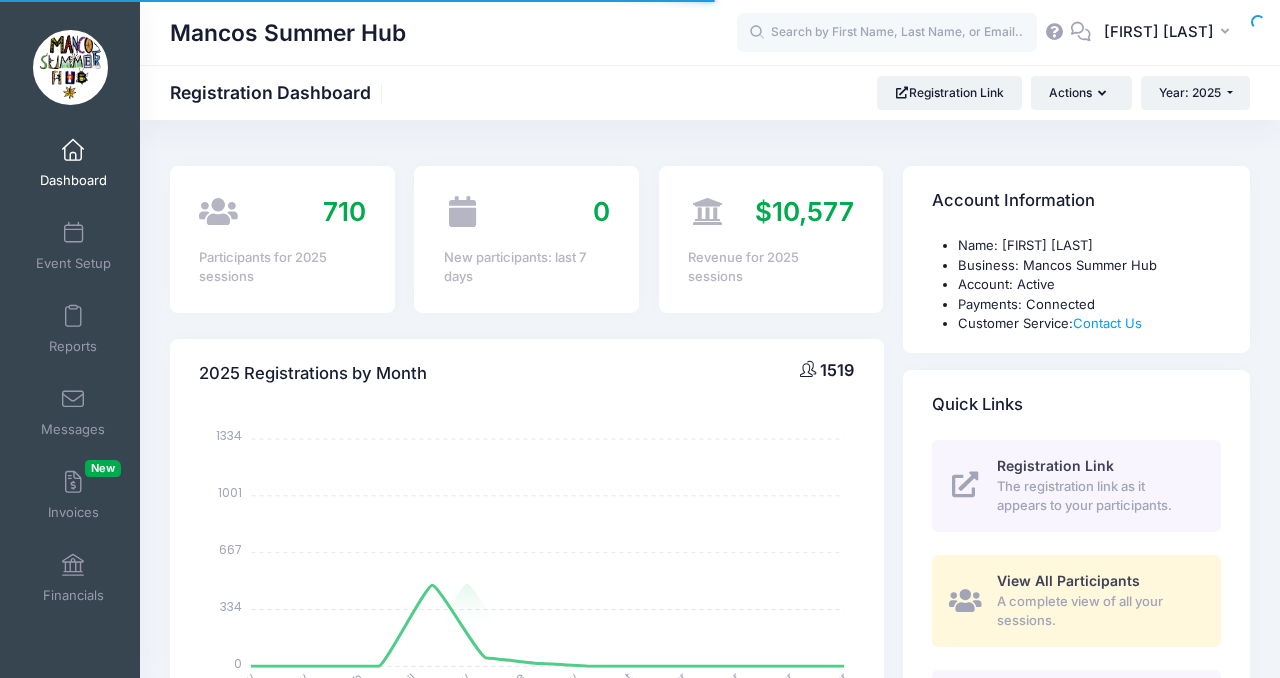 select 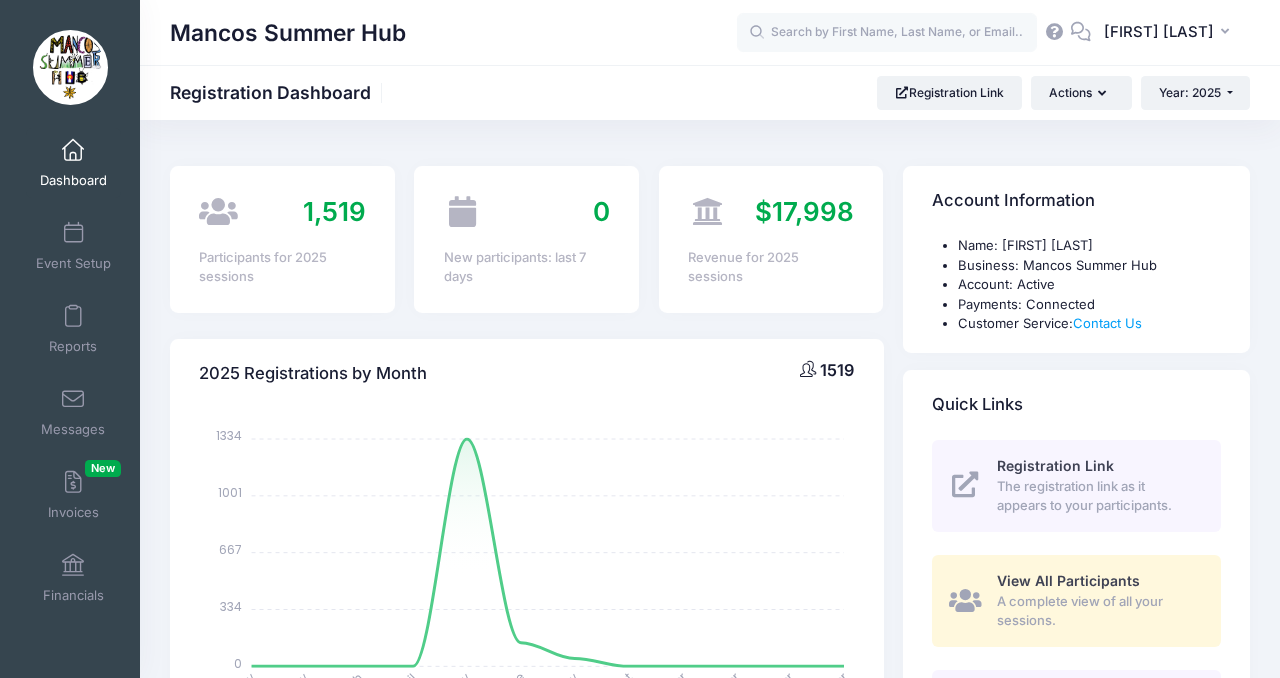click on "$17,998" at bounding box center (804, 211) 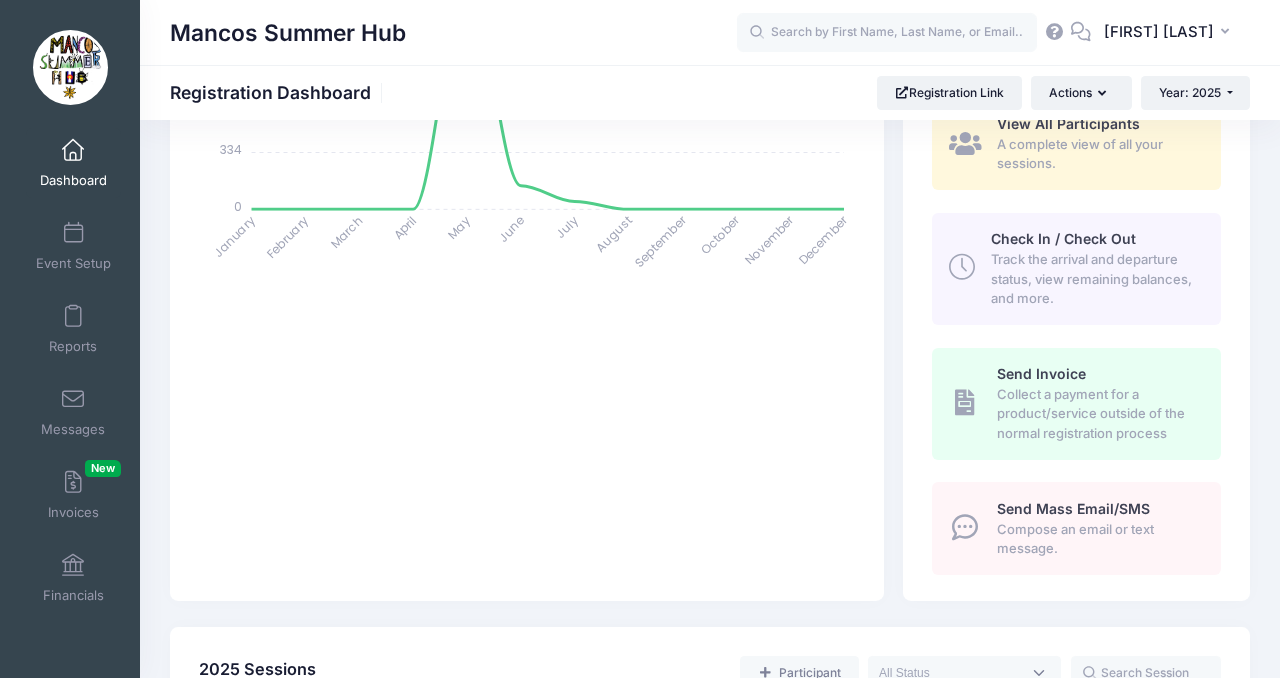 scroll, scrollTop: 0, scrollLeft: 0, axis: both 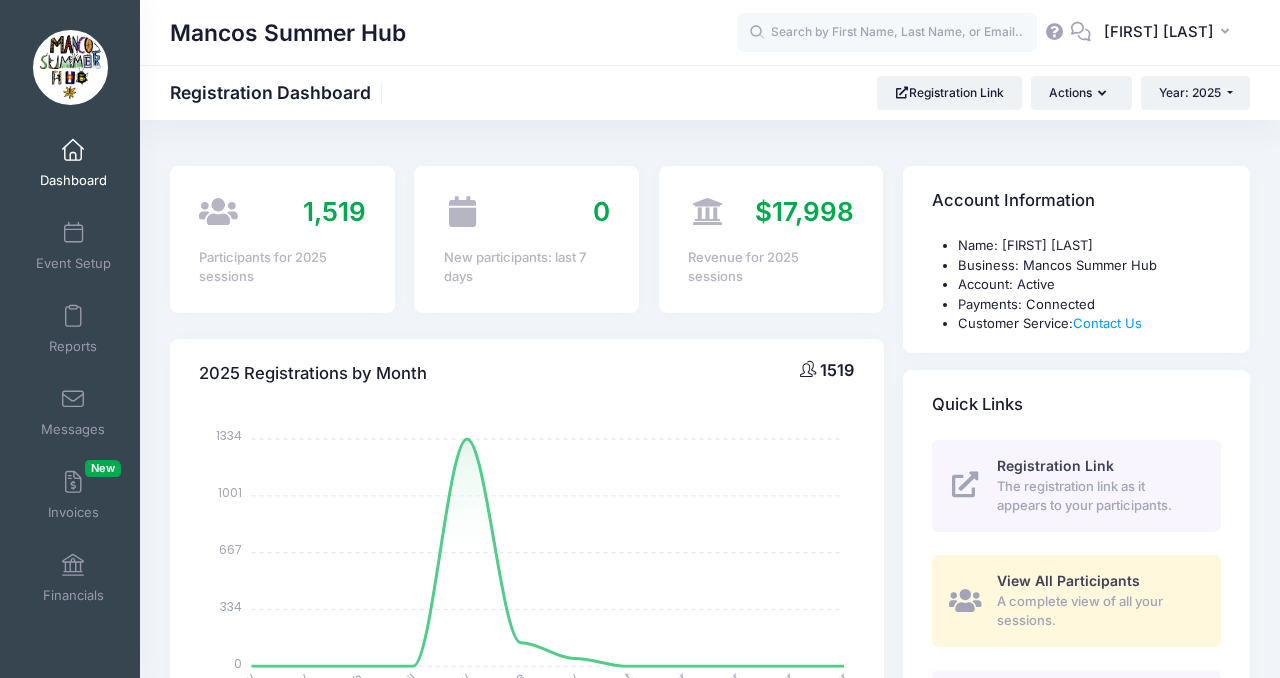 click on "$17,998" at bounding box center (804, 211) 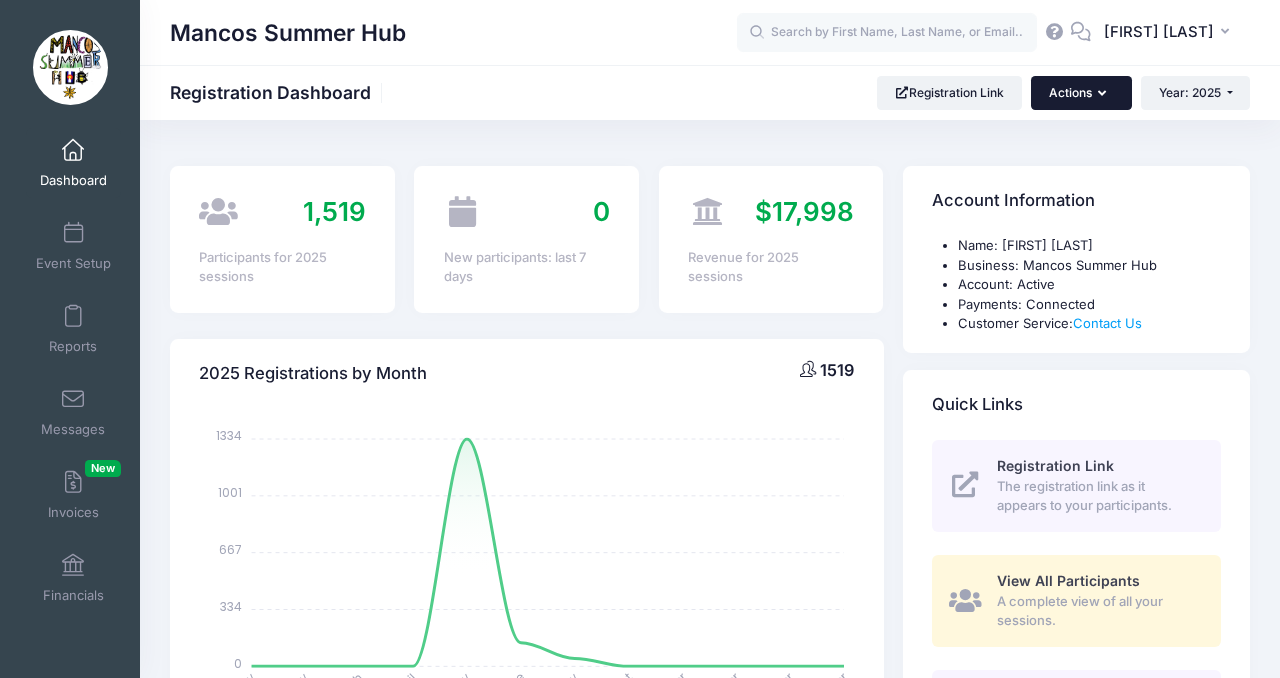 click at bounding box center [1106, 94] 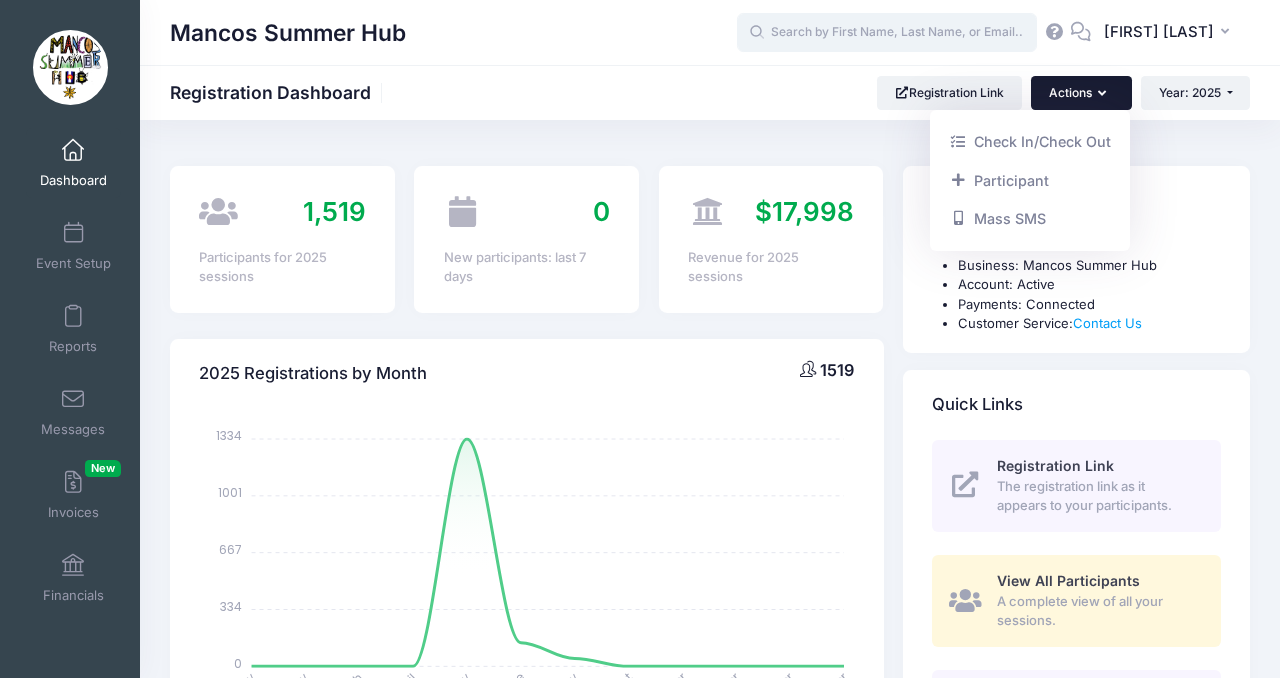 click at bounding box center [887, 33] 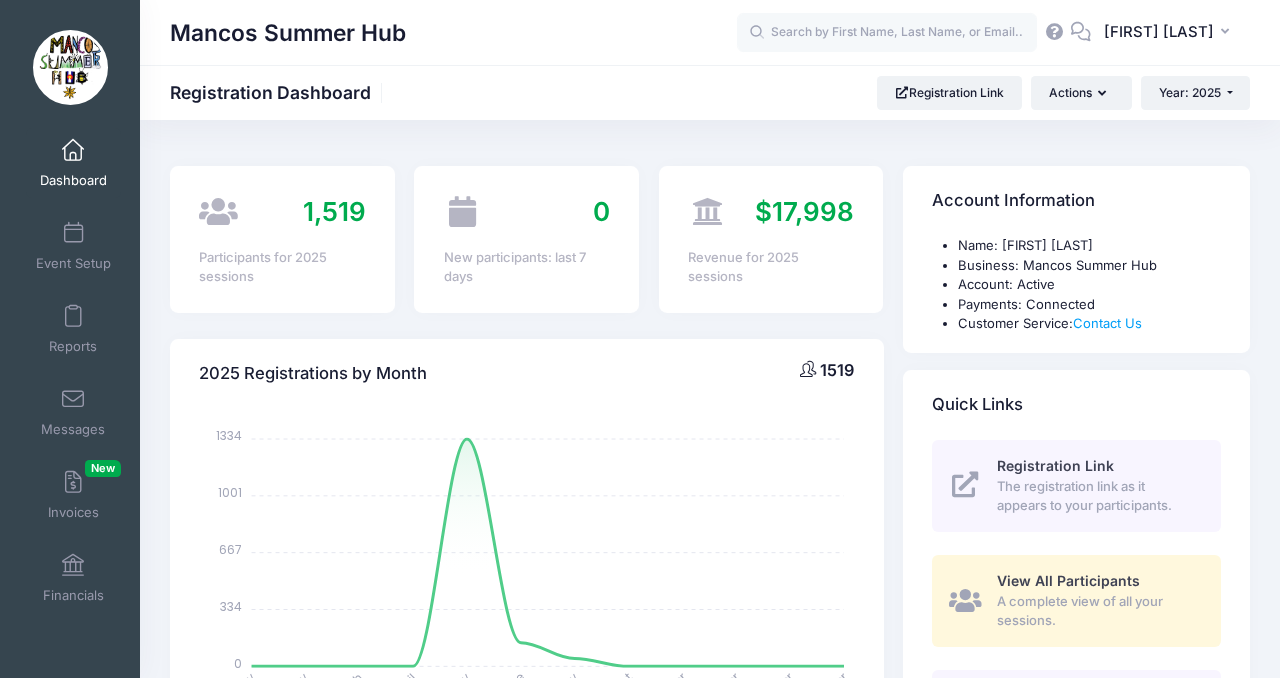 click on "Mancos Summer Hub
Registration Dashboard
Registration Link Actions
Year: 2025
Year: 2025" at bounding box center [710, 93] 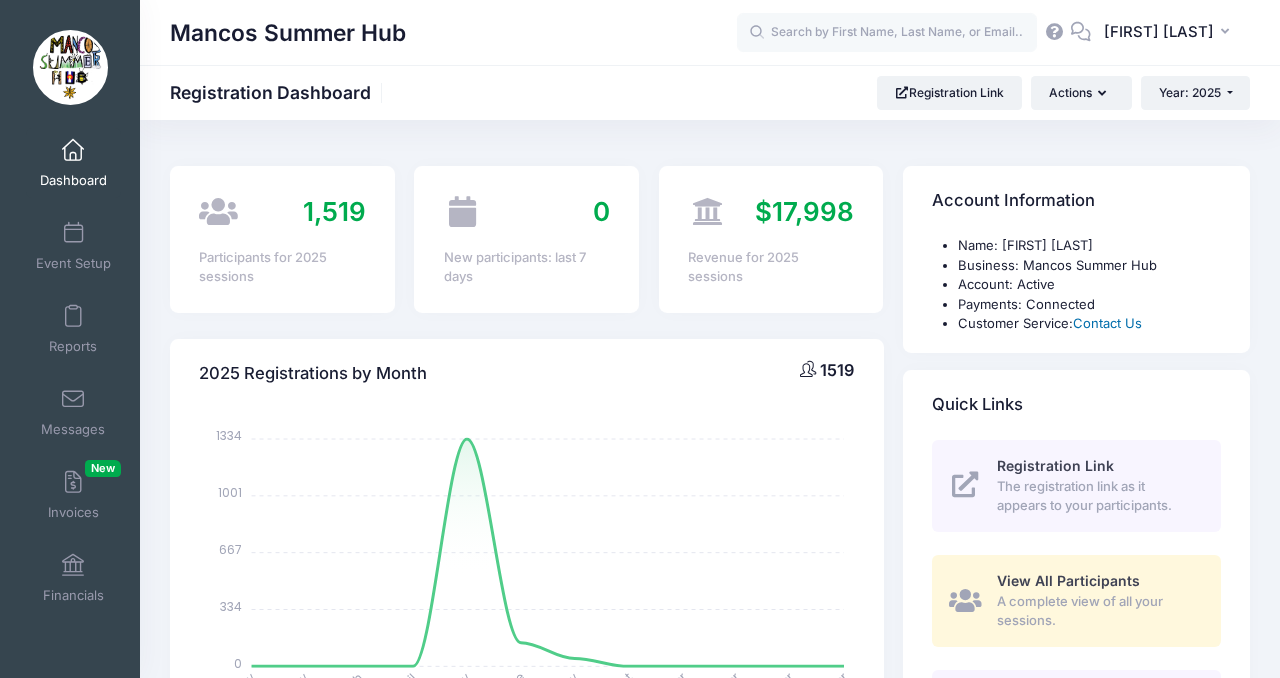 click on "Contact Us" at bounding box center [1107, 323] 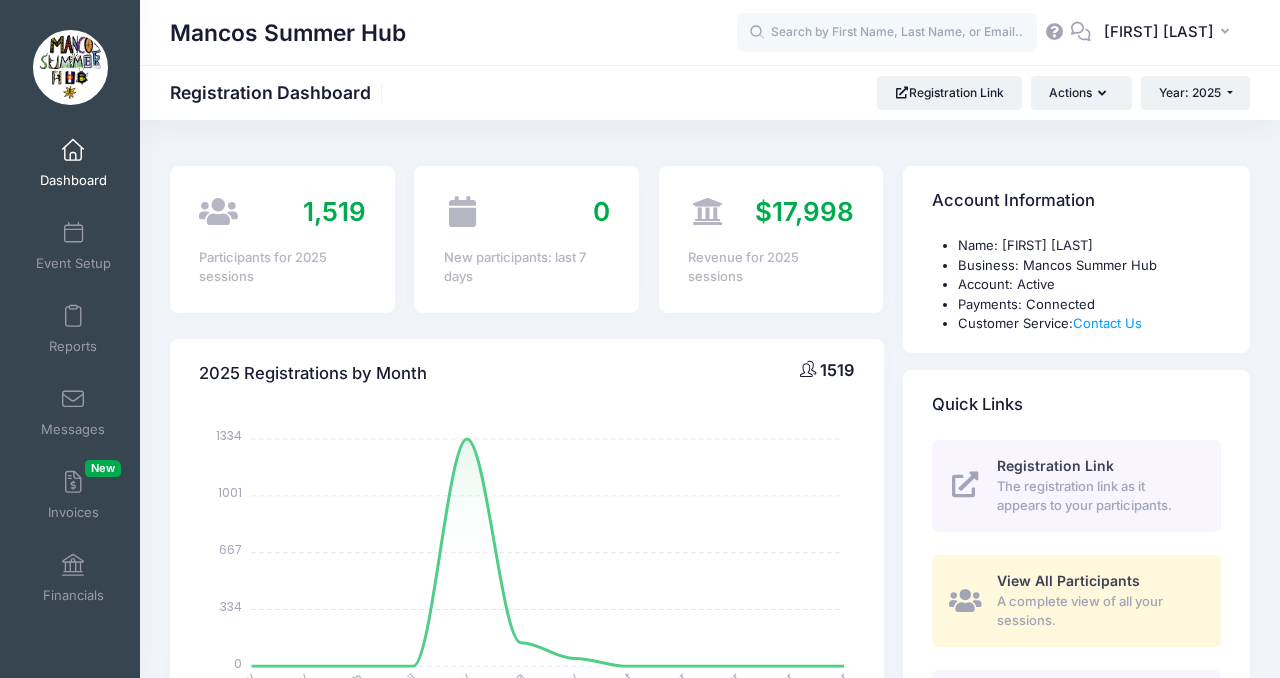 click at bounding box center (1081, 31) 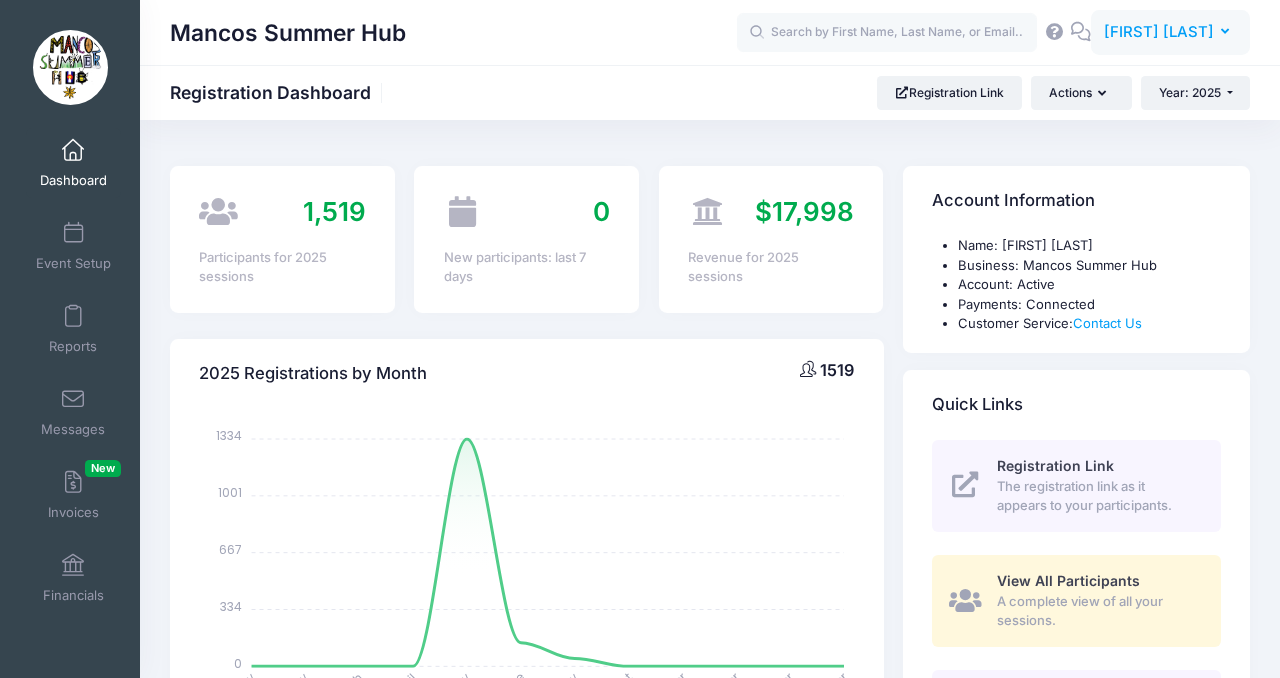 click on "JS Jessica Schneider" at bounding box center (1170, 33) 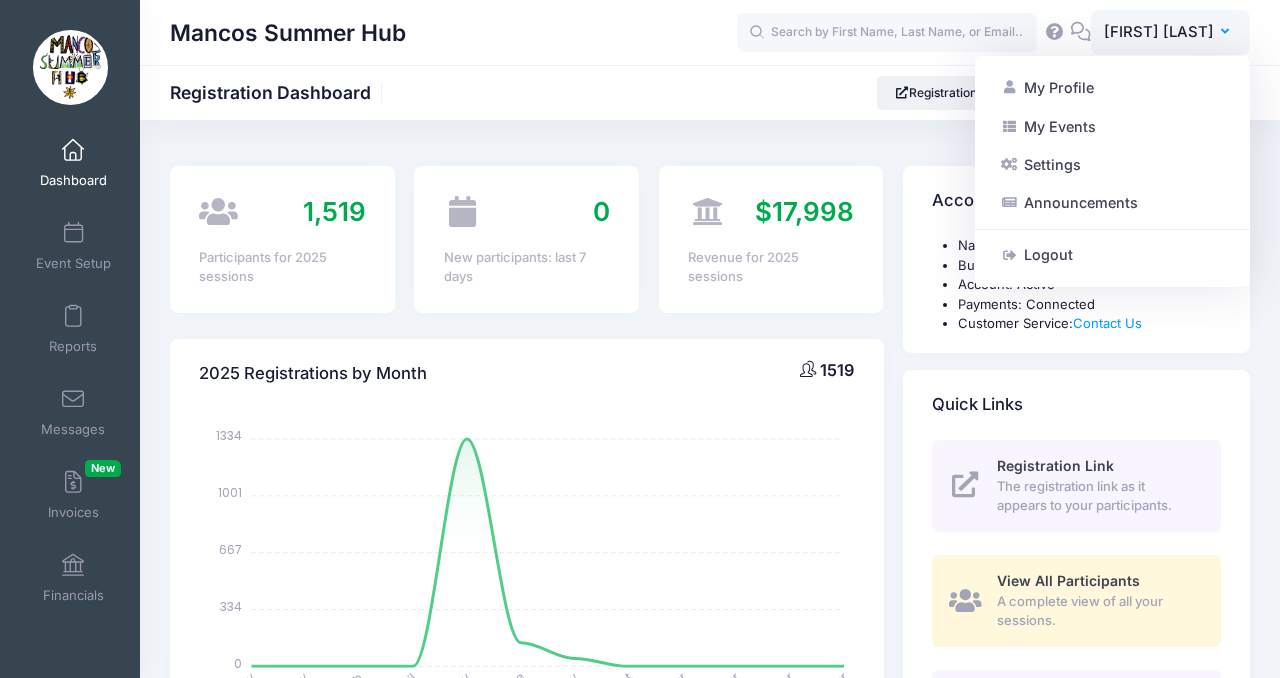 click on "Registration Dashboard
Mancos Summer Hub
Registration Link Actions
Year: 2025
Year: 2025" at bounding box center [710, 93] 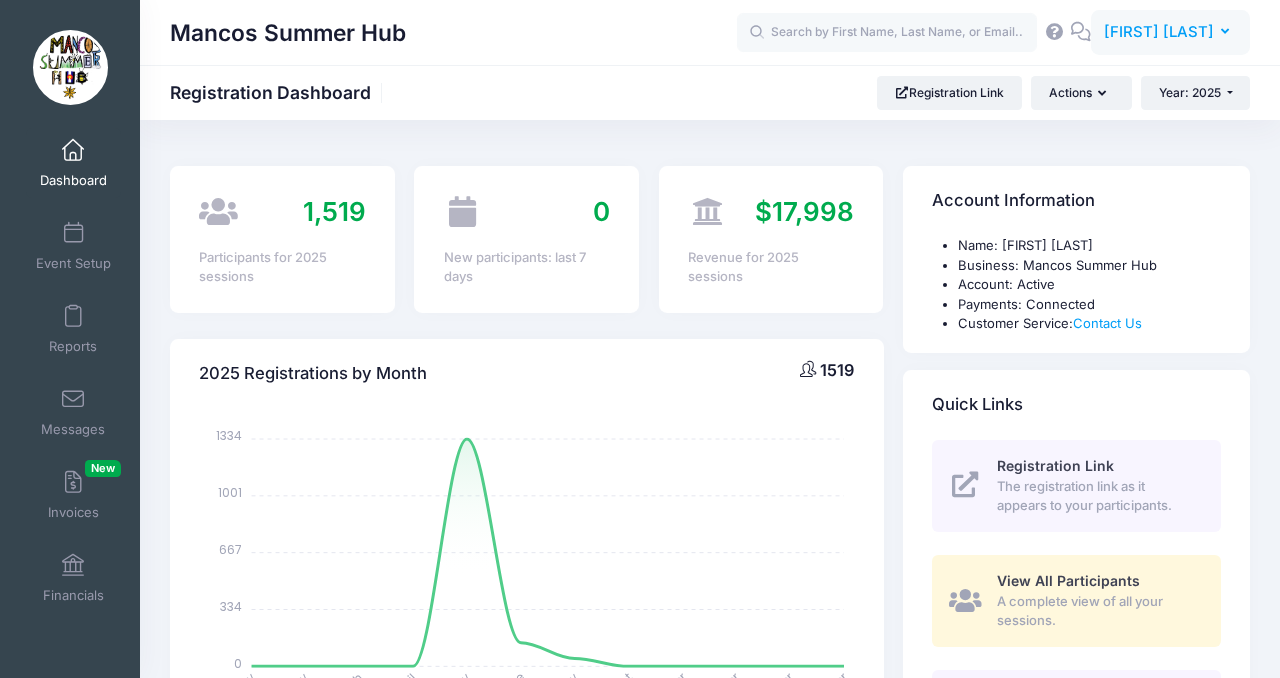 click on "JS Jessica Schneider" at bounding box center (1170, 33) 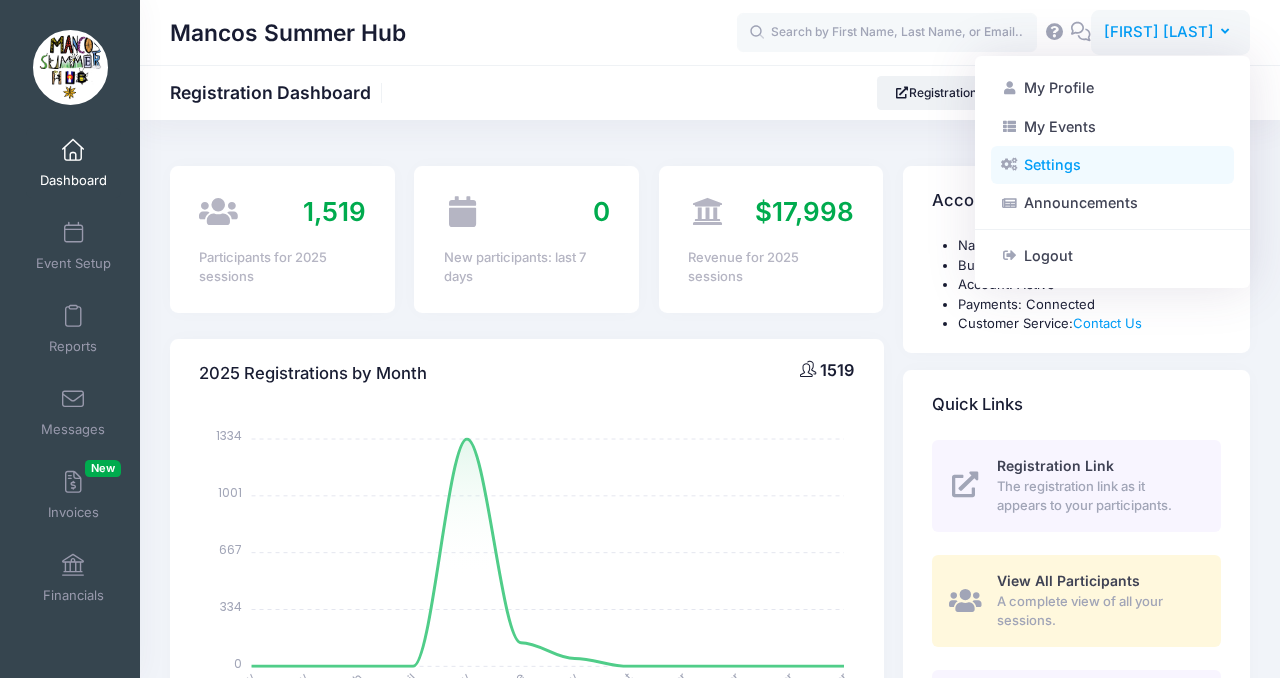 click on "Settings" at bounding box center [1112, 165] 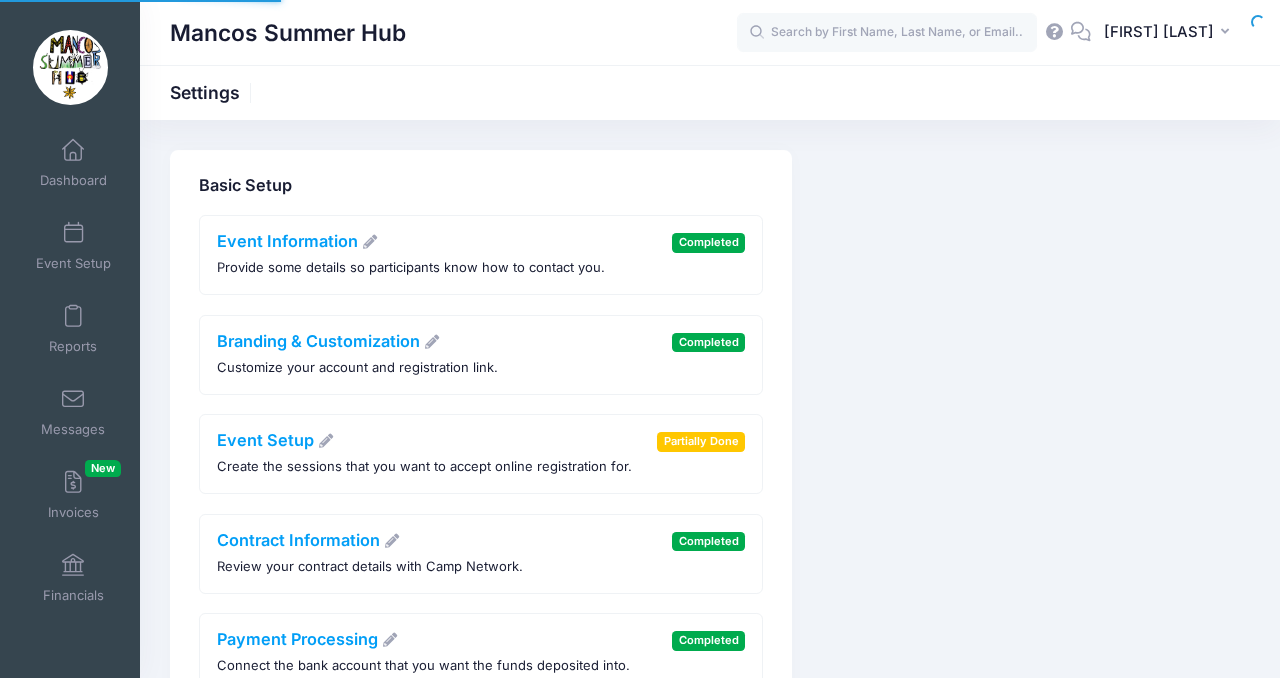 scroll, scrollTop: 0, scrollLeft: 0, axis: both 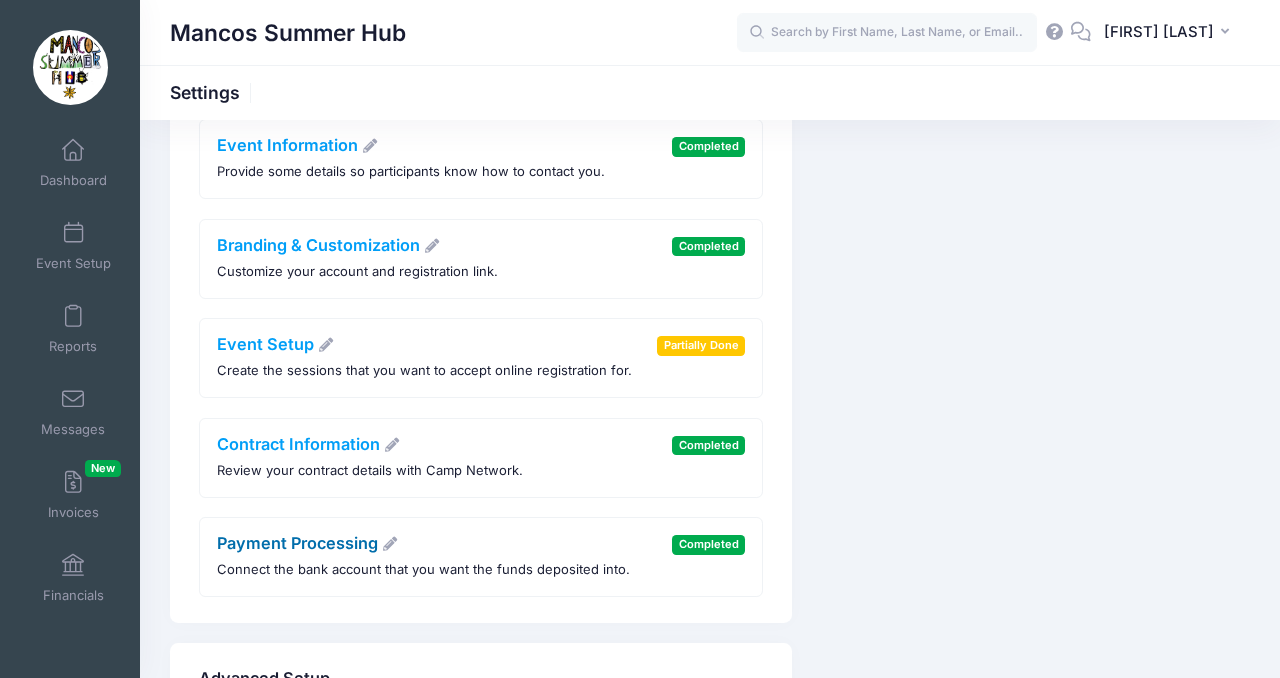 click on "Payment Processing" at bounding box center (308, 543) 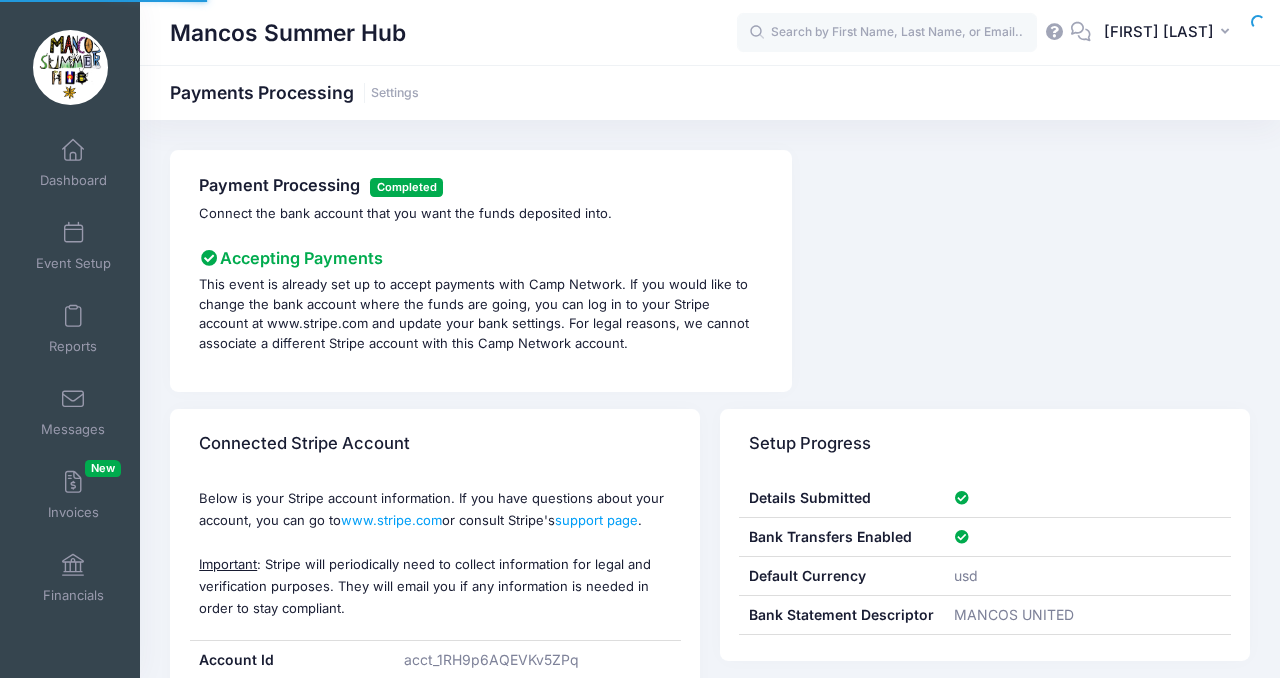 scroll, scrollTop: 0, scrollLeft: 0, axis: both 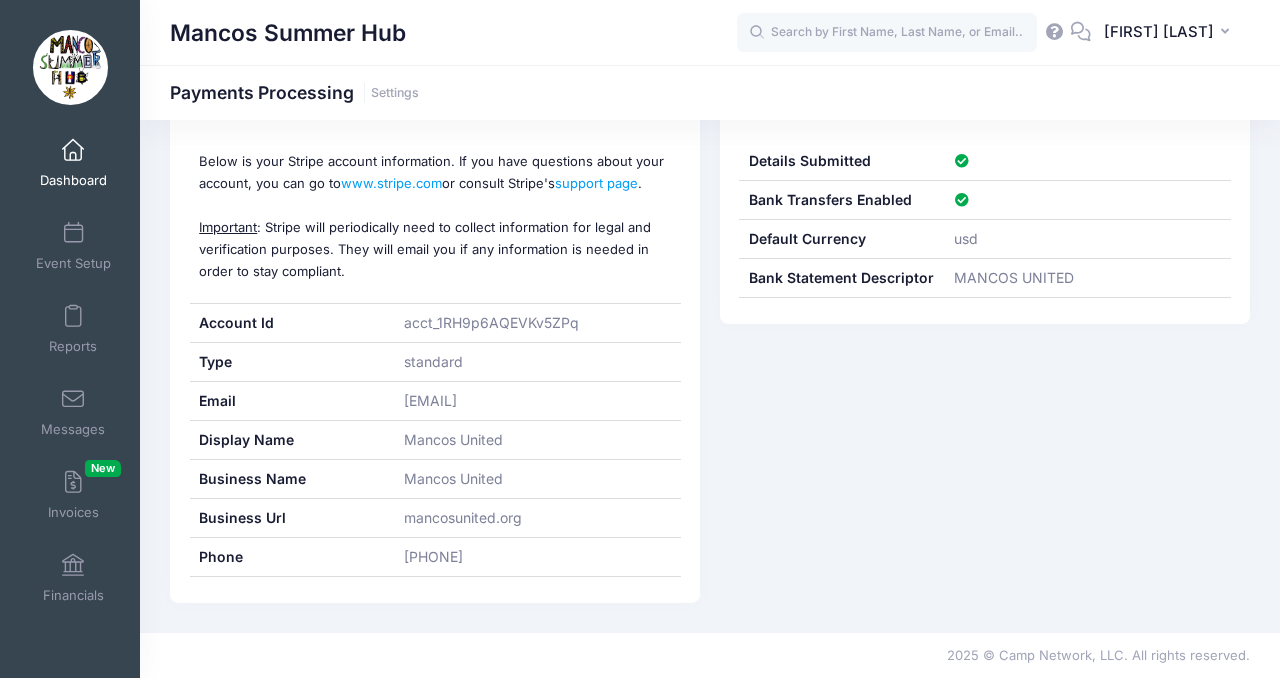 click on "Dashboard" at bounding box center [73, 163] 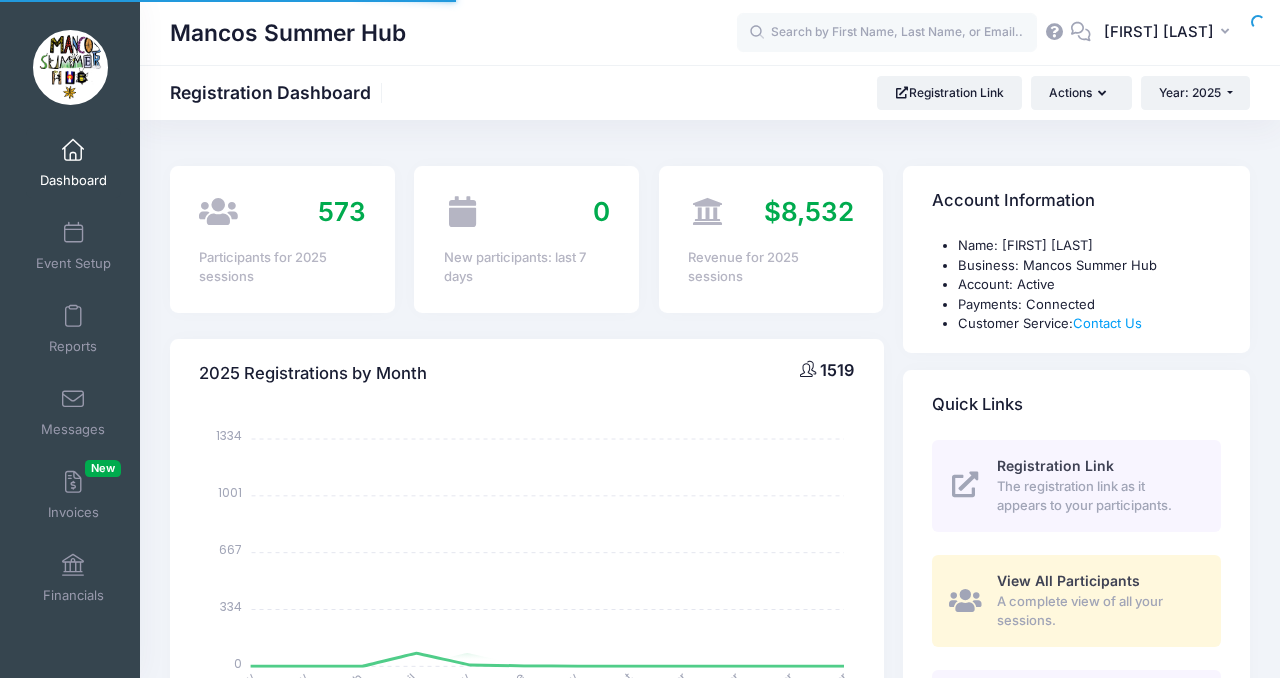 select 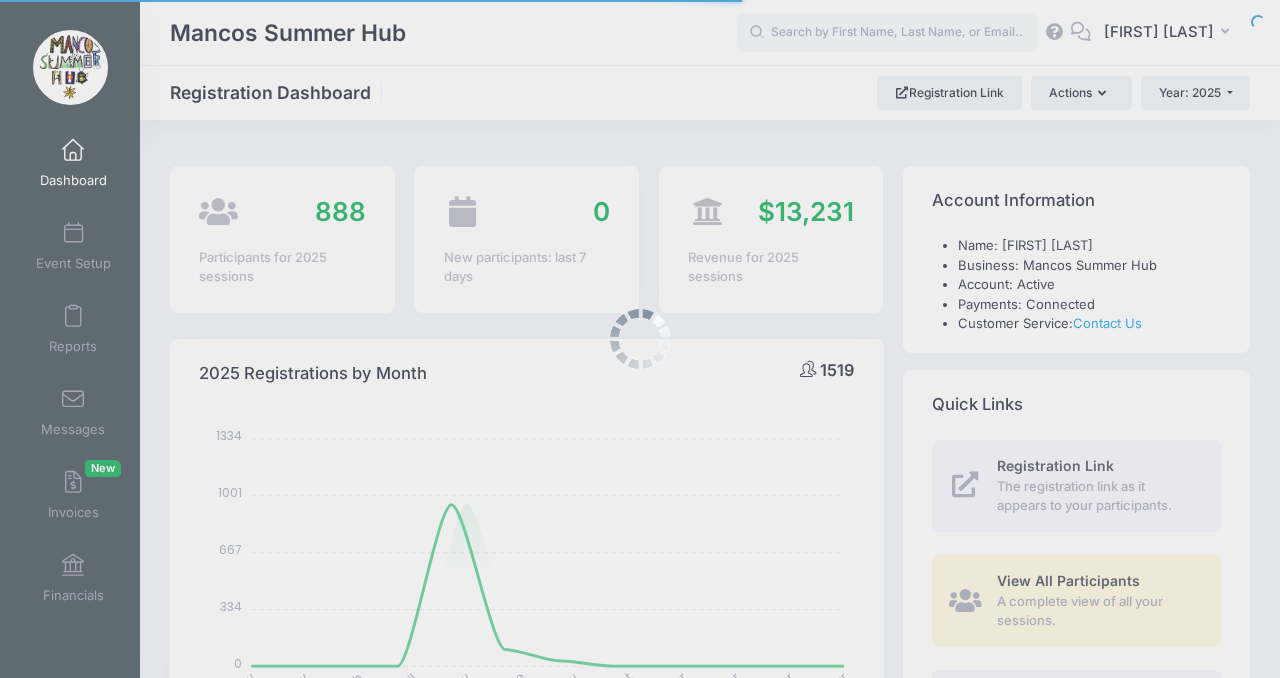 scroll, scrollTop: 0, scrollLeft: 0, axis: both 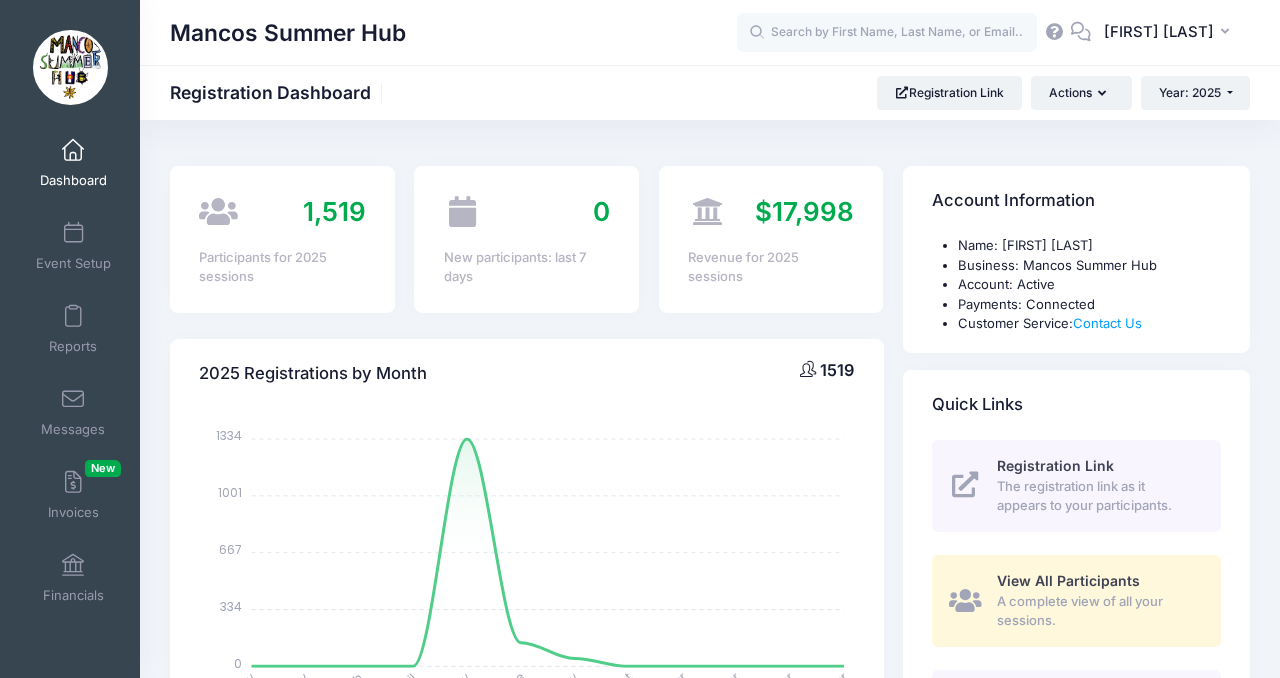click on "$17,998" at bounding box center (804, 211) 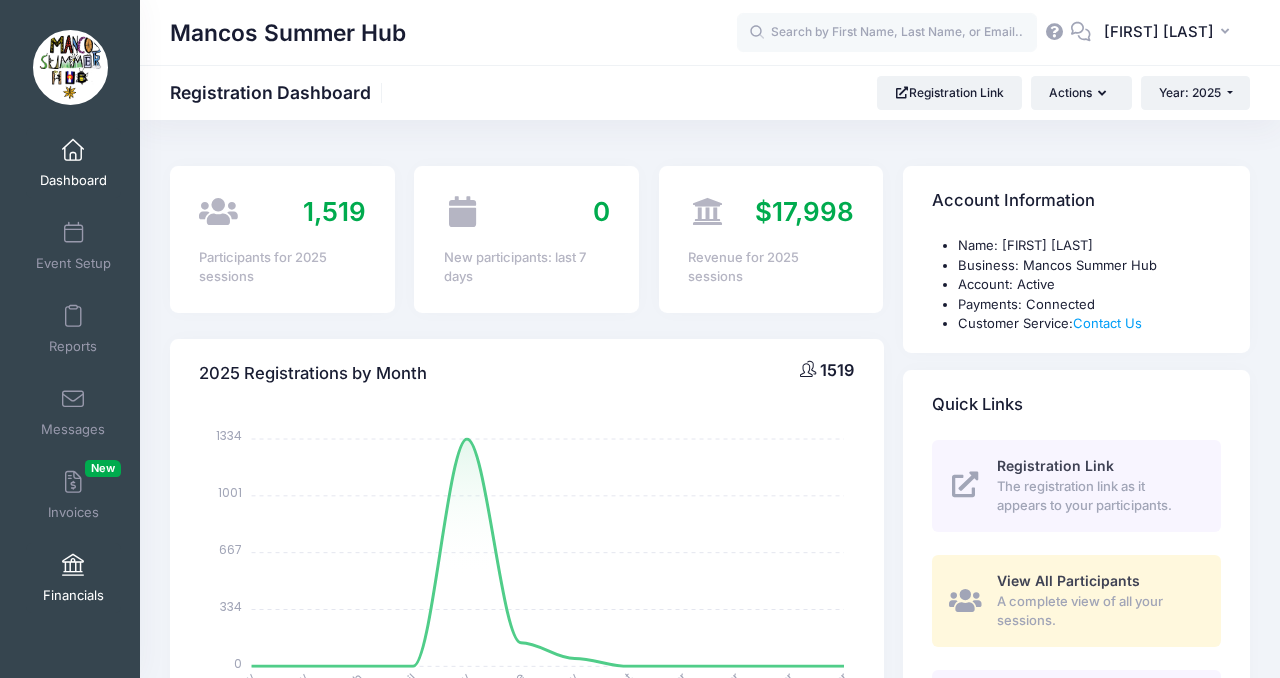 click at bounding box center [73, 566] 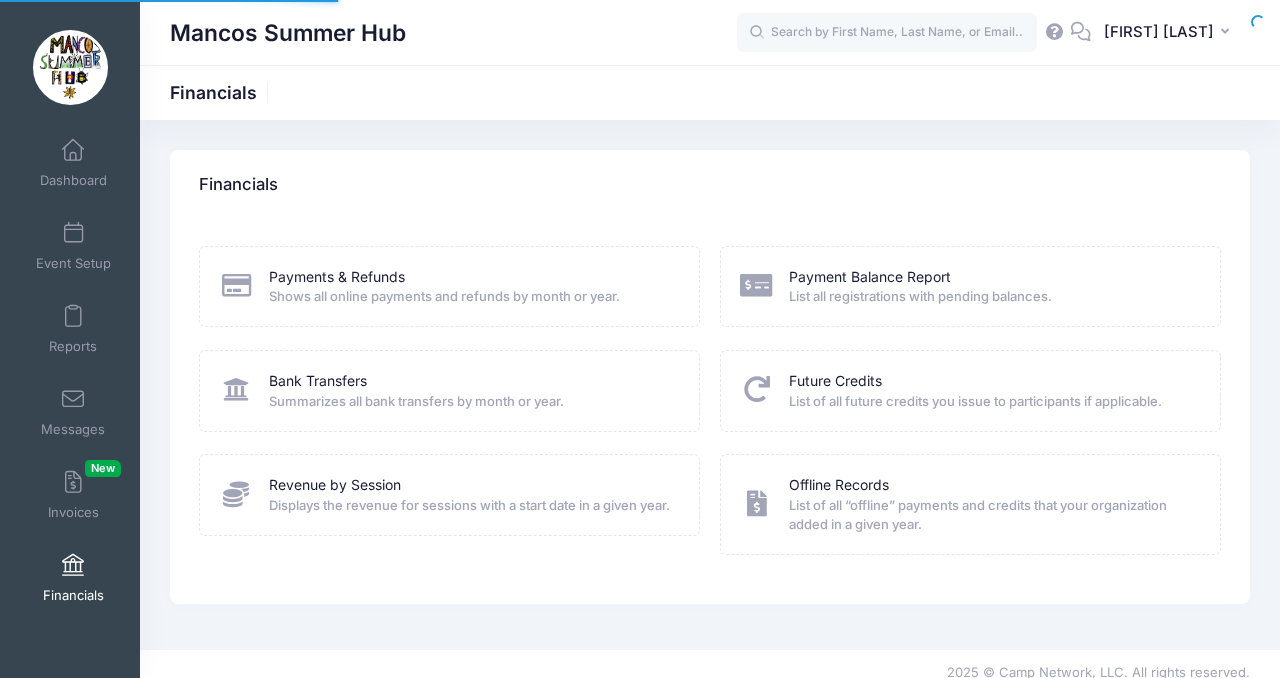 scroll, scrollTop: 0, scrollLeft: 0, axis: both 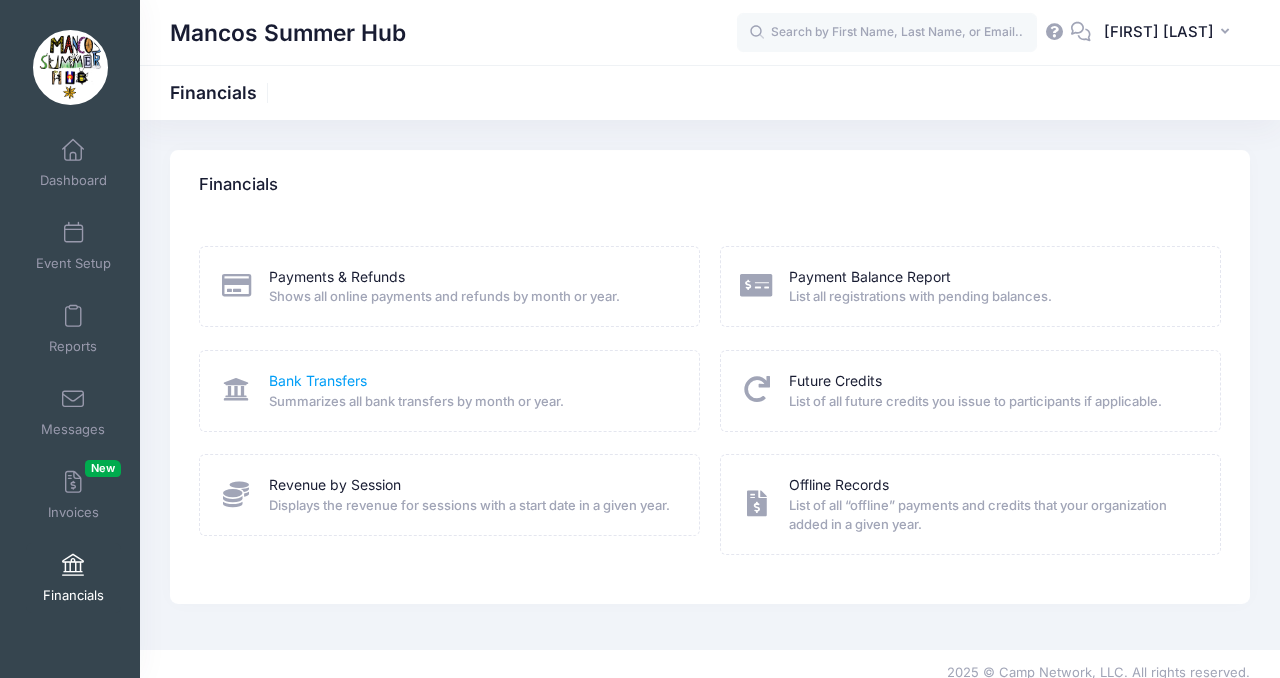 click on "Bank Transfers" at bounding box center (318, 381) 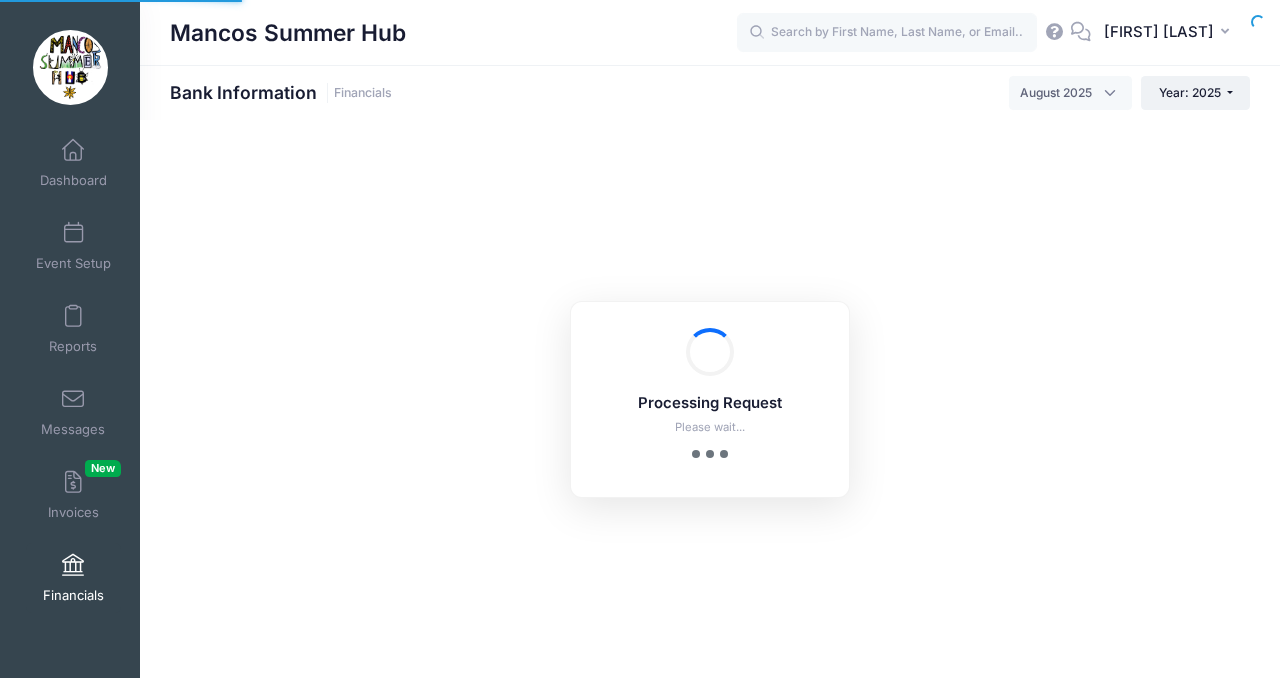 select on "10" 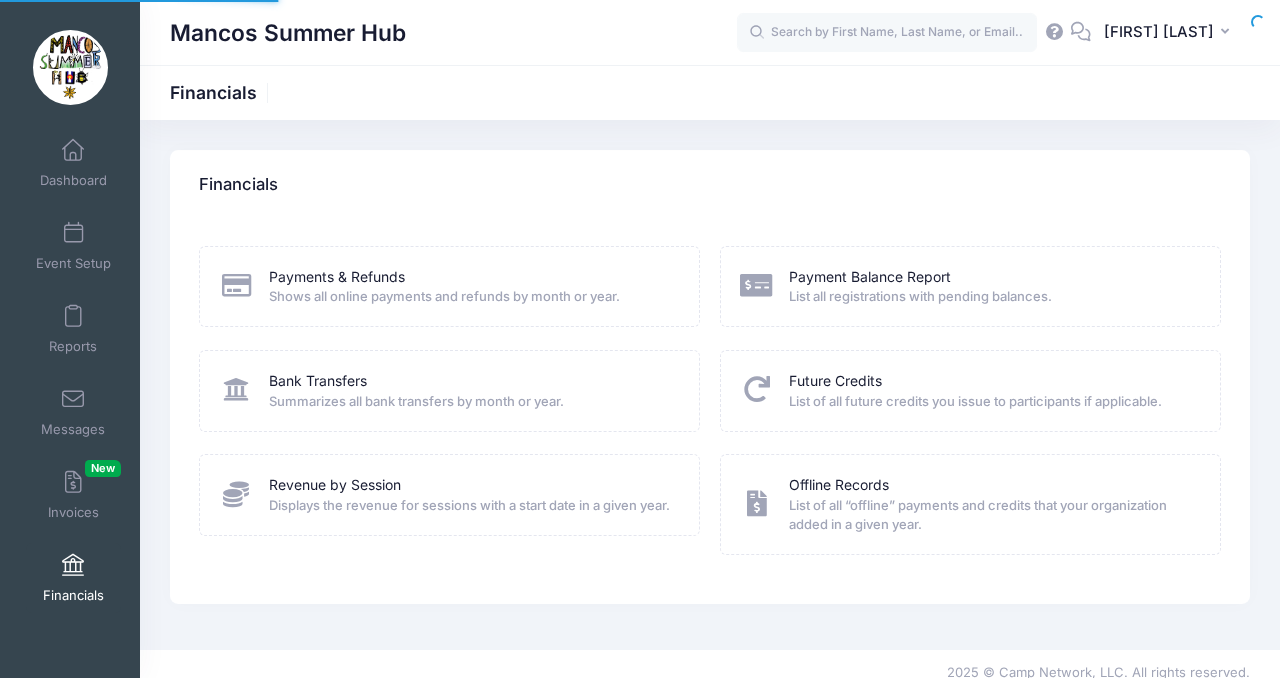 scroll, scrollTop: 0, scrollLeft: 0, axis: both 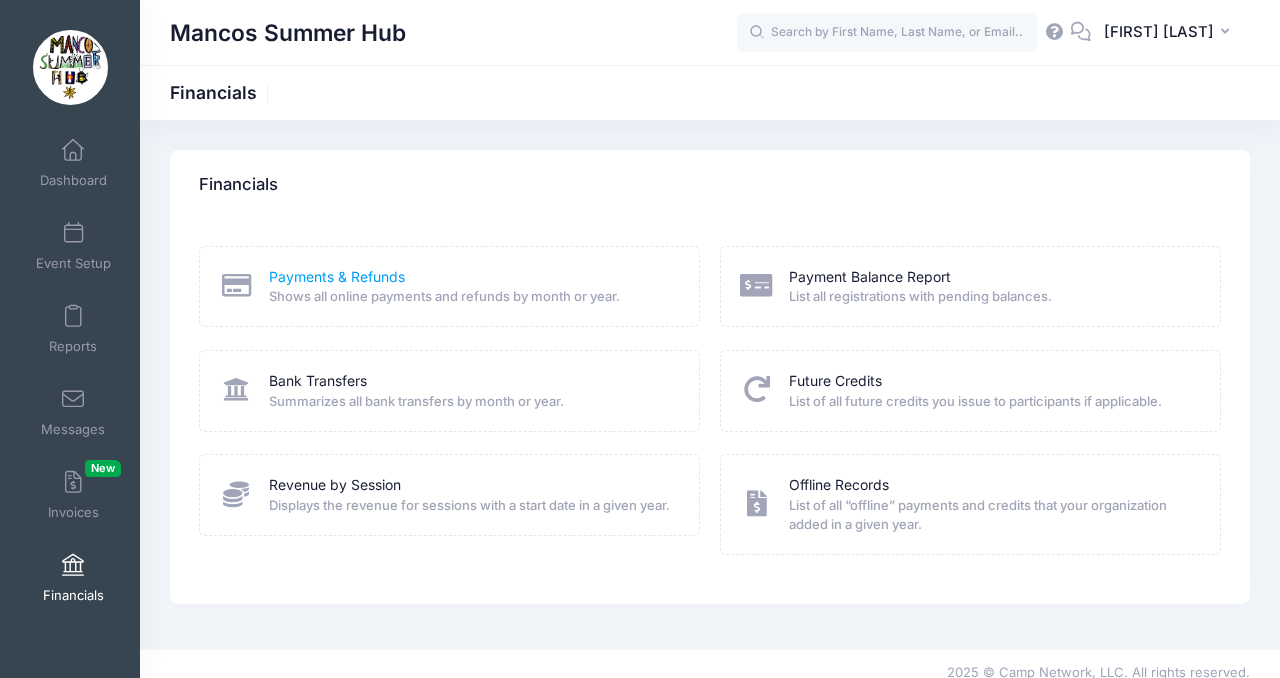 click on "Payments & Refunds" at bounding box center [337, 277] 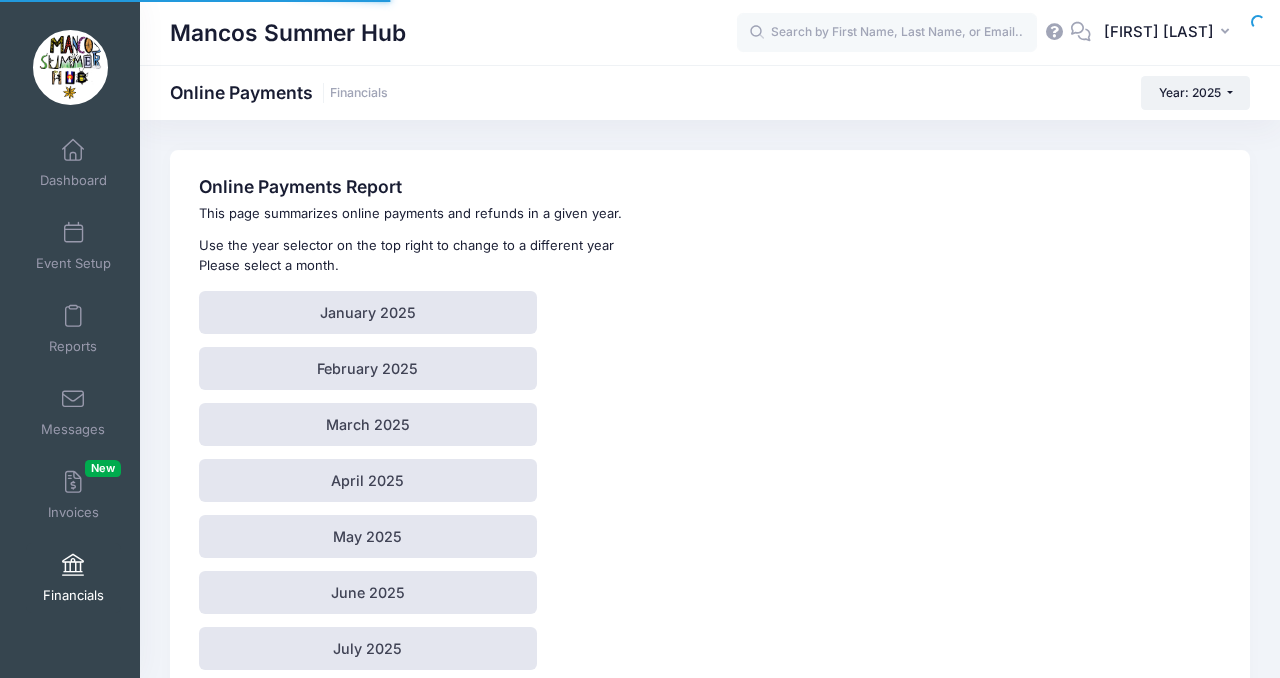 scroll, scrollTop: 0, scrollLeft: 0, axis: both 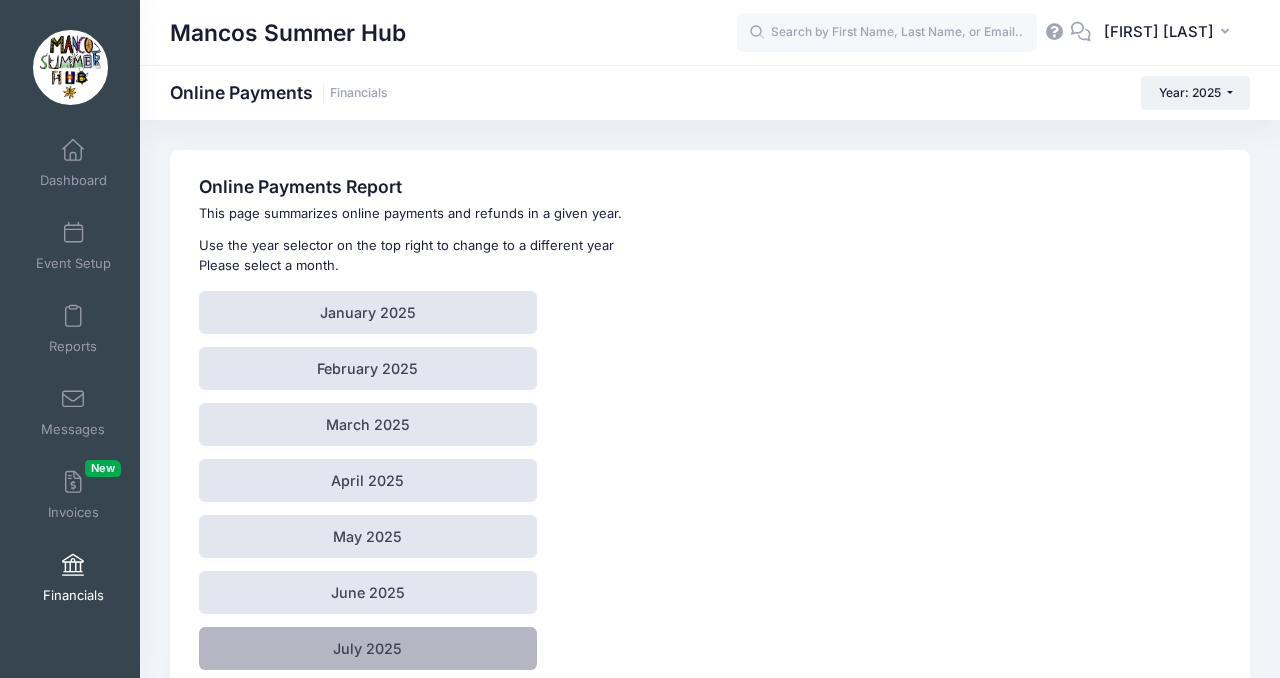 click on "July 2025" at bounding box center (367, 648) 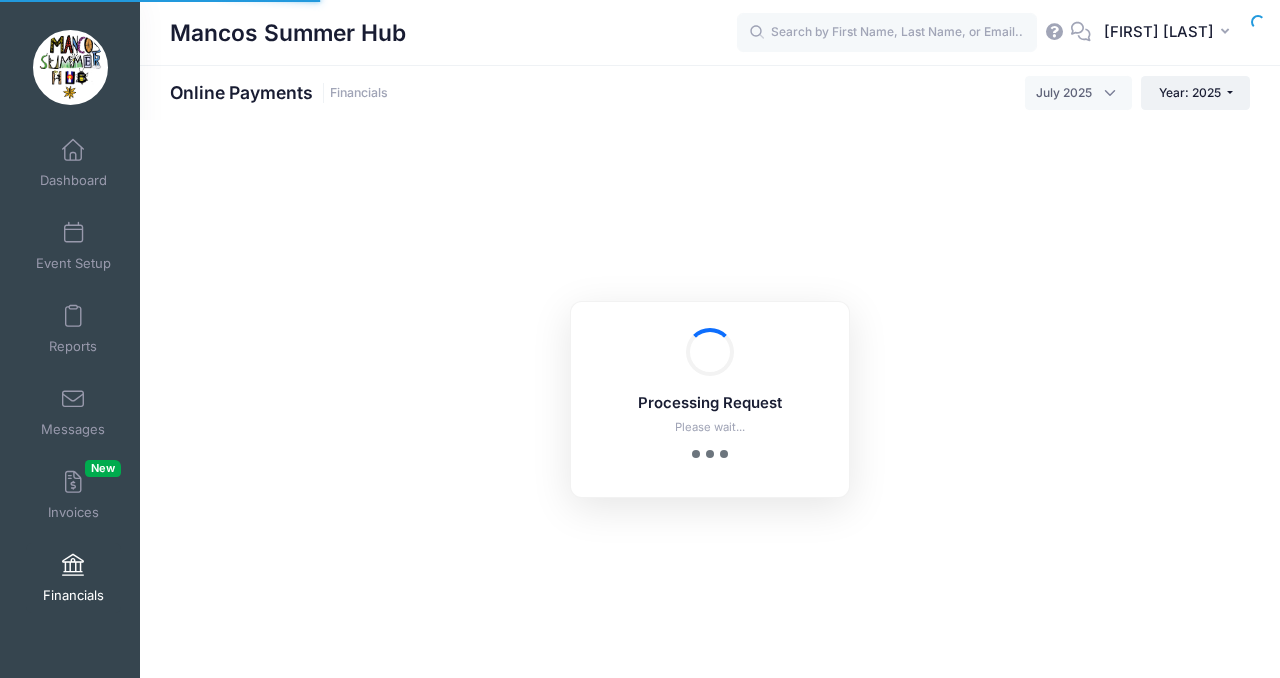 select on "10" 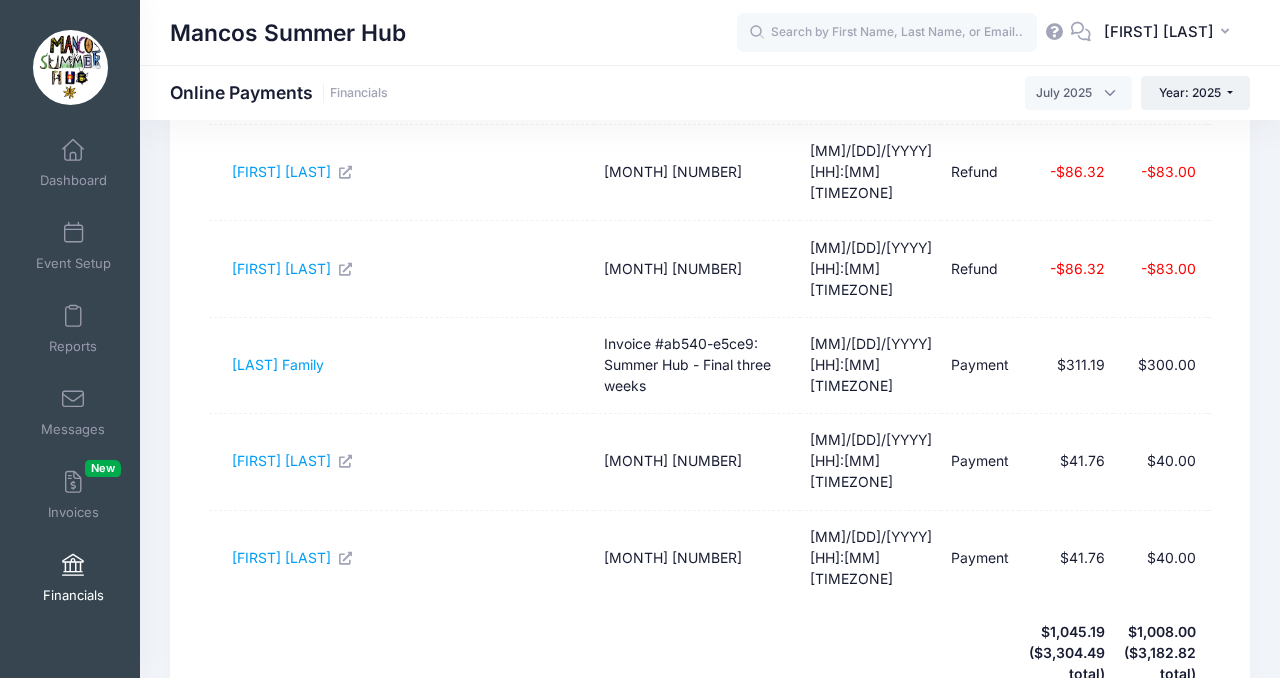 scroll, scrollTop: 721, scrollLeft: 0, axis: vertical 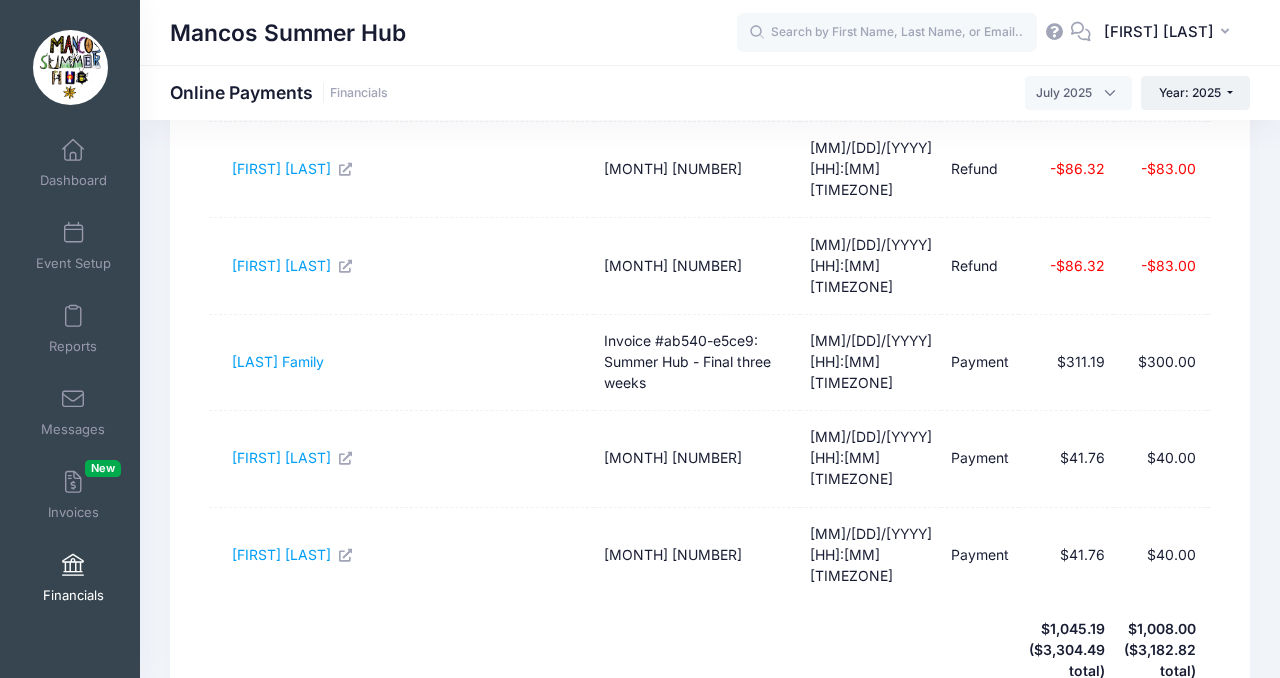 click on "2" at bounding box center (1033, 729) 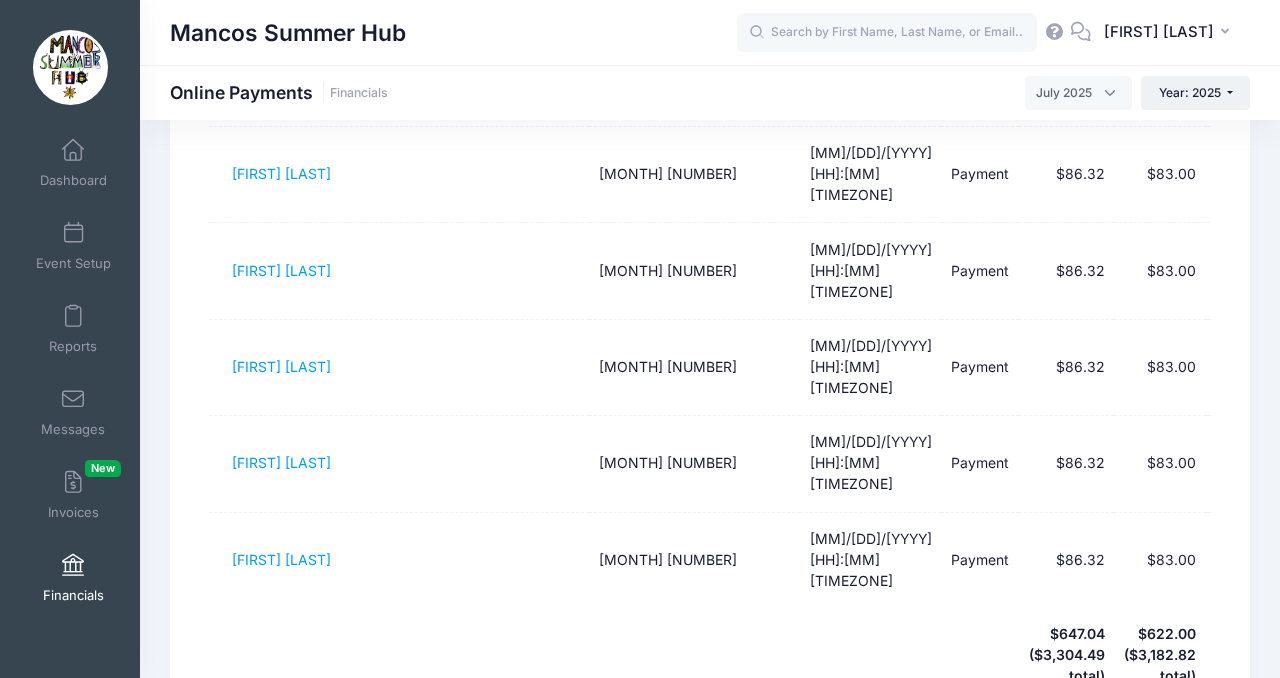 scroll, scrollTop: 718, scrollLeft: 0, axis: vertical 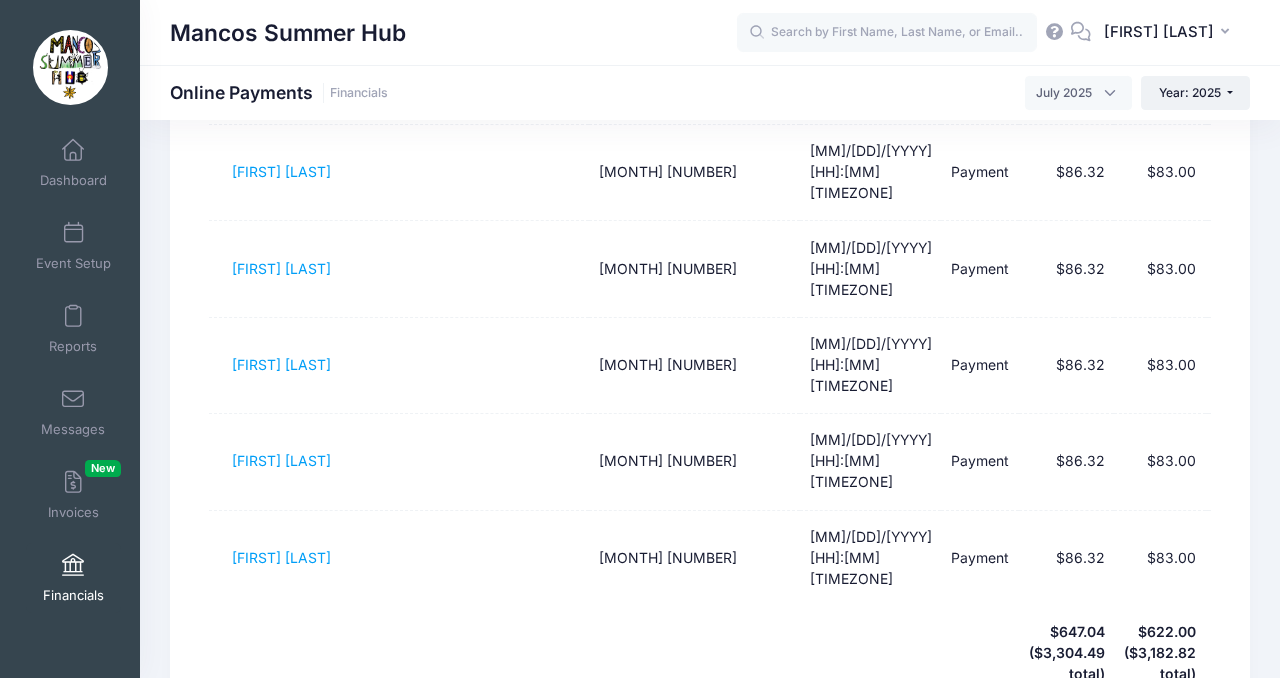 click on "3" at bounding box center (1072, 732) 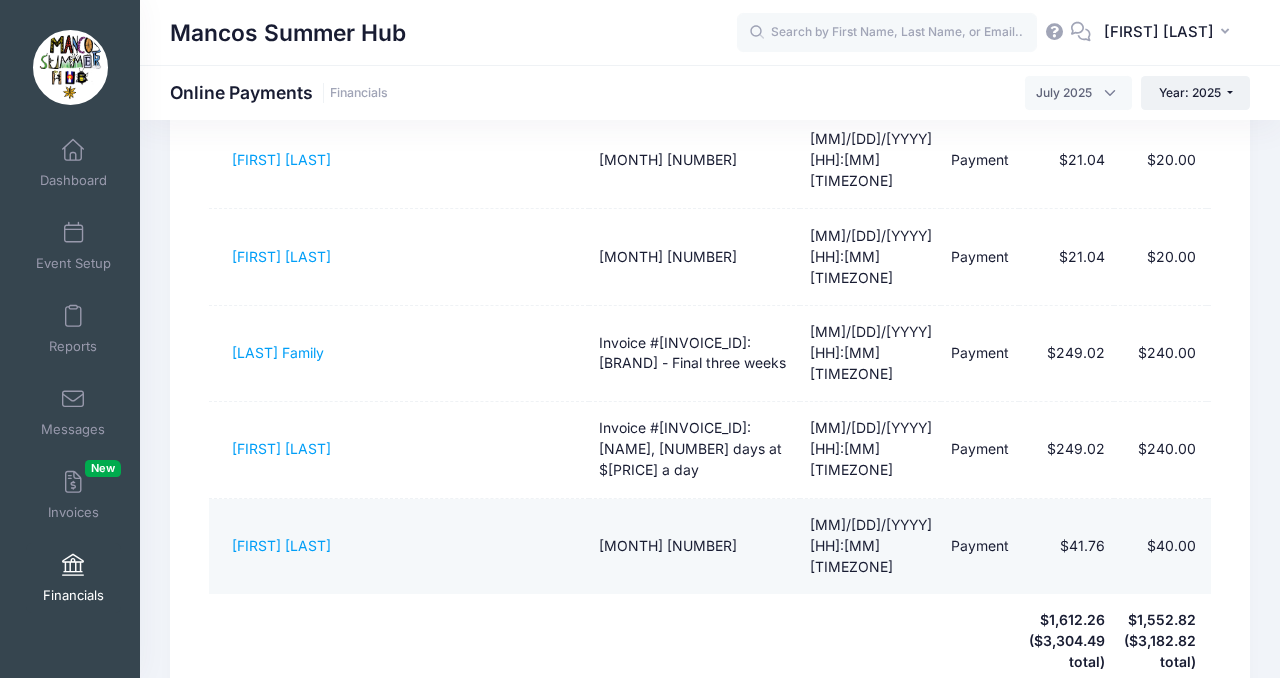 scroll, scrollTop: 748, scrollLeft: 0, axis: vertical 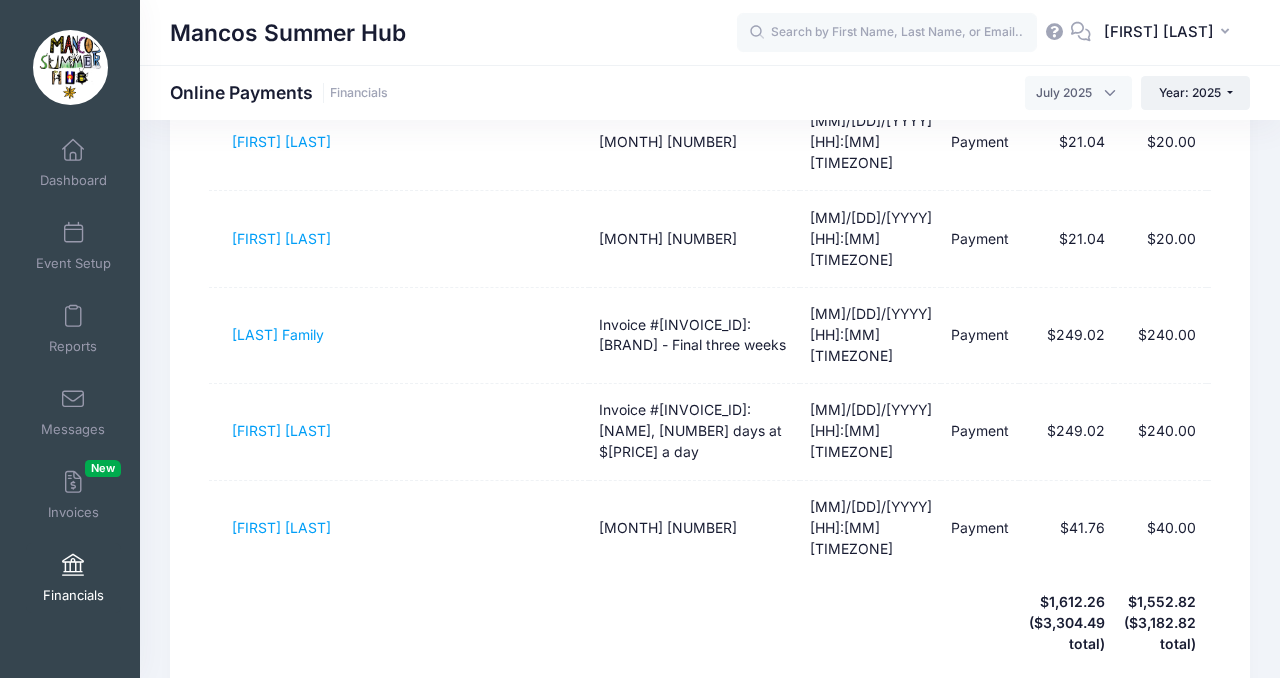 click on "2" at bounding box center (1033, 702) 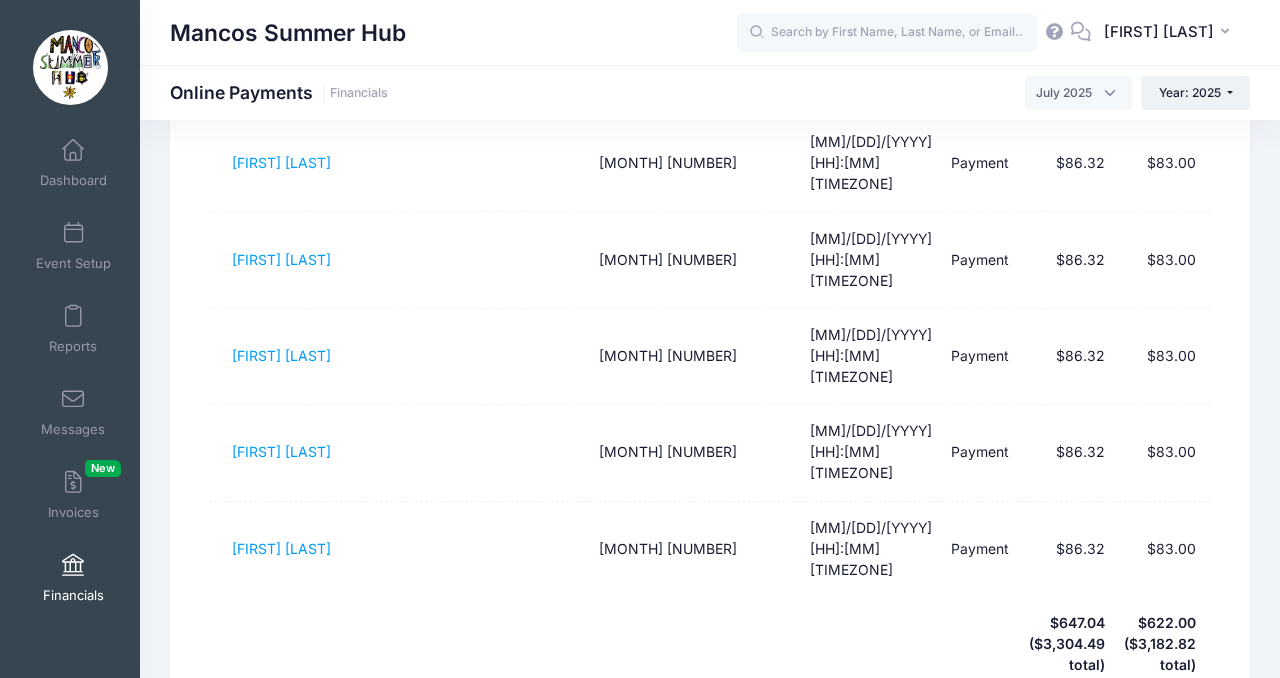 click on "1" at bounding box center [994, 723] 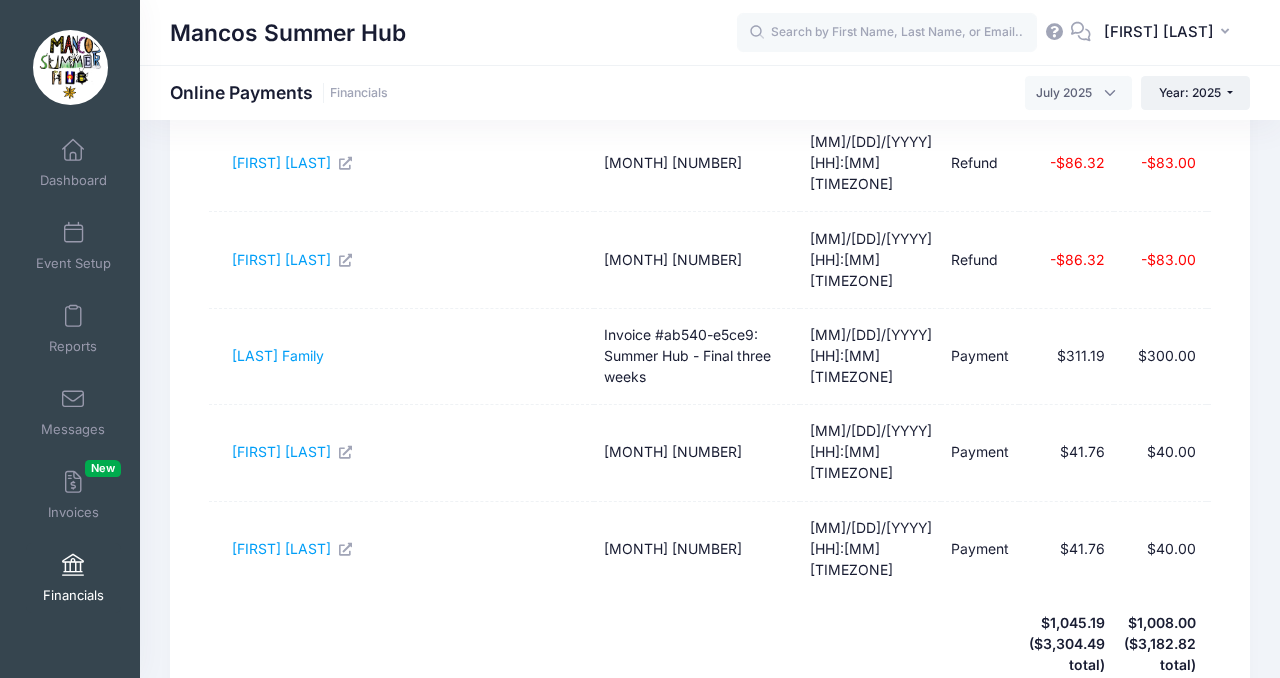 click on "3" at bounding box center (1072, 723) 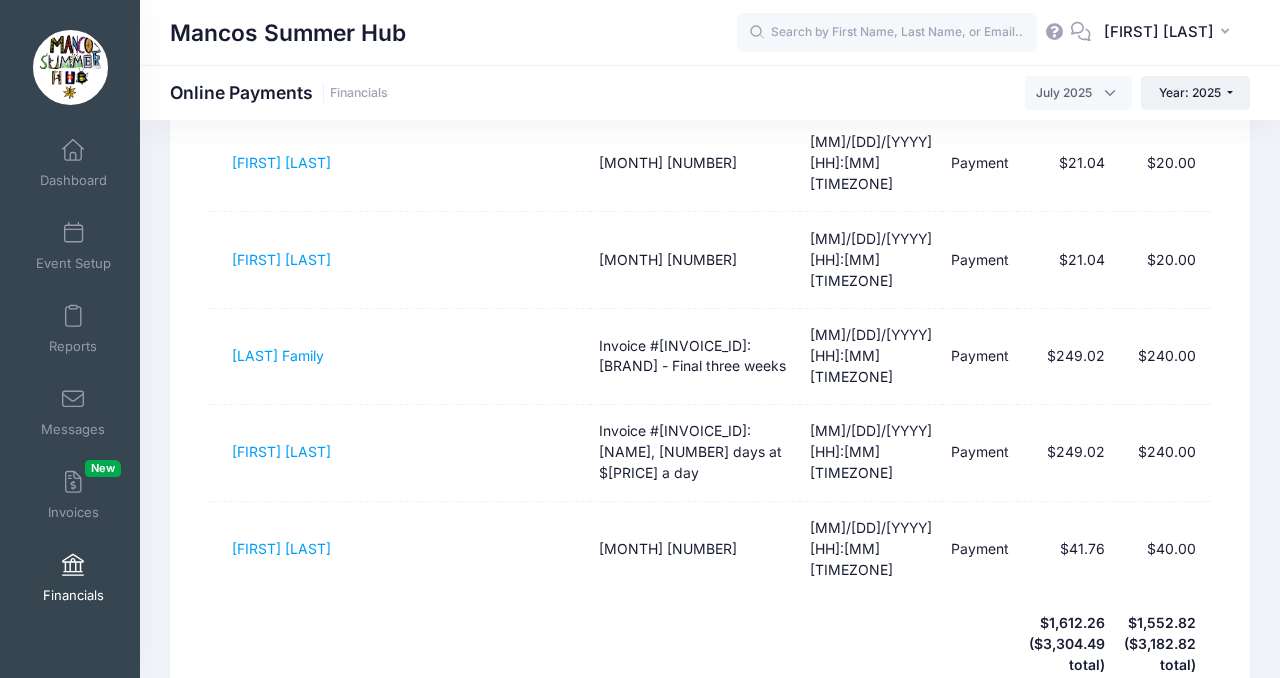 click on "1" at bounding box center [994, 723] 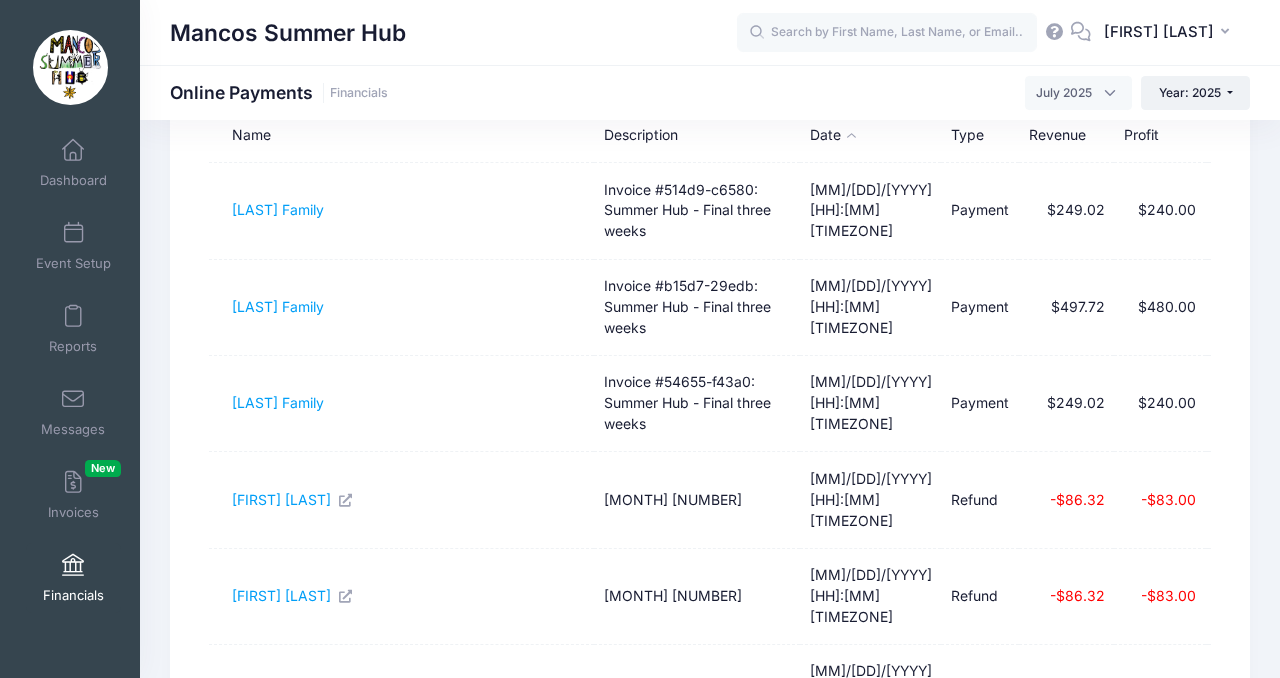 scroll, scrollTop: 0, scrollLeft: 0, axis: both 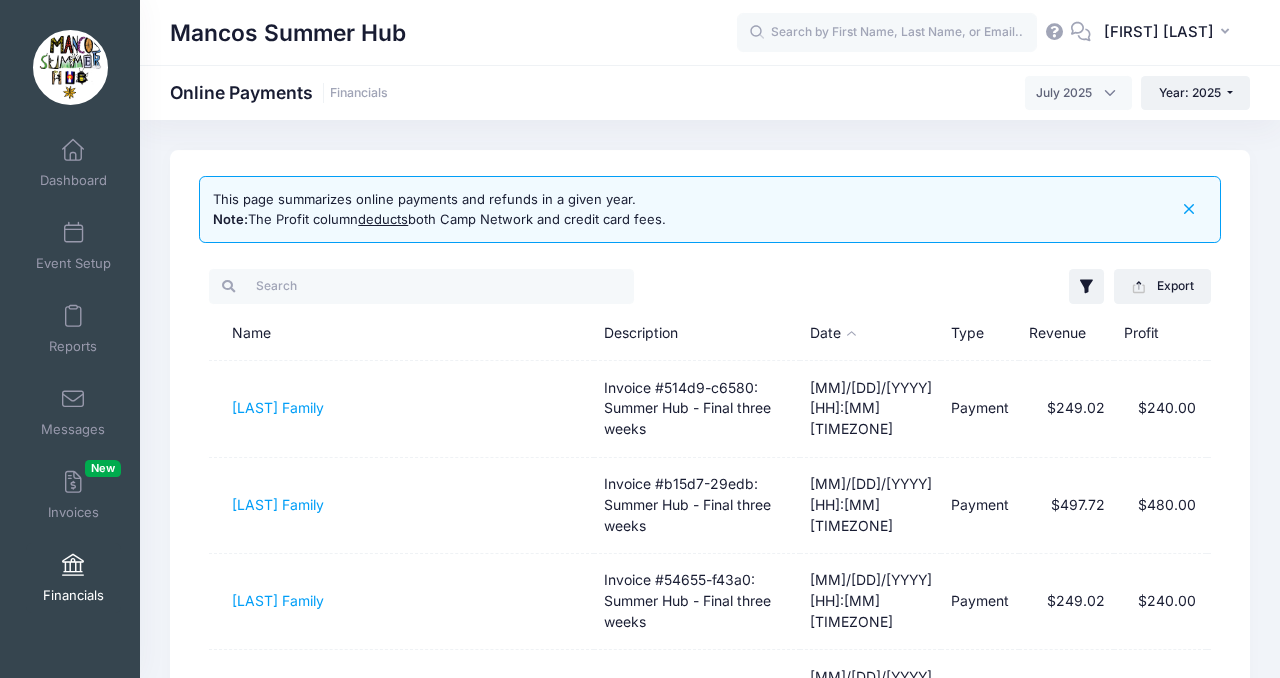 click at bounding box center [73, 566] 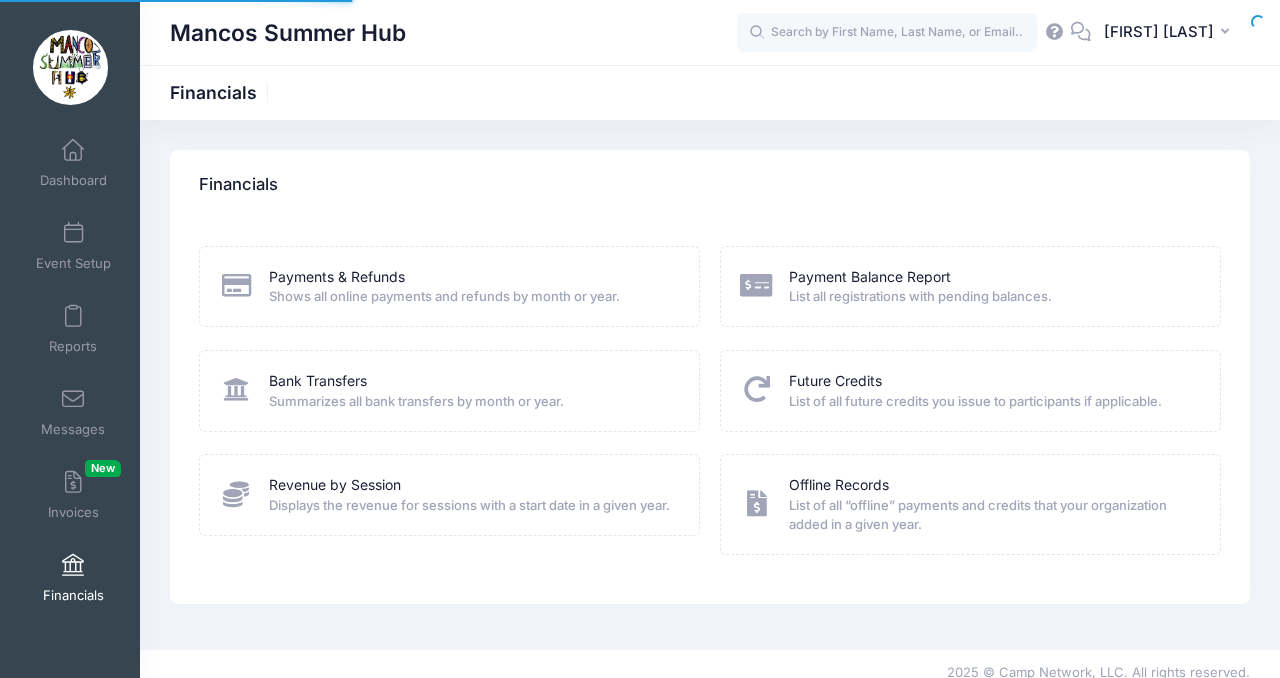 scroll, scrollTop: 0, scrollLeft: 0, axis: both 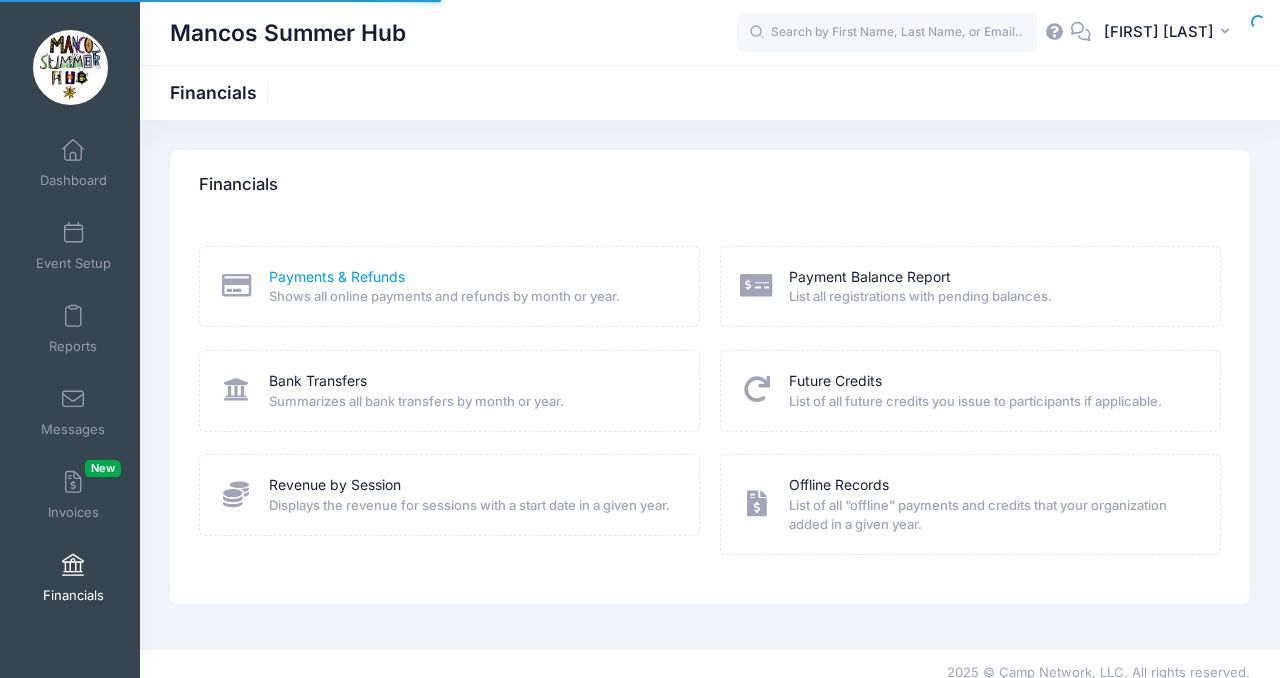 click on "Payments & Refunds" at bounding box center (337, 277) 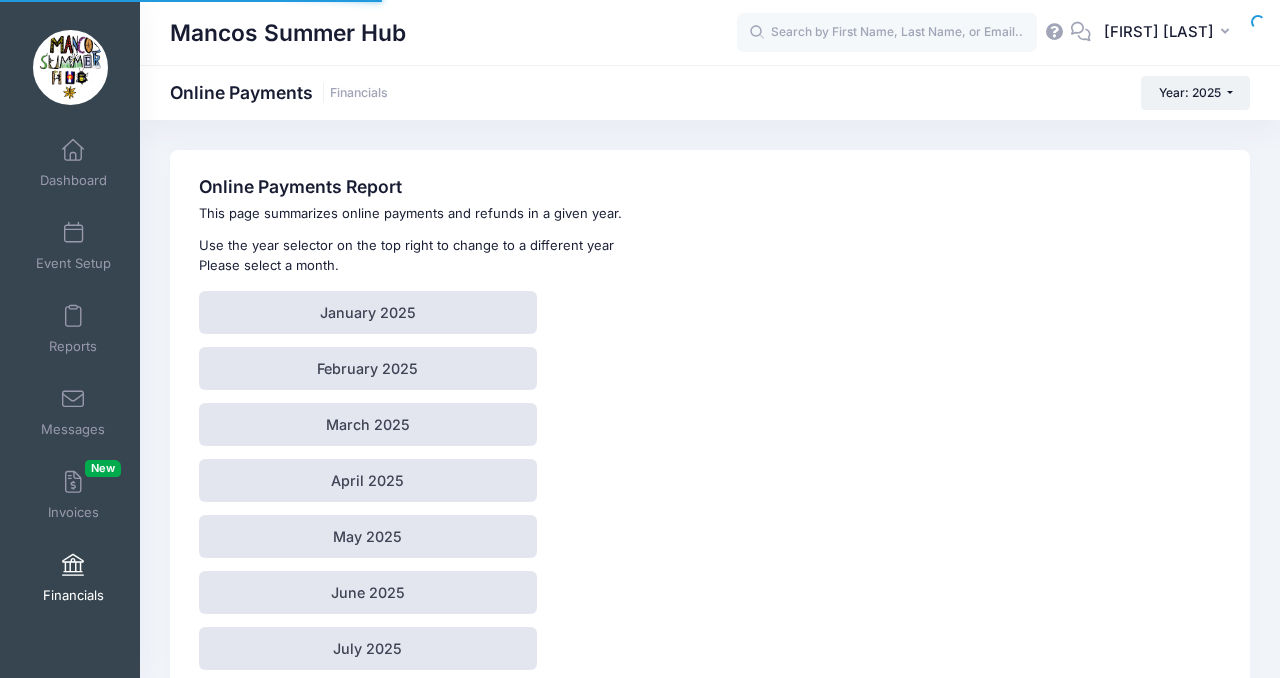 scroll, scrollTop: 0, scrollLeft: 0, axis: both 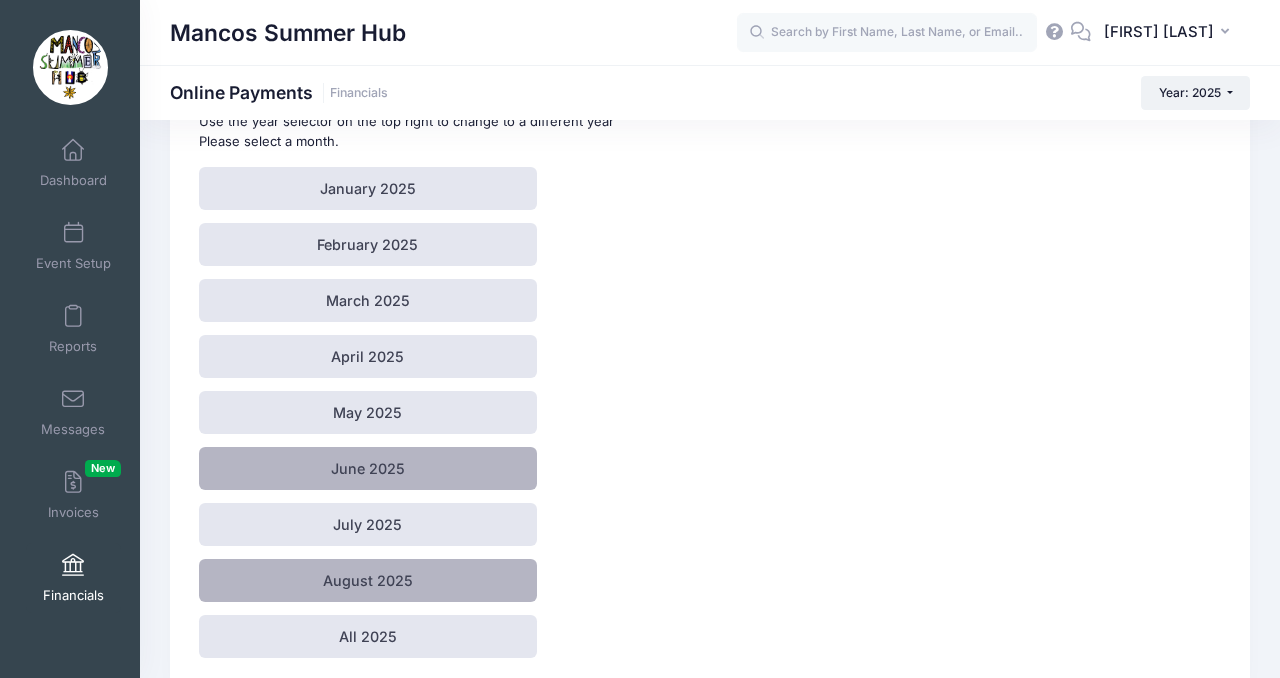 click on "August 2025" at bounding box center (367, 580) 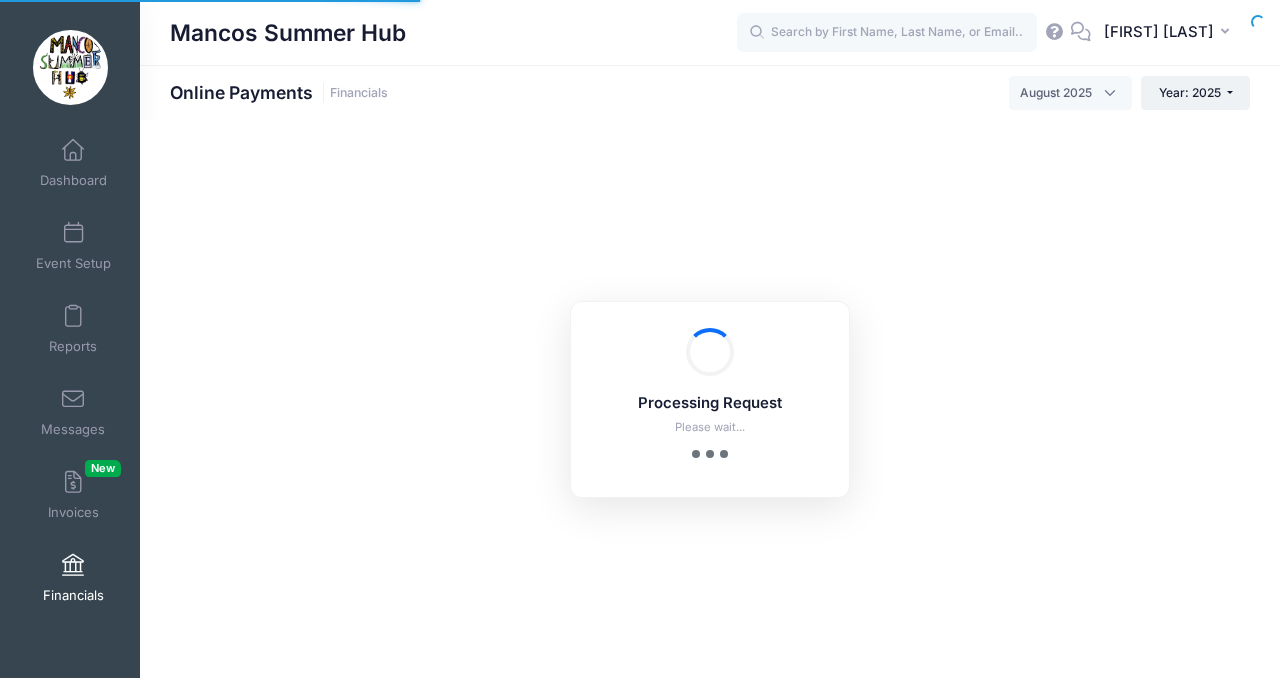 select on "10" 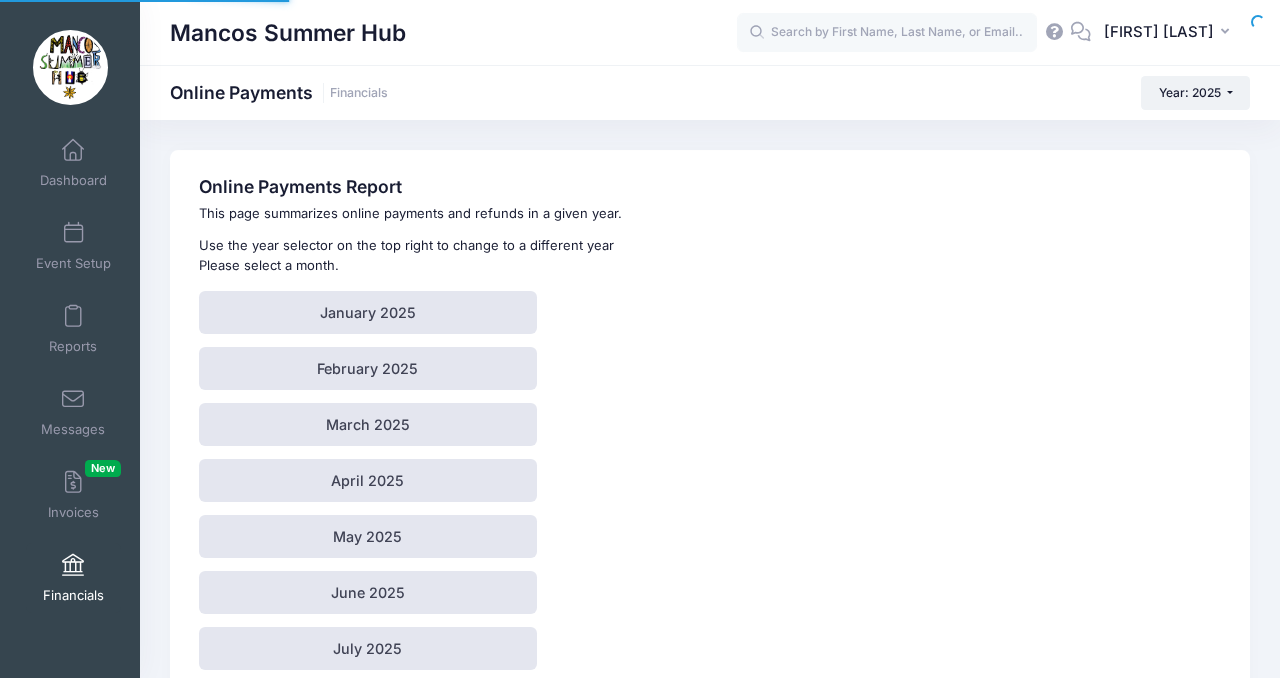scroll, scrollTop: 124, scrollLeft: 0, axis: vertical 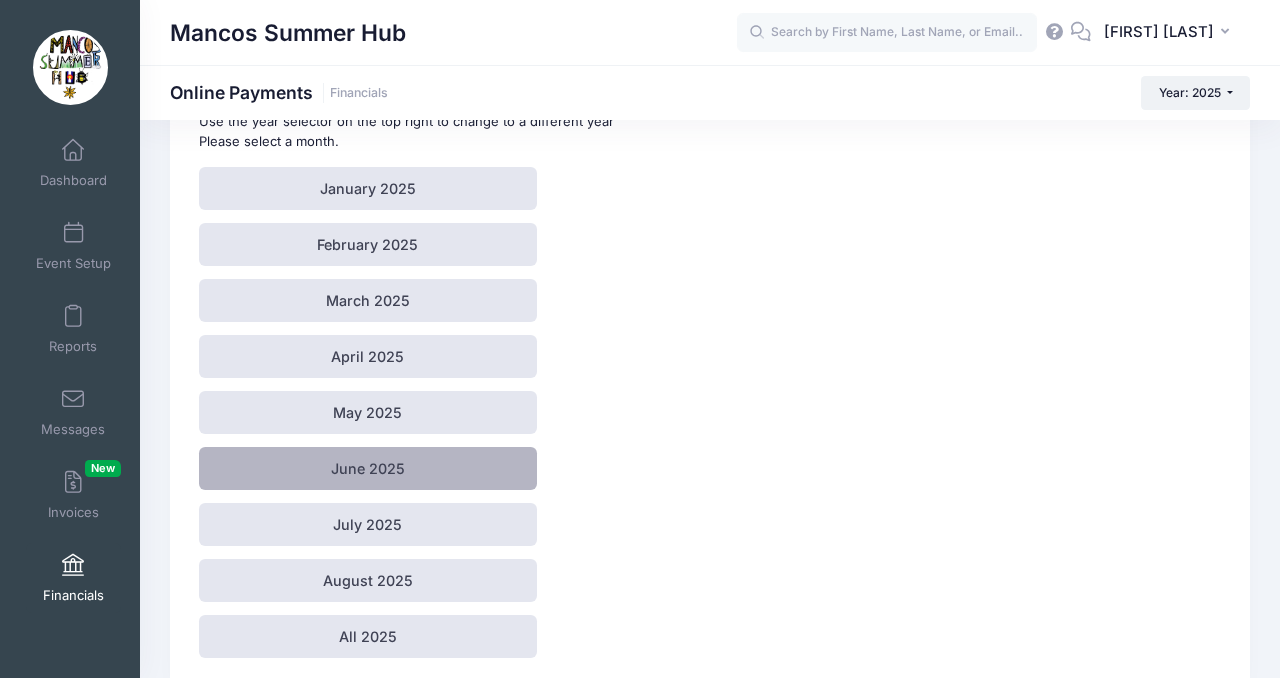 click on "June 2025" at bounding box center [367, 468] 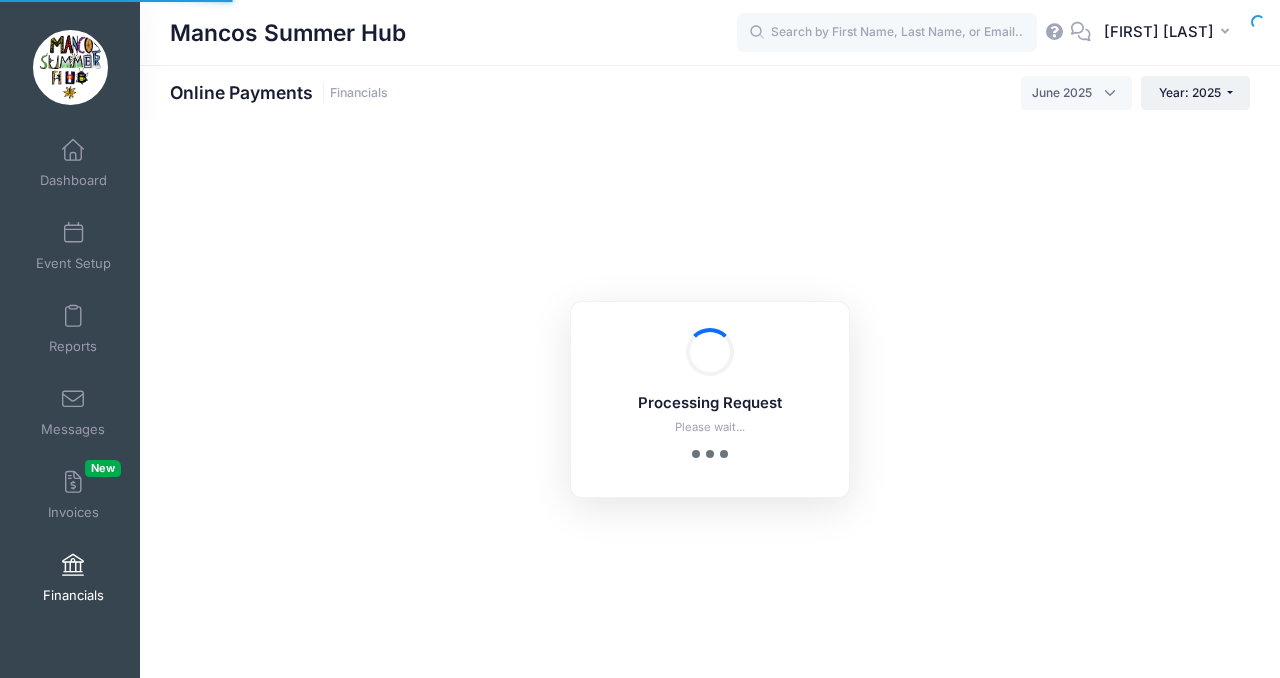 select on "10" 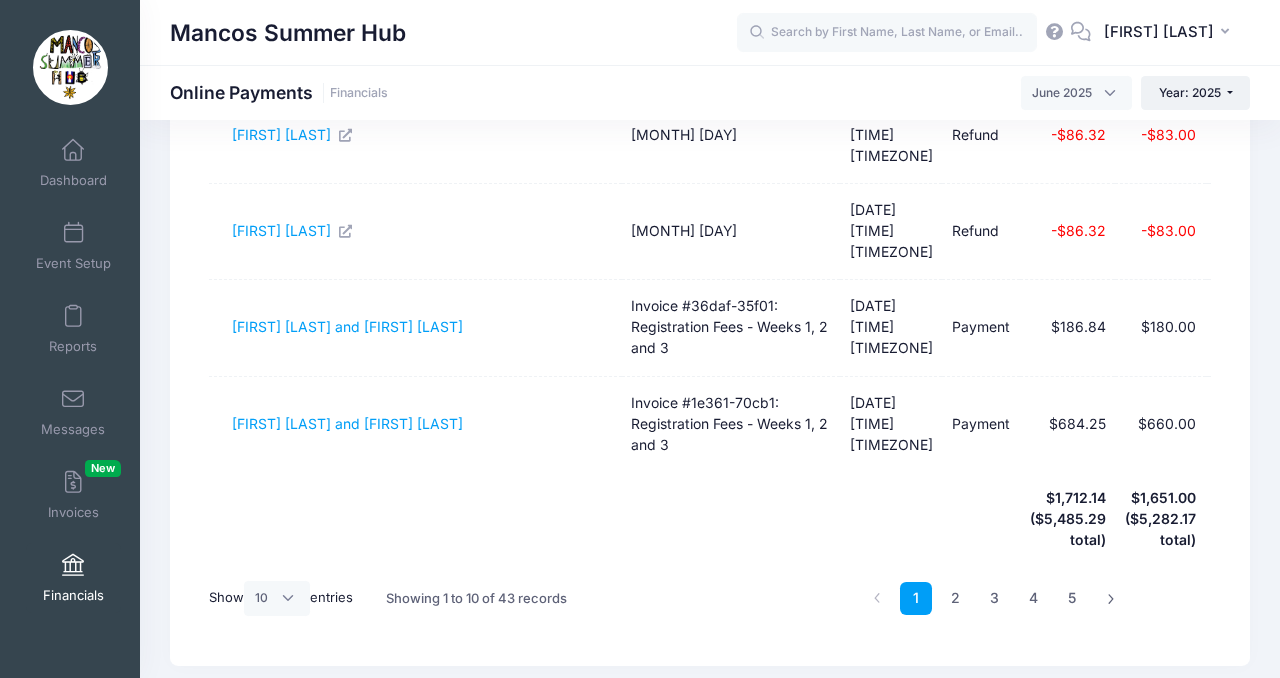 scroll, scrollTop: 0, scrollLeft: 0, axis: both 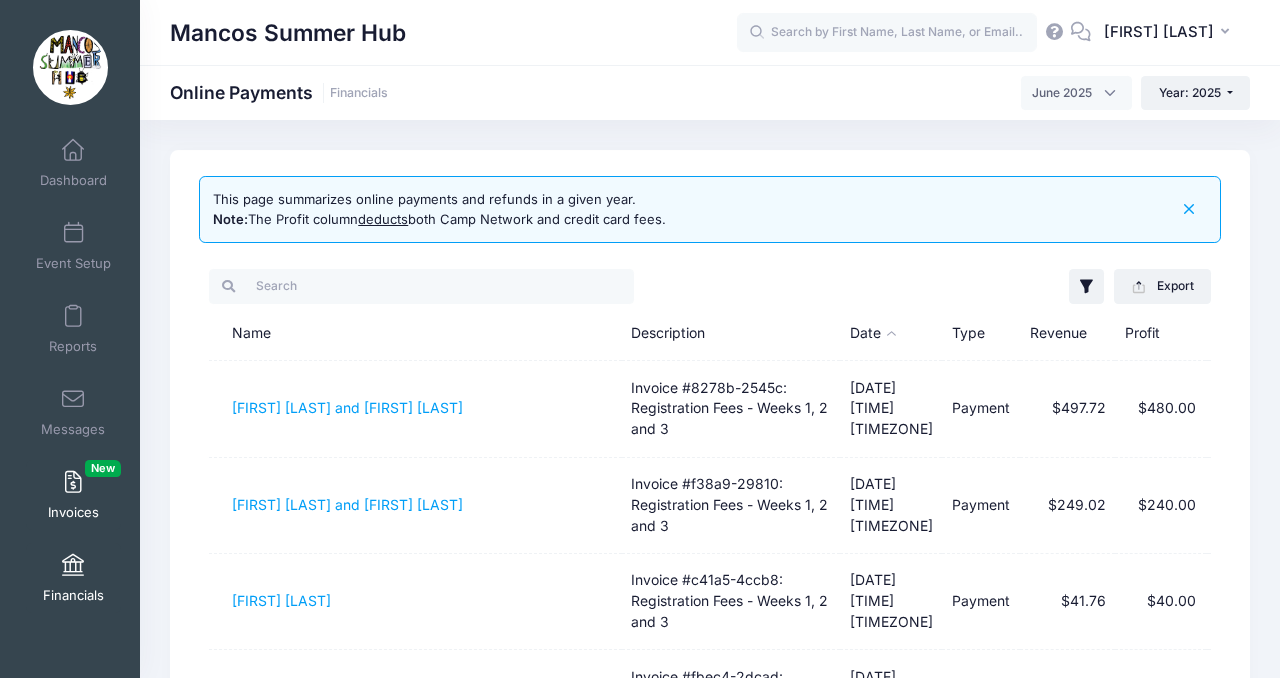 click at bounding box center (73, 483) 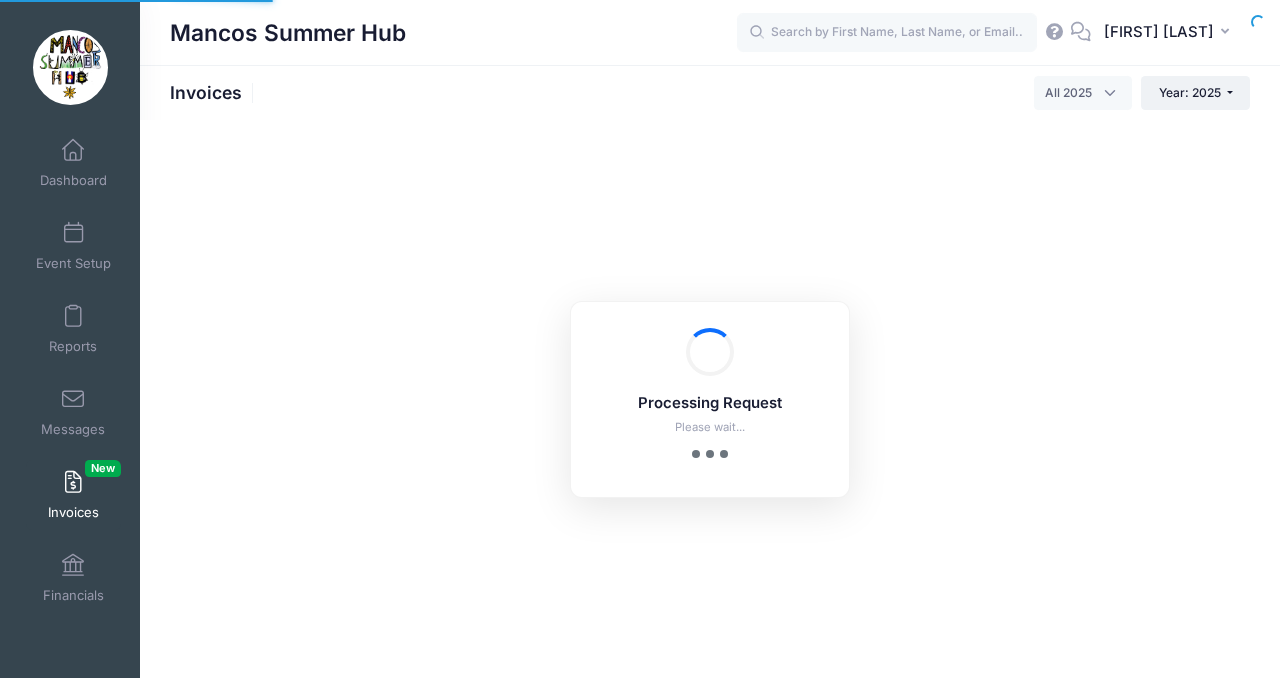 select 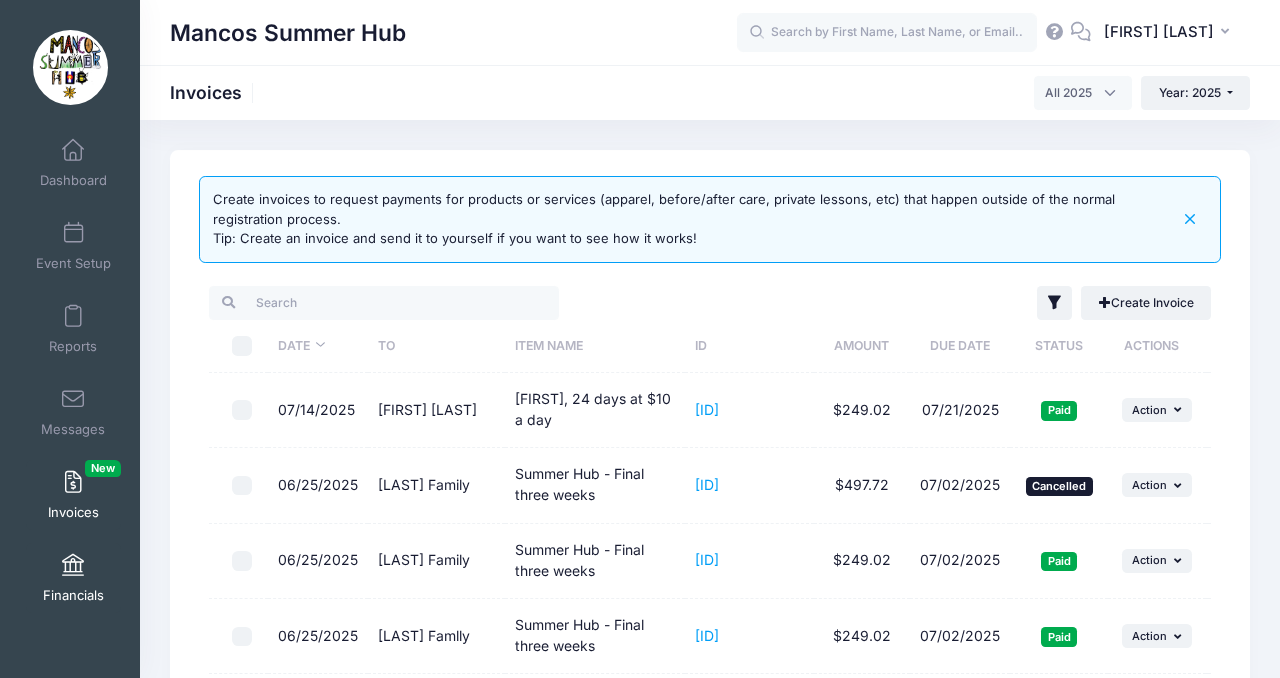 click at bounding box center [73, 566] 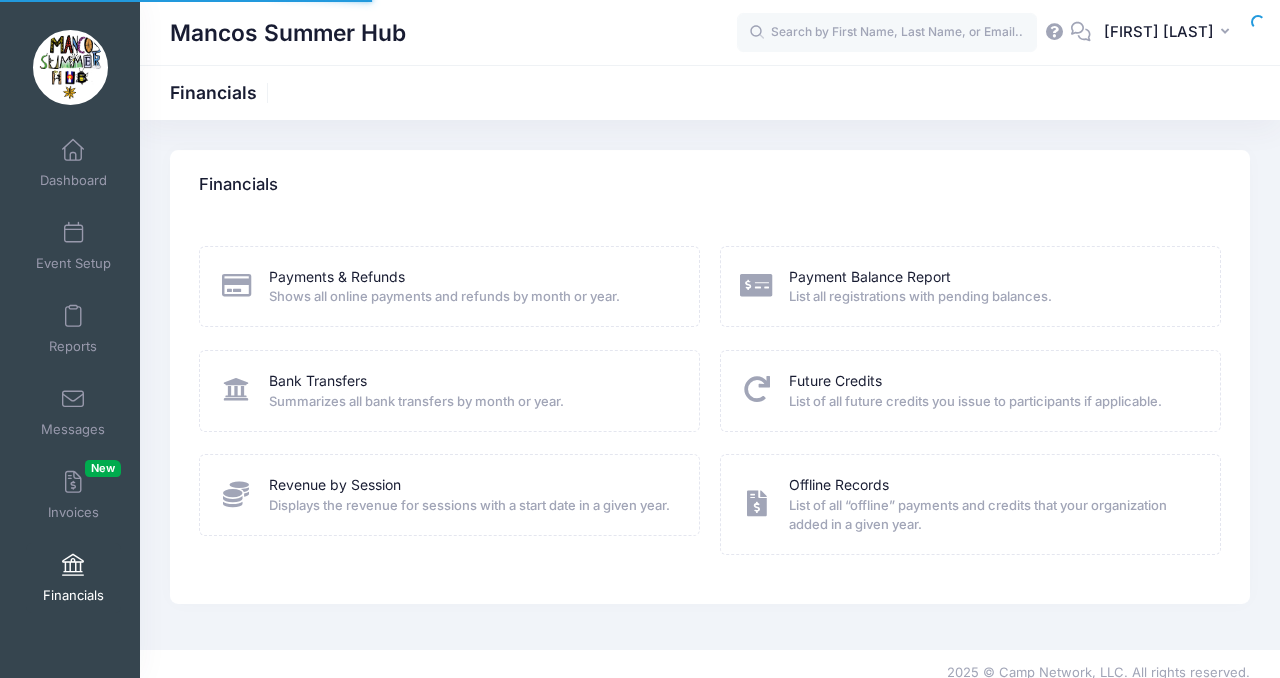 scroll, scrollTop: 0, scrollLeft: 0, axis: both 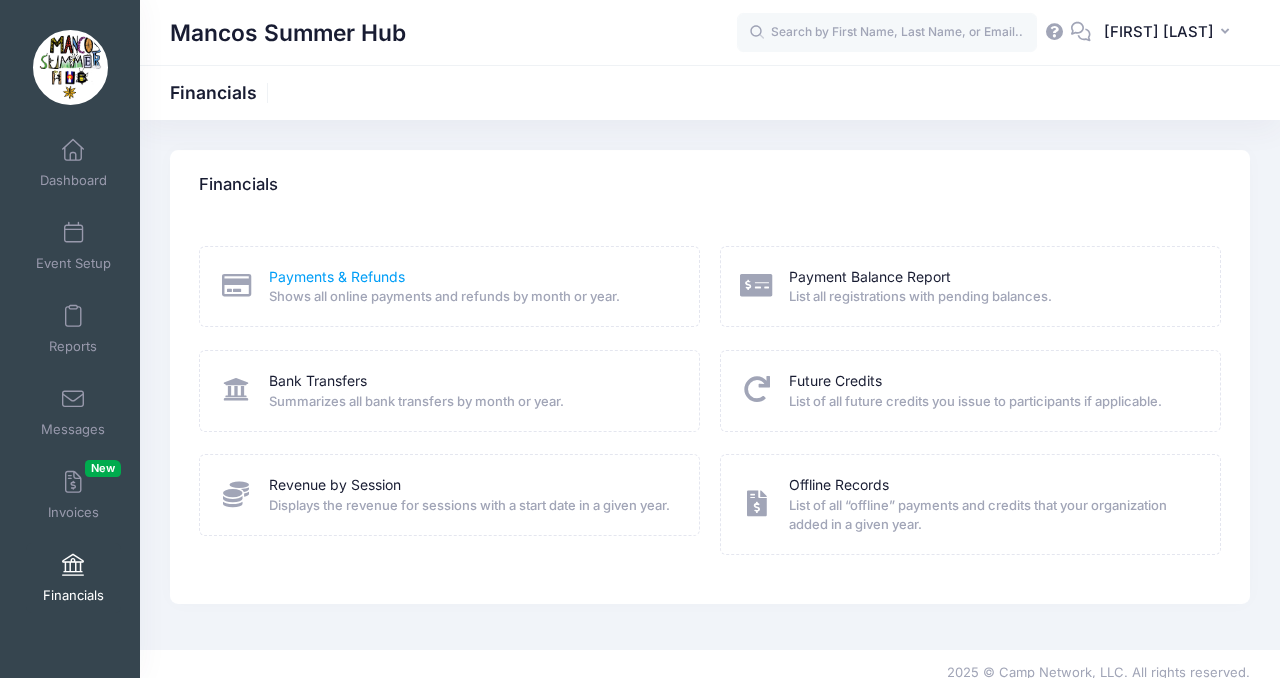 click on "Payments & Refunds" at bounding box center (337, 277) 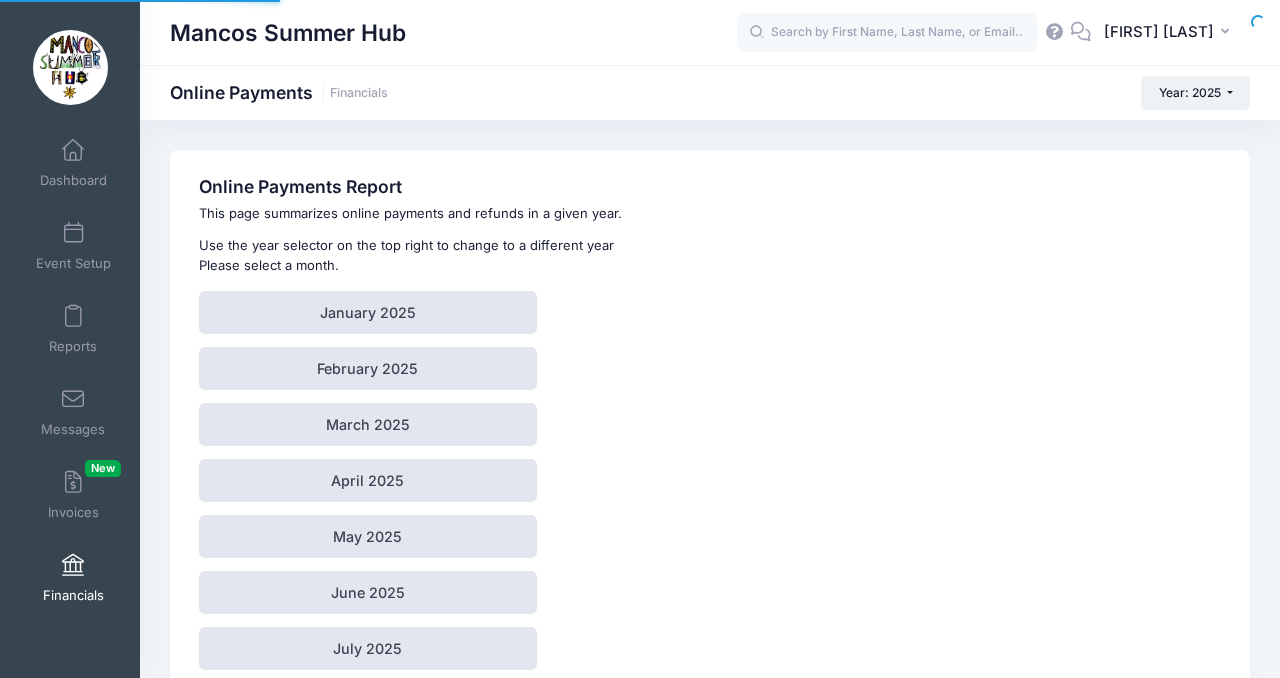 scroll, scrollTop: 0, scrollLeft: 0, axis: both 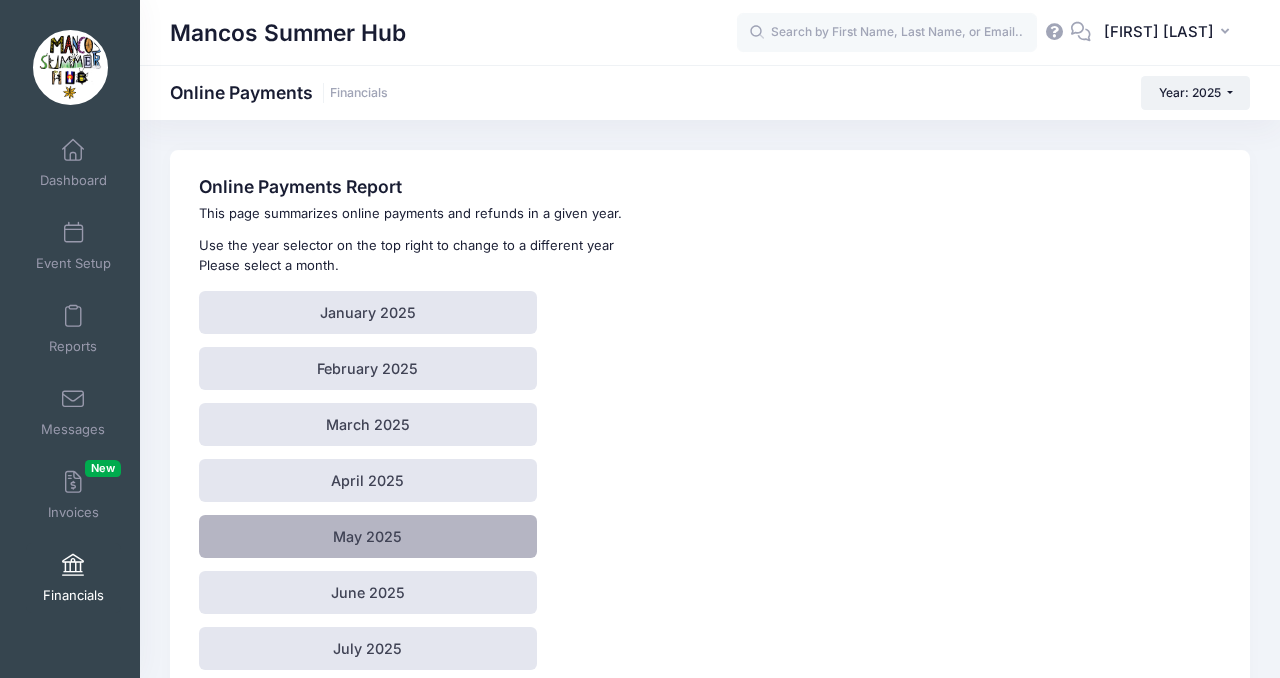 click on "May 2025" at bounding box center (367, 536) 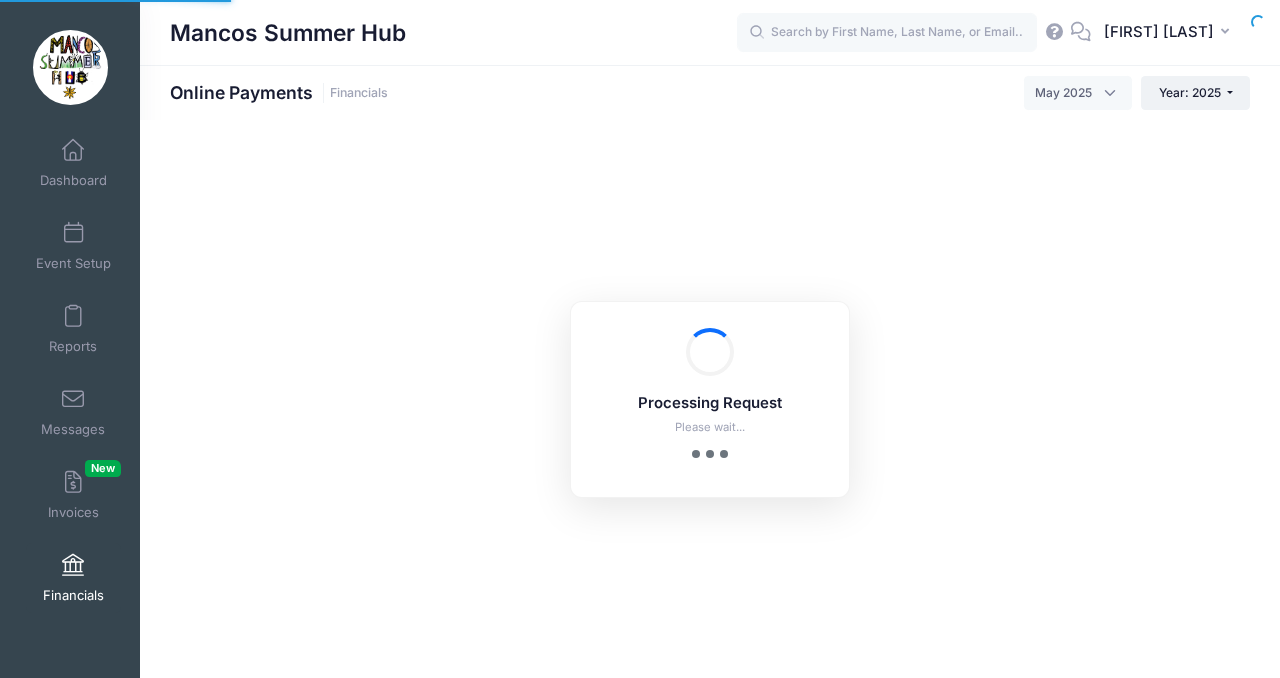 select on "10" 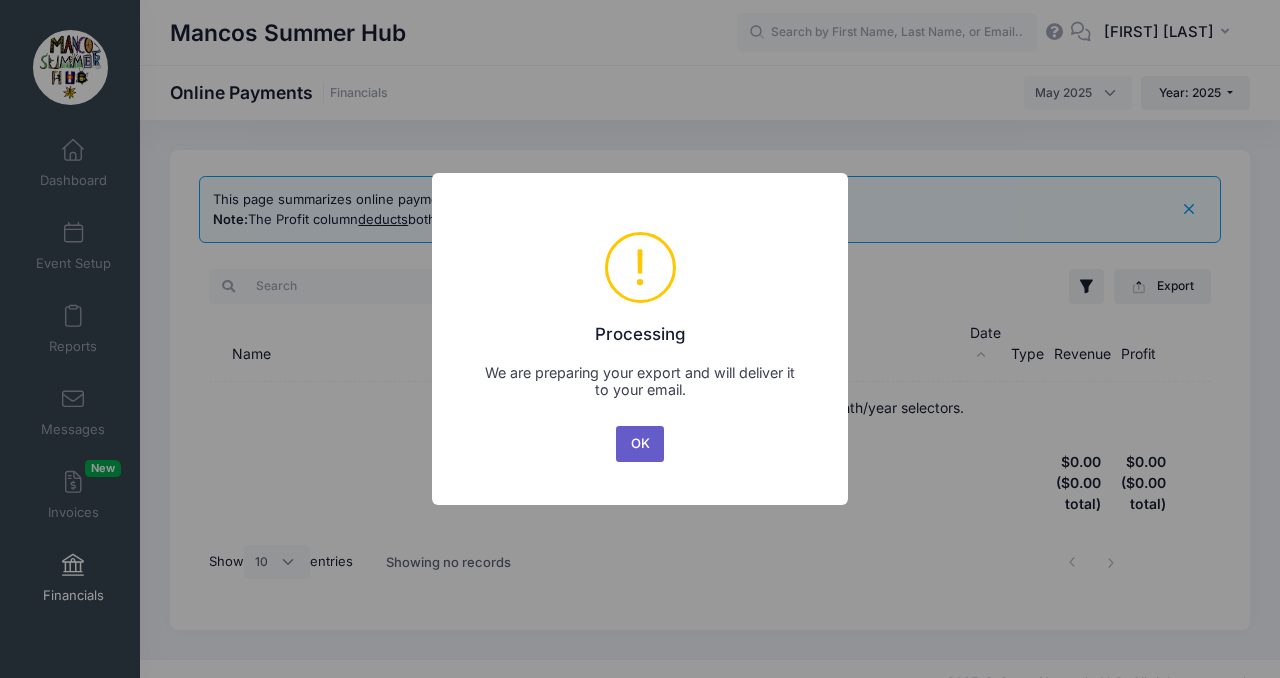 click on "OK" at bounding box center [640, 444] 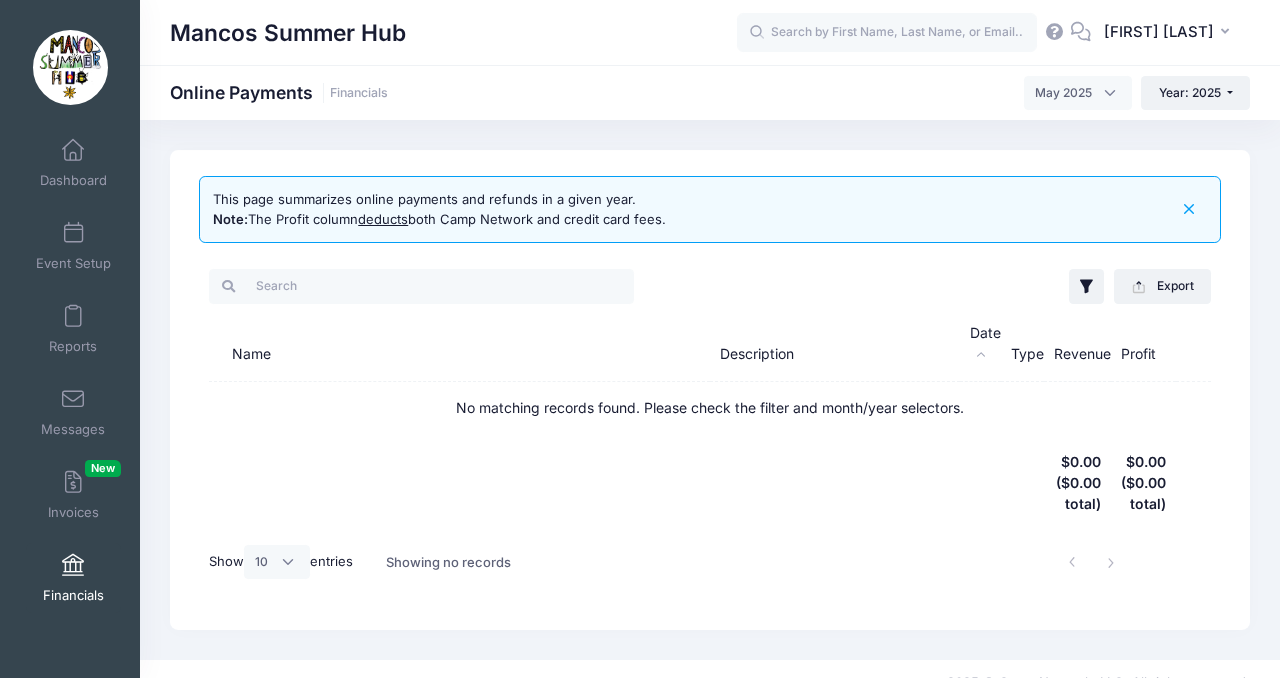 click at bounding box center (73, 566) 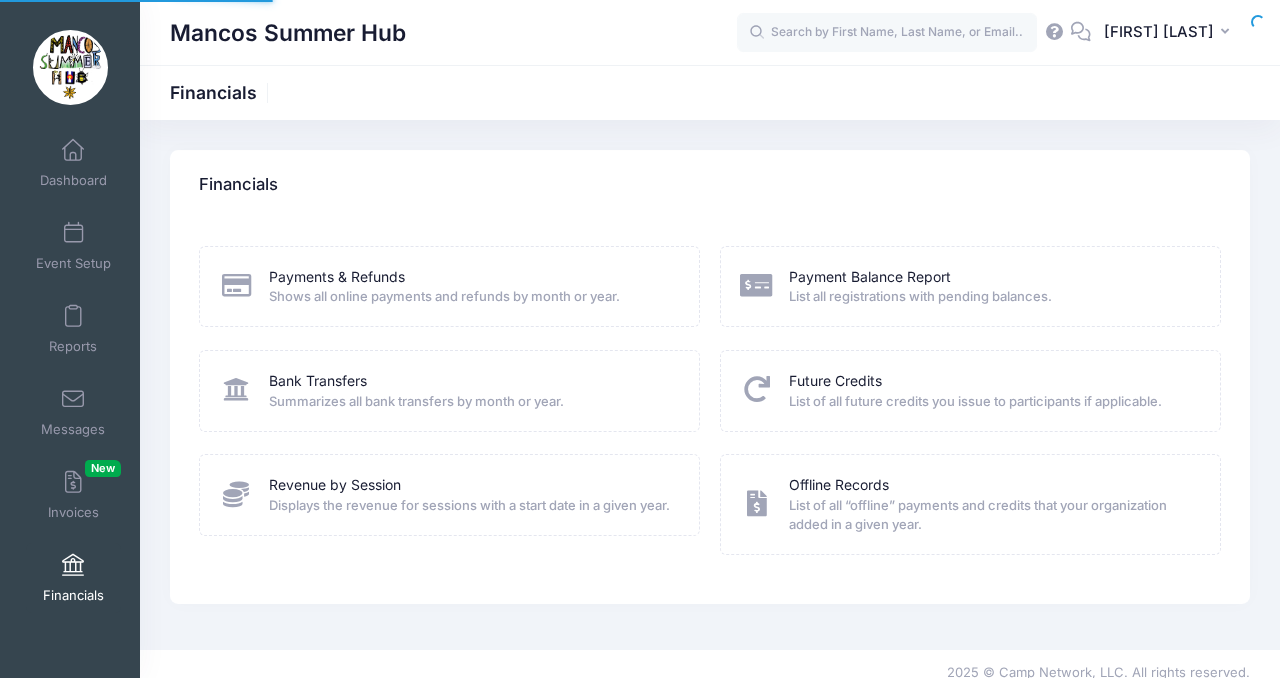 scroll, scrollTop: 0, scrollLeft: 0, axis: both 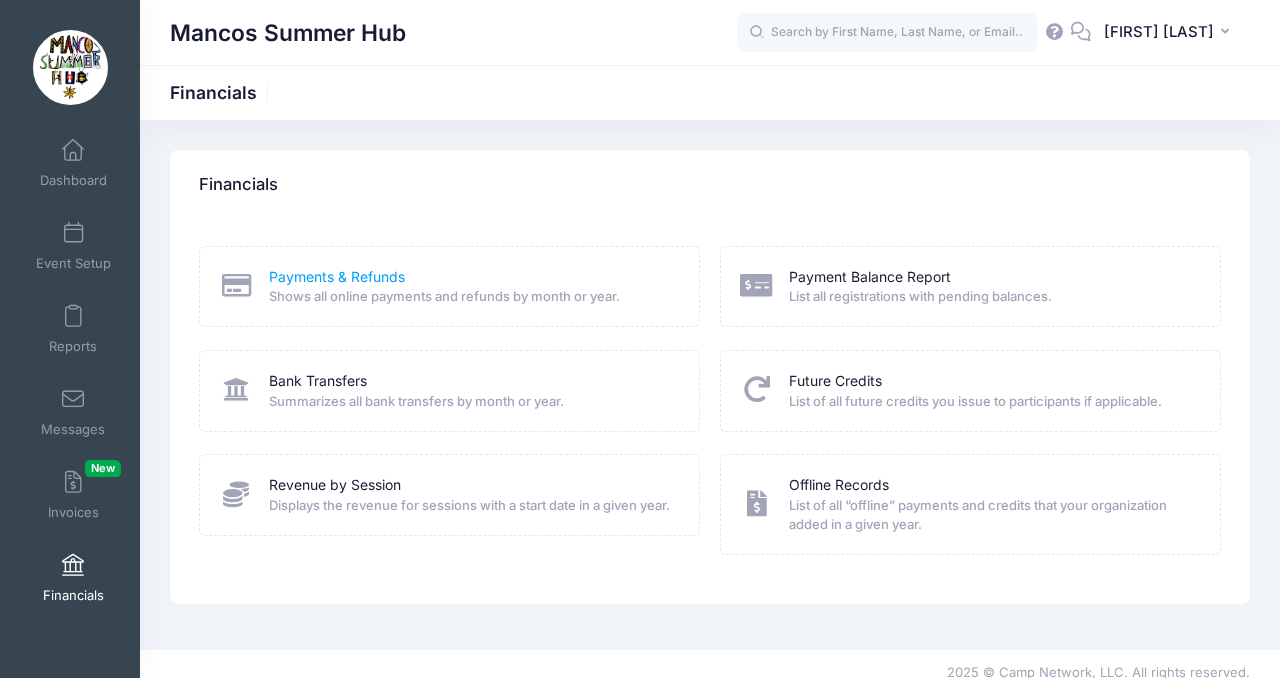 click on "Payments & Refunds" at bounding box center [337, 277] 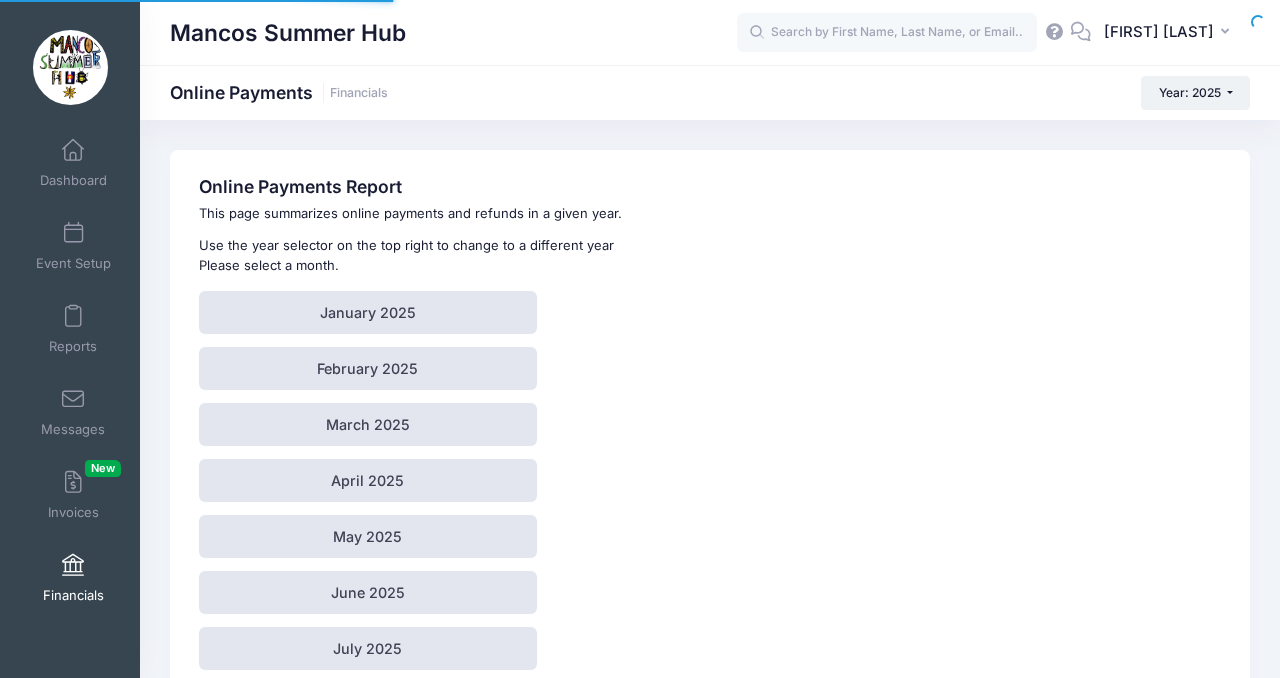 scroll, scrollTop: 0, scrollLeft: 0, axis: both 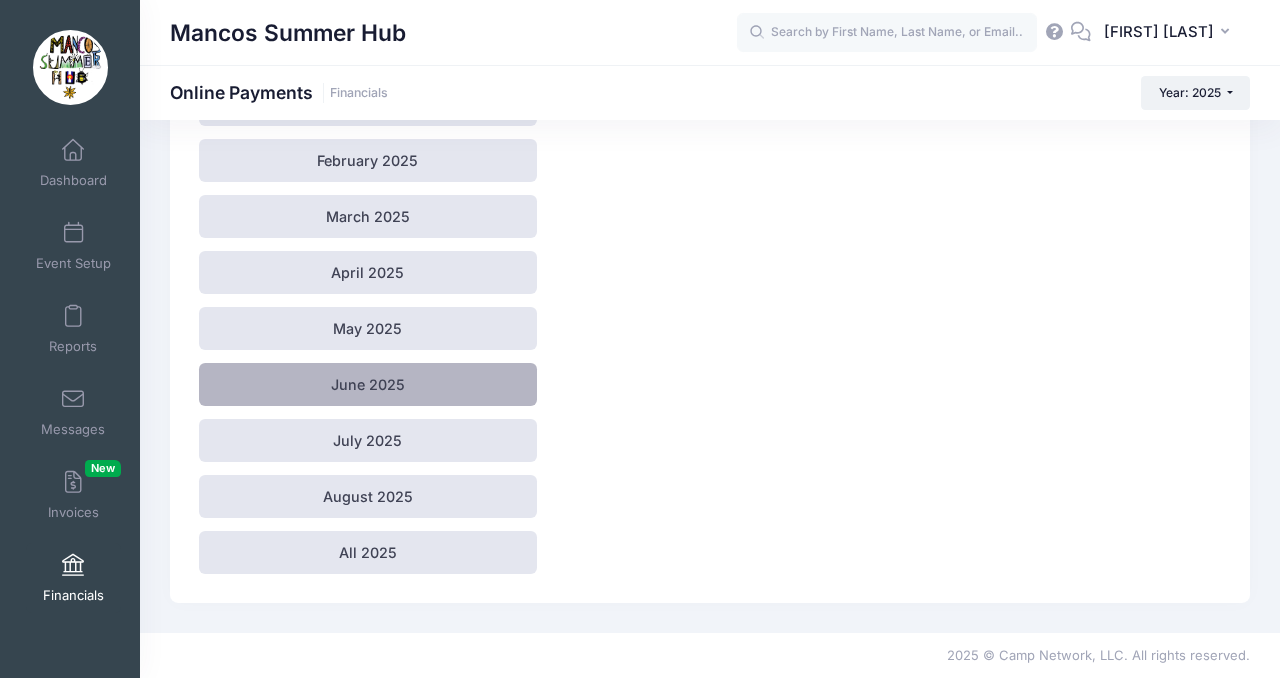 click on "June 2025" at bounding box center [367, 384] 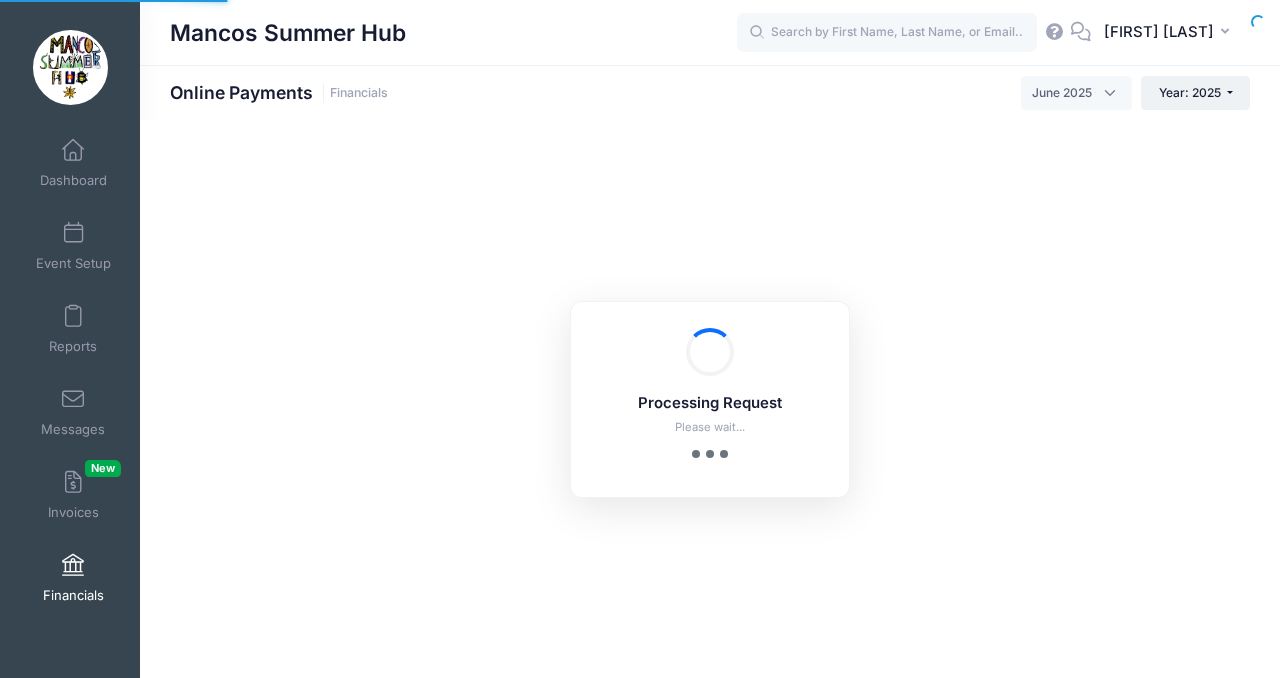 select on "10" 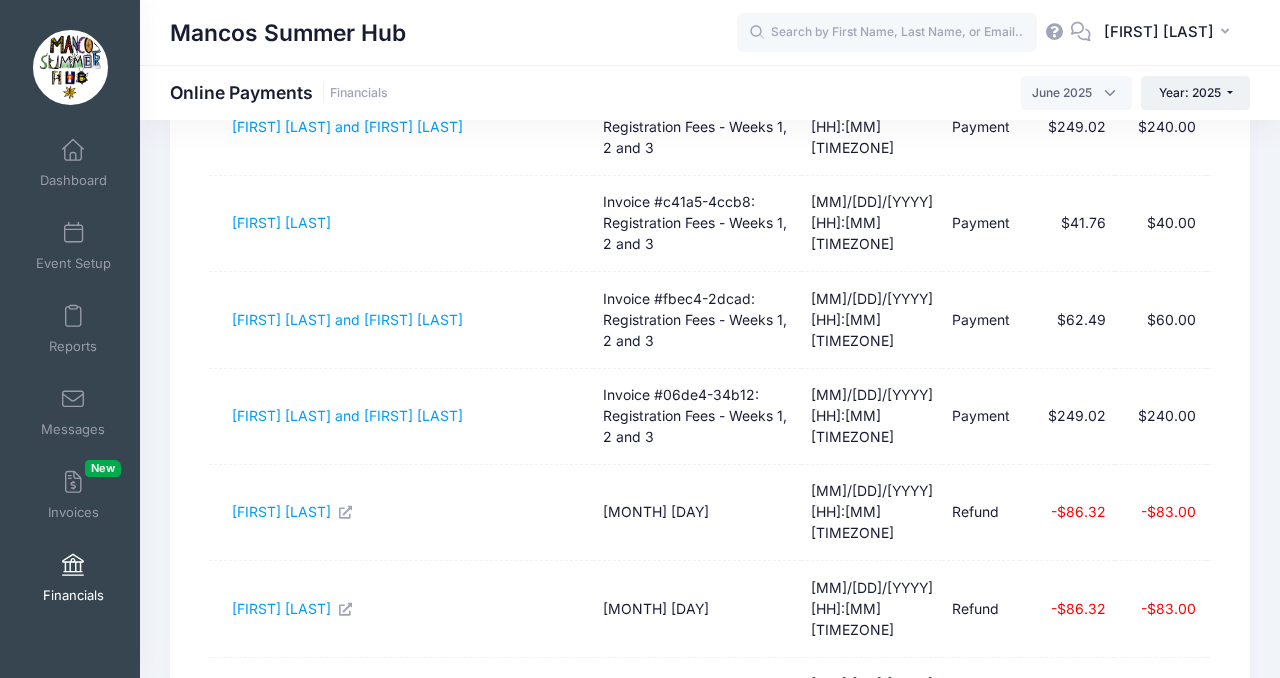 scroll, scrollTop: 0, scrollLeft: 0, axis: both 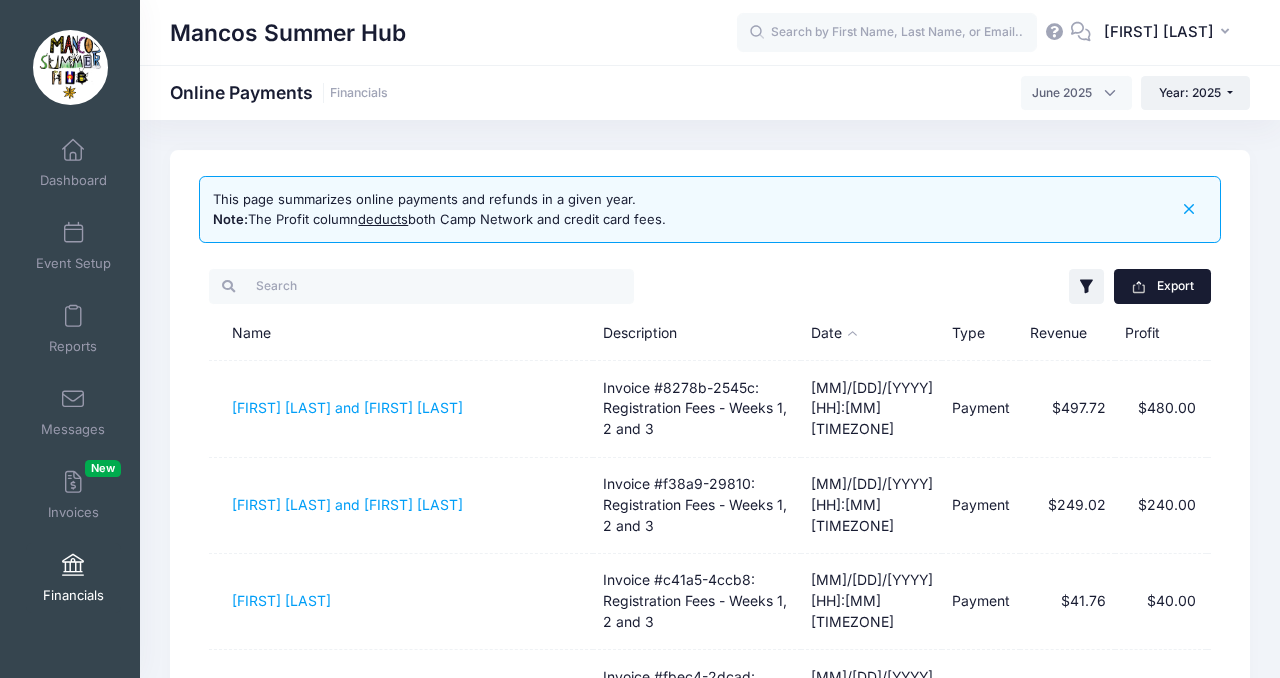 click on "Export" at bounding box center [1162, 286] 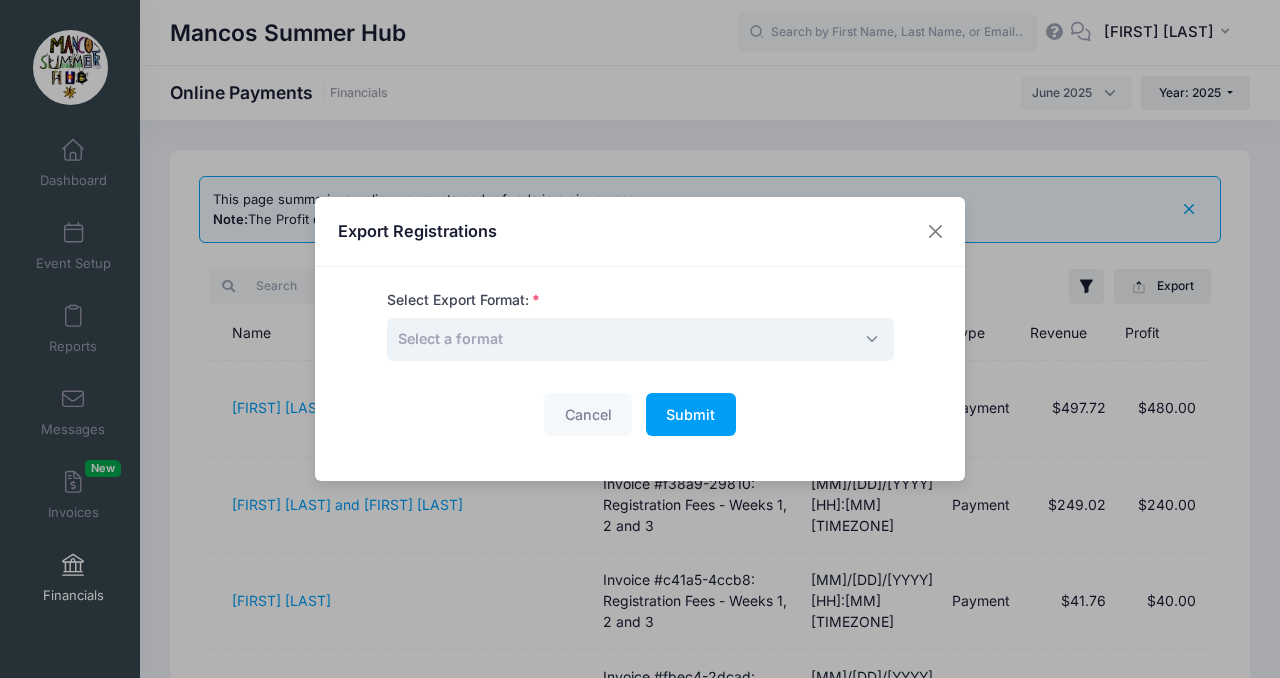 click on "Select a format" at bounding box center [640, 339] 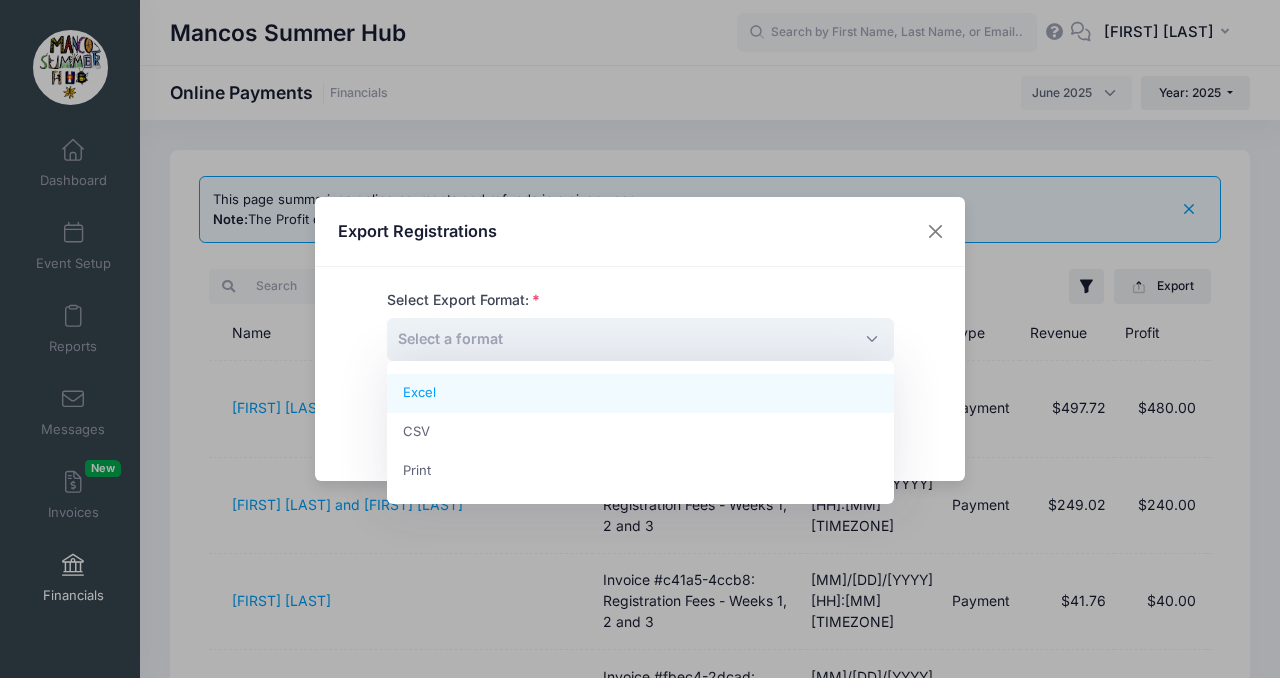 select on "excel" 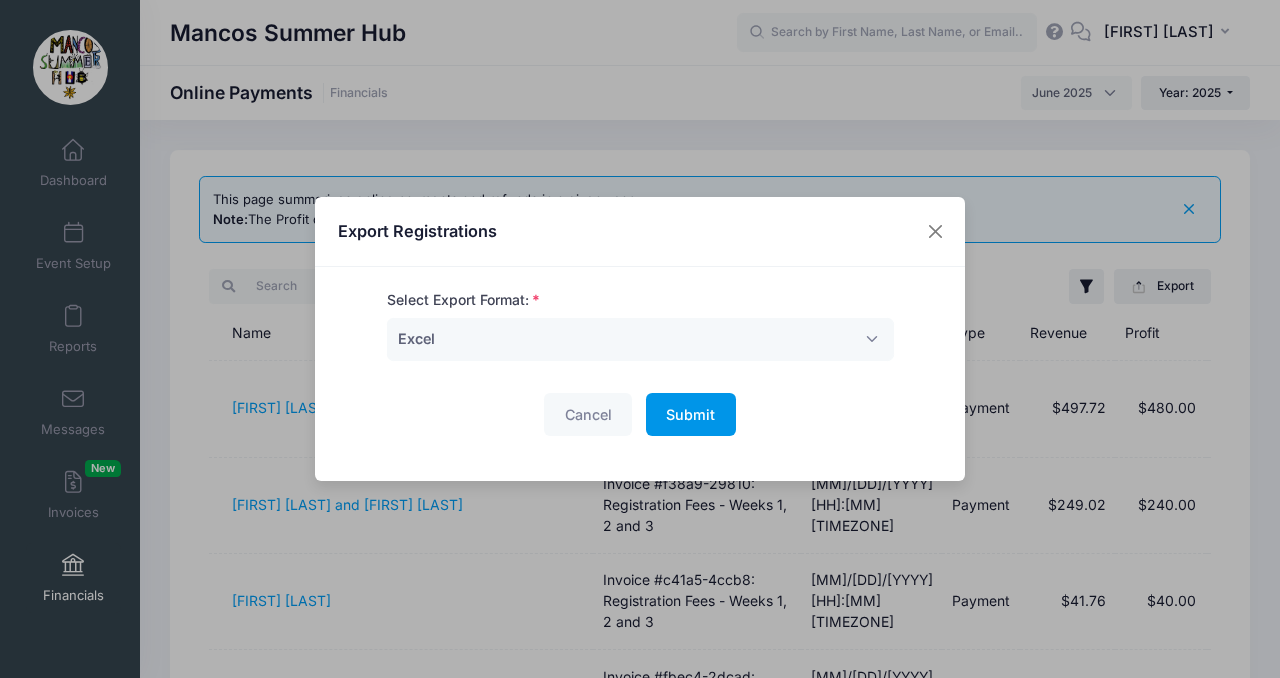 click on "Submit" at bounding box center [690, 414] 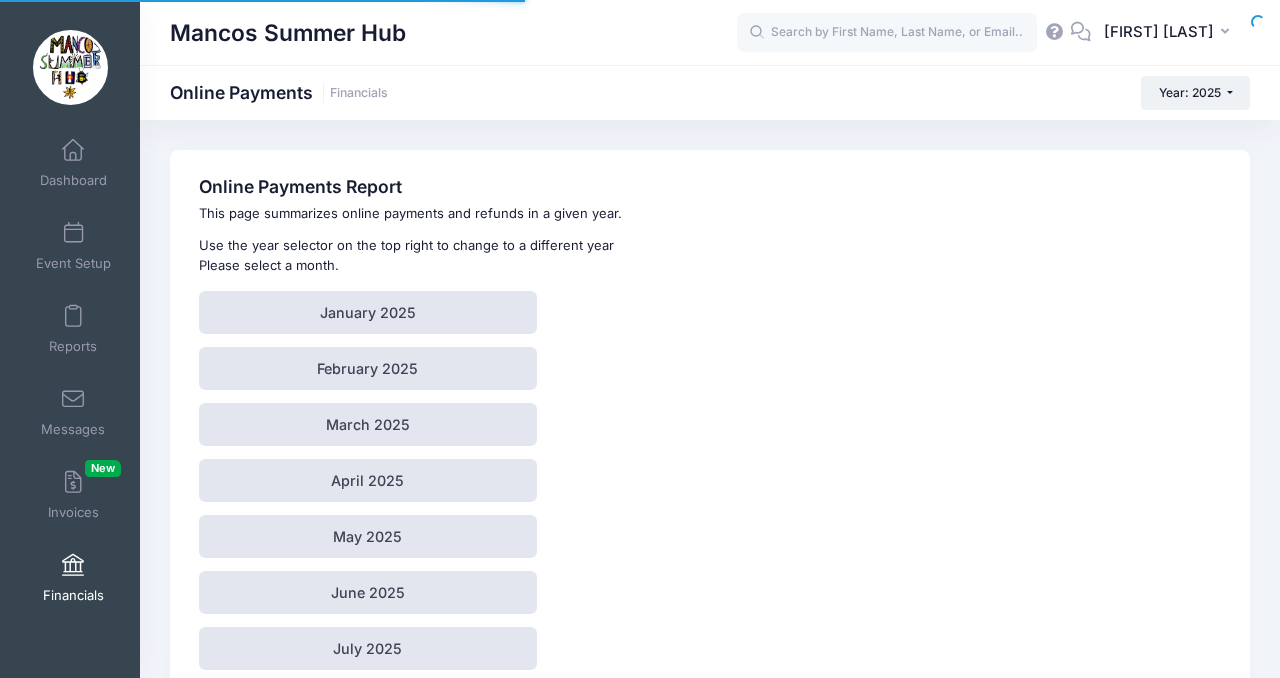 scroll, scrollTop: 206, scrollLeft: 0, axis: vertical 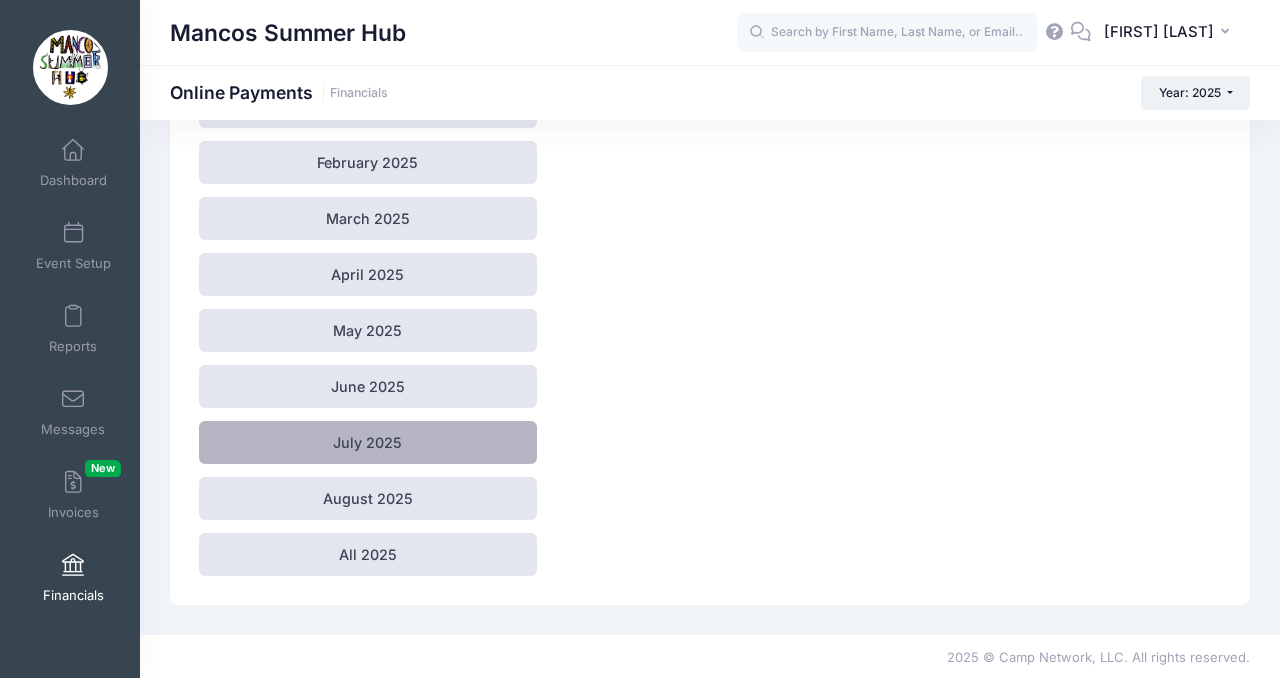 click on "July 2025" at bounding box center (367, 442) 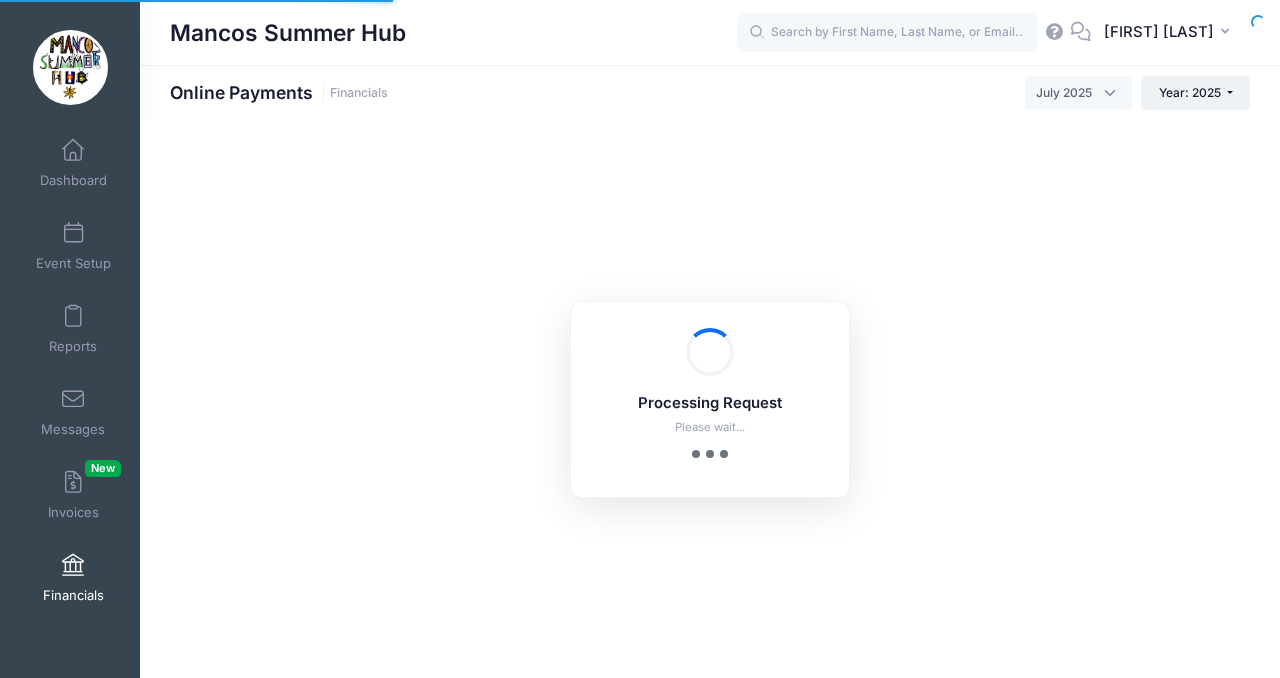 select on "10" 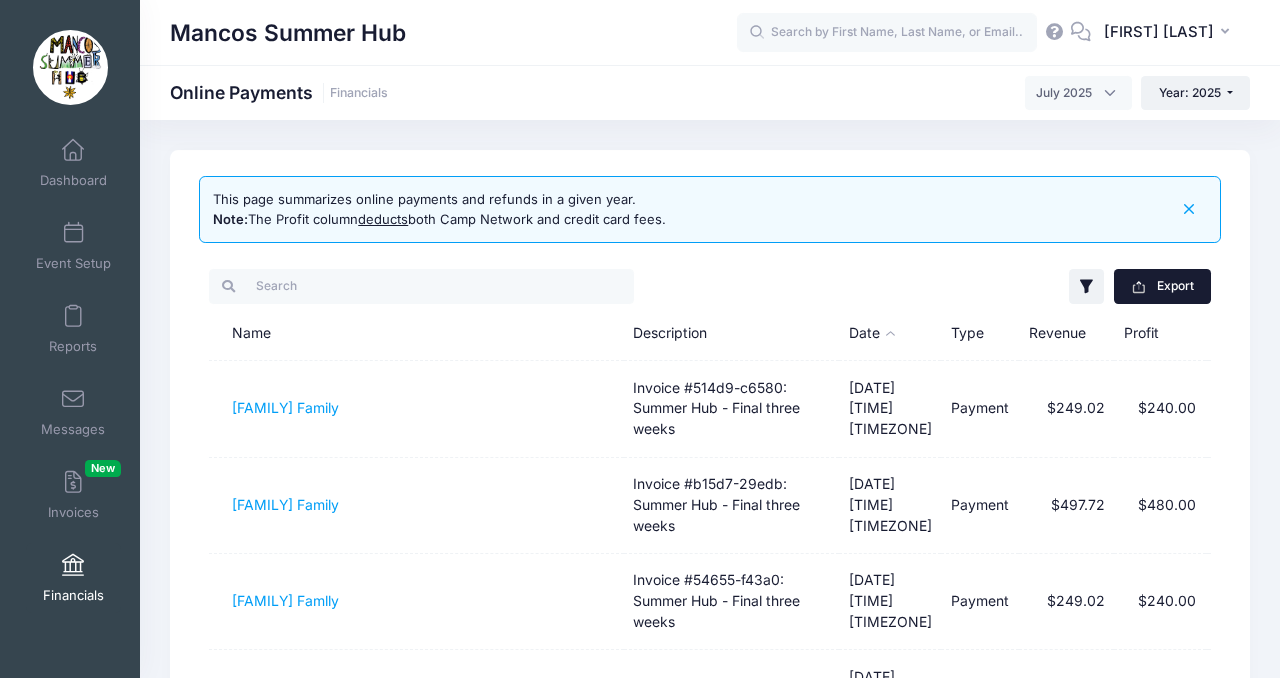 click on "Export" at bounding box center [1162, 286] 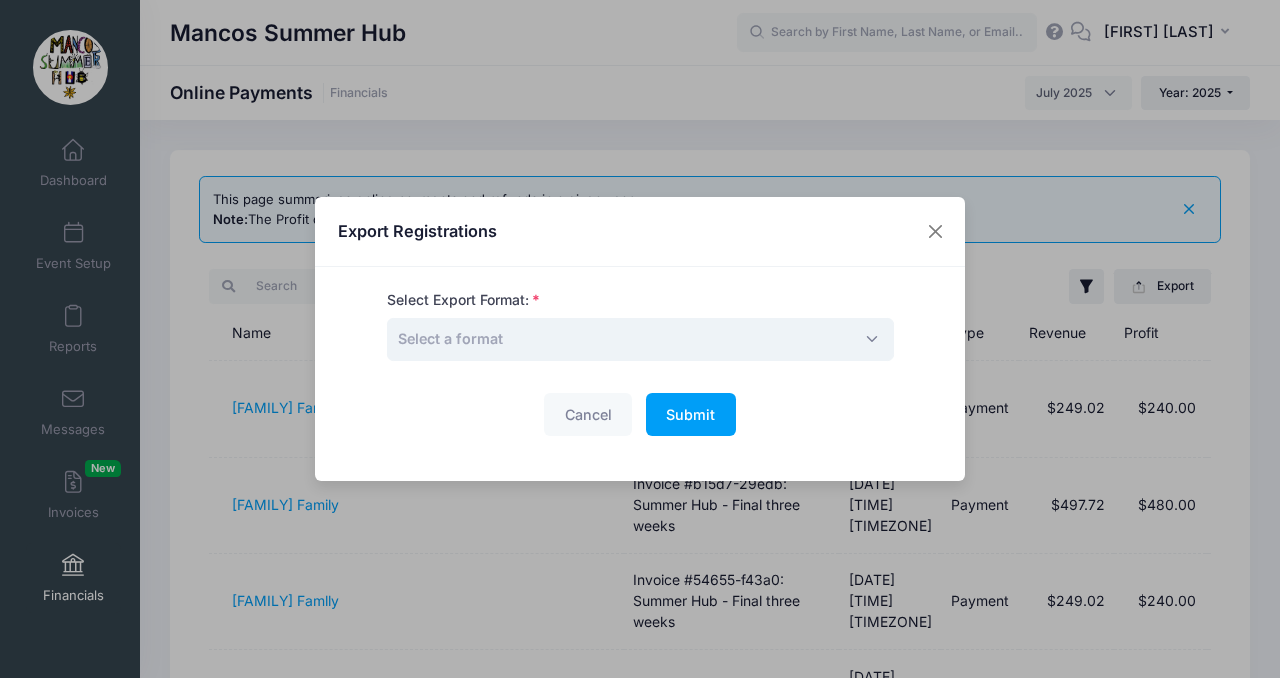 click on "Select a format" at bounding box center [640, 339] 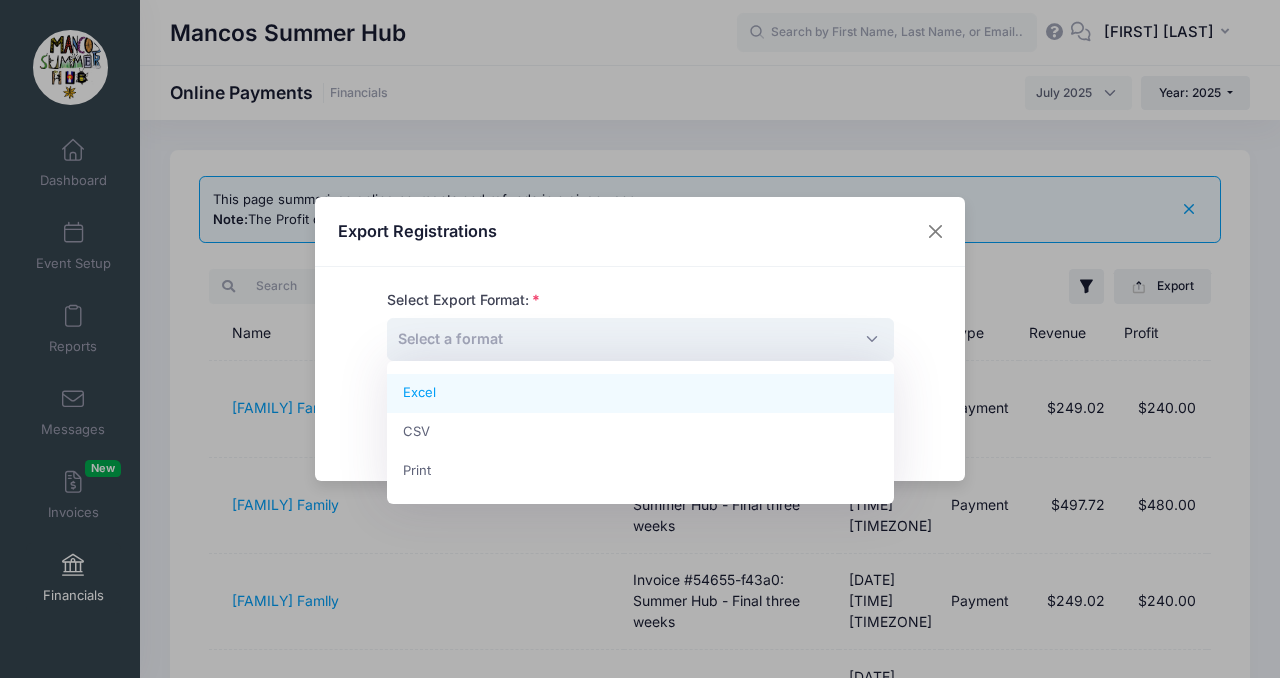 select on "excel" 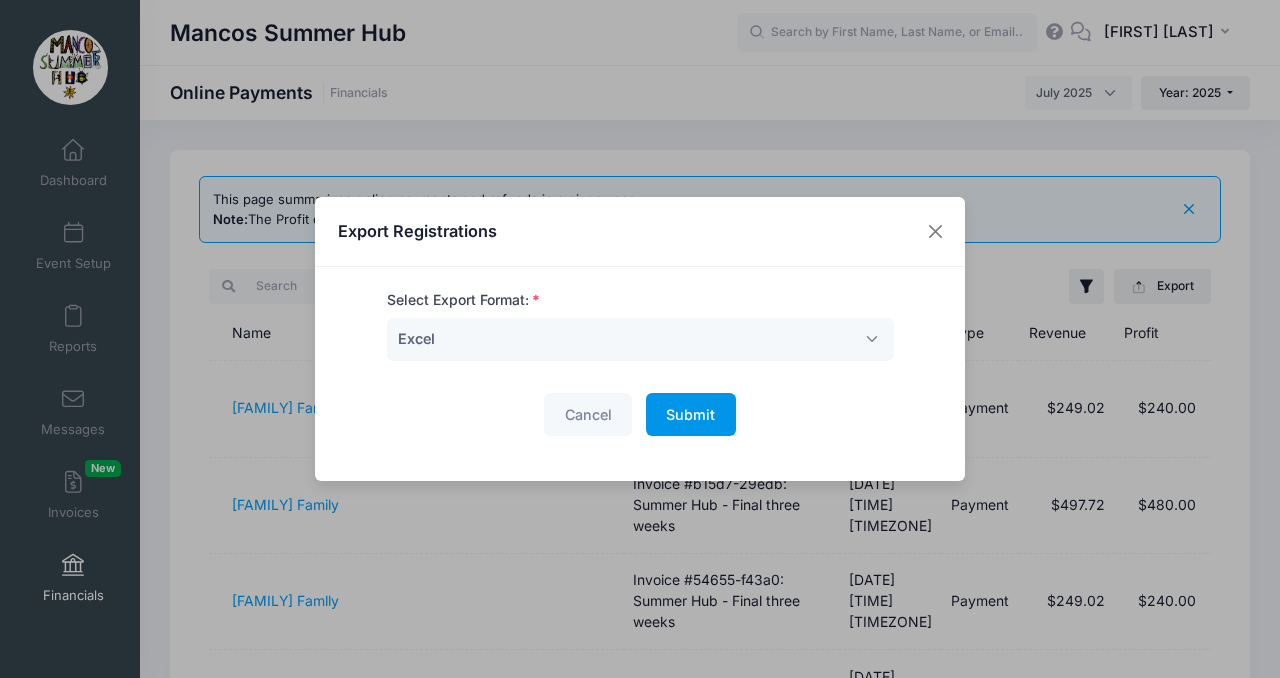 click on "Submit
Please wait..." at bounding box center [691, 414] 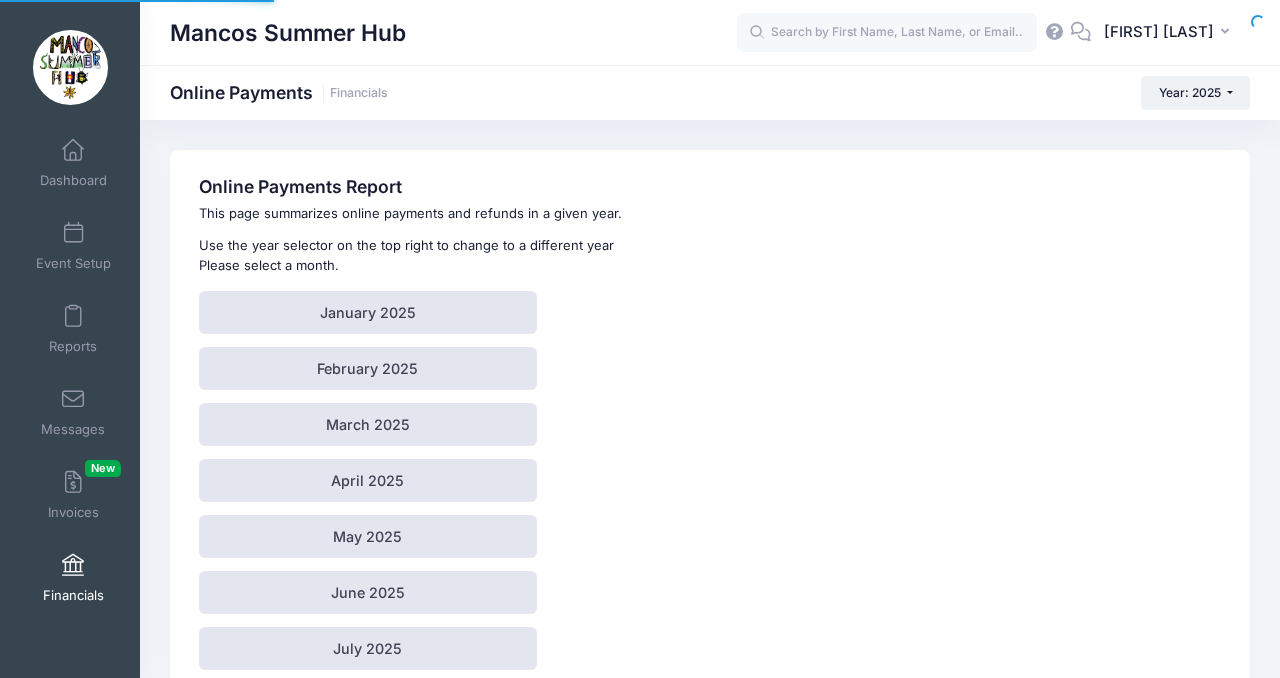 scroll, scrollTop: 204, scrollLeft: 0, axis: vertical 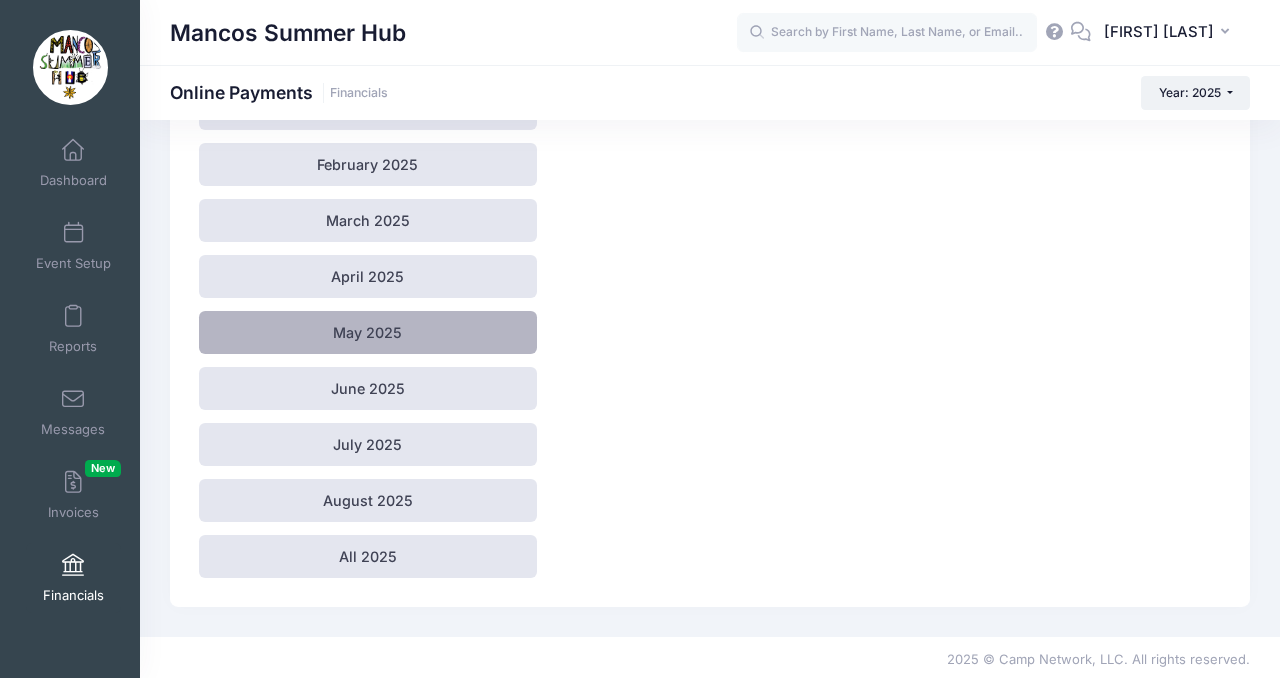 click on "May 2025" at bounding box center (367, 332) 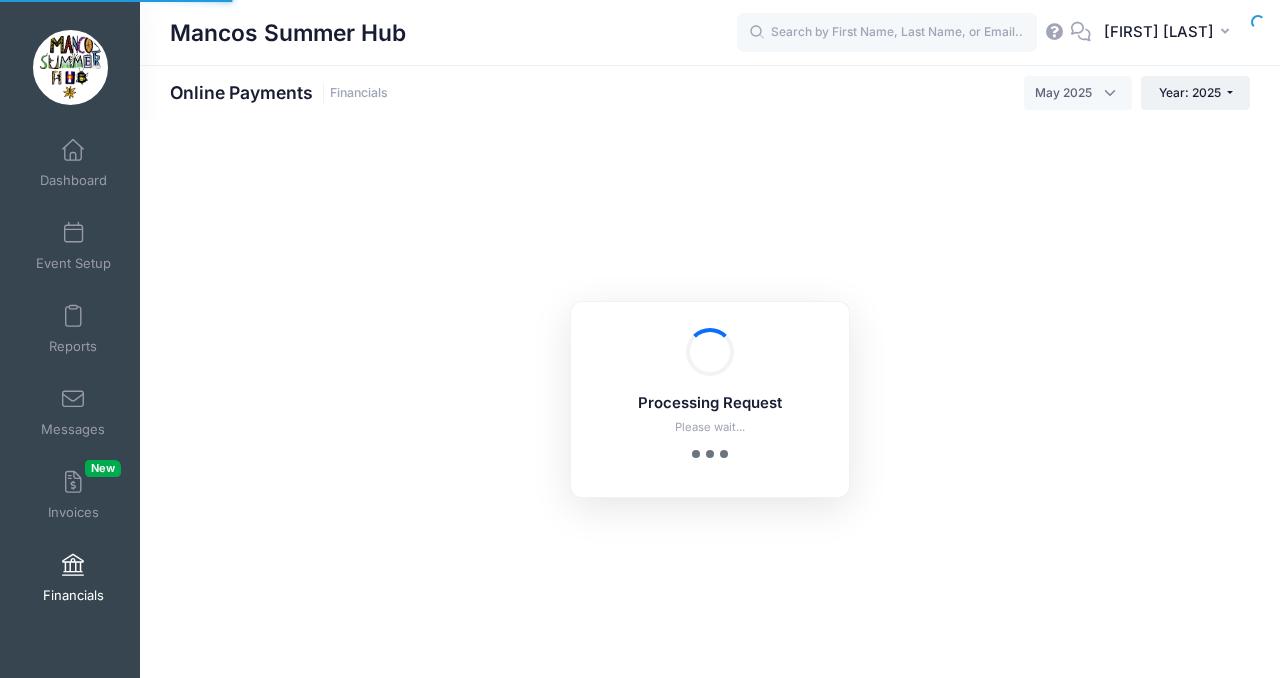 select on "10" 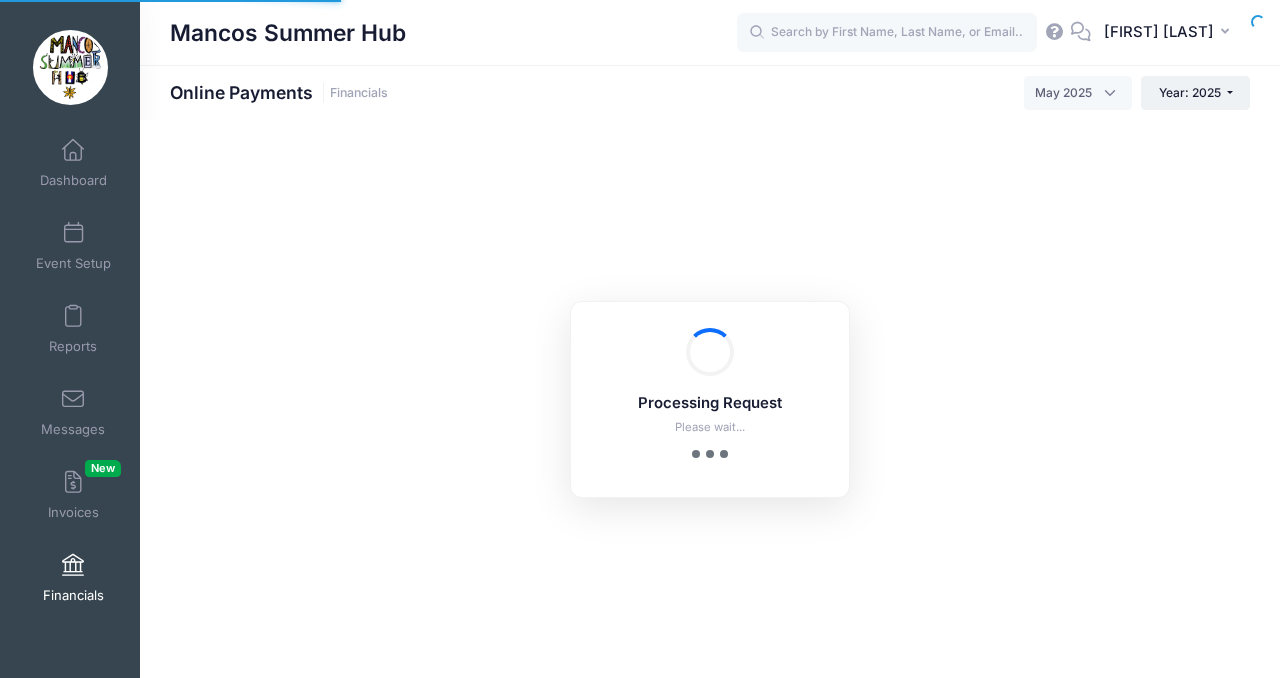 scroll, scrollTop: 0, scrollLeft: 0, axis: both 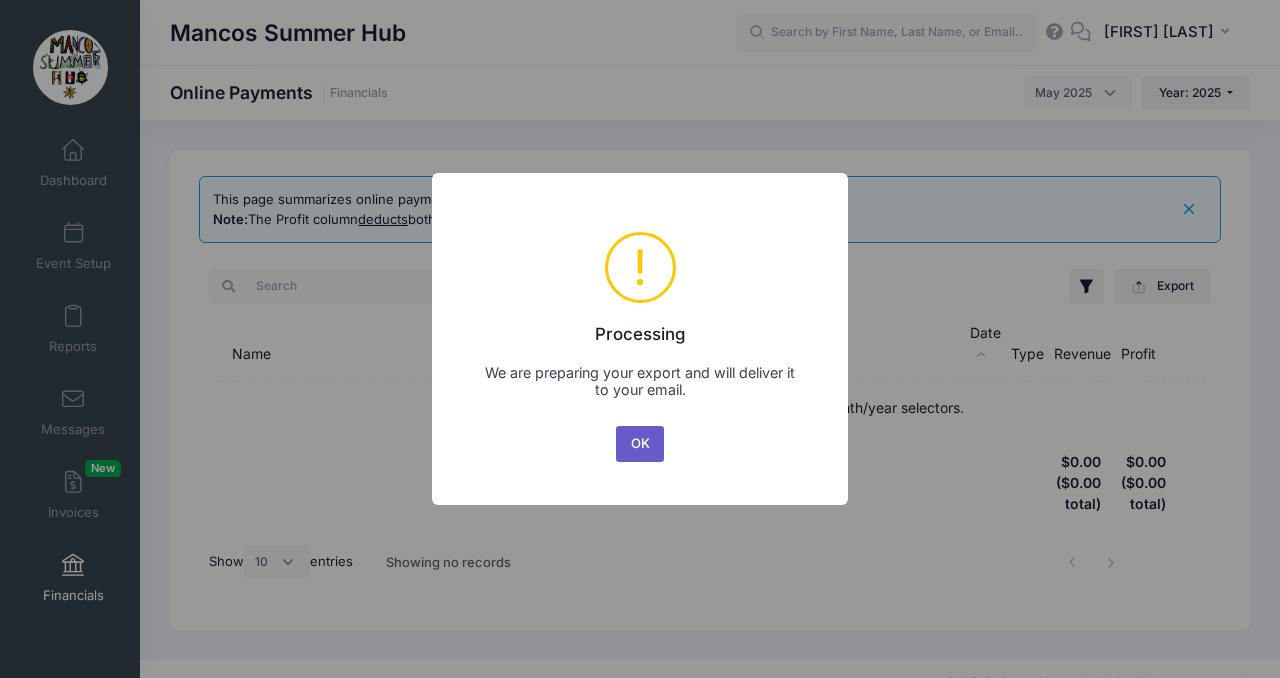 click on "OK" at bounding box center [640, 444] 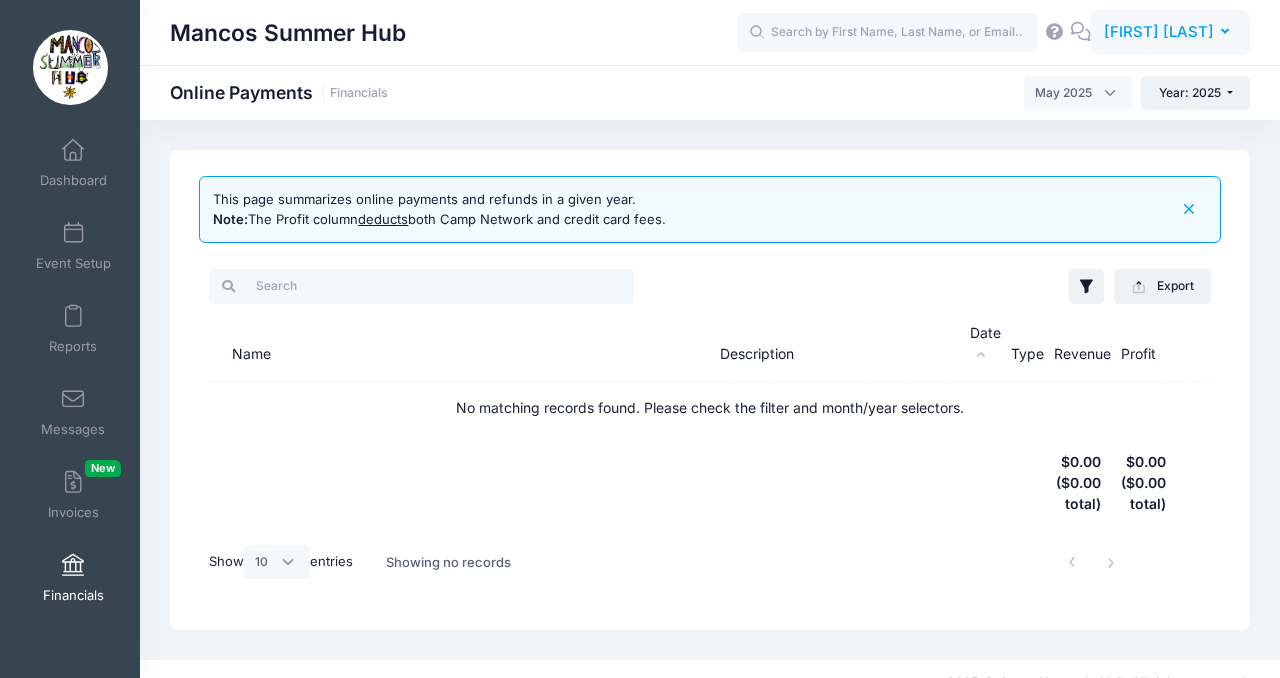 click at bounding box center [1229, 32] 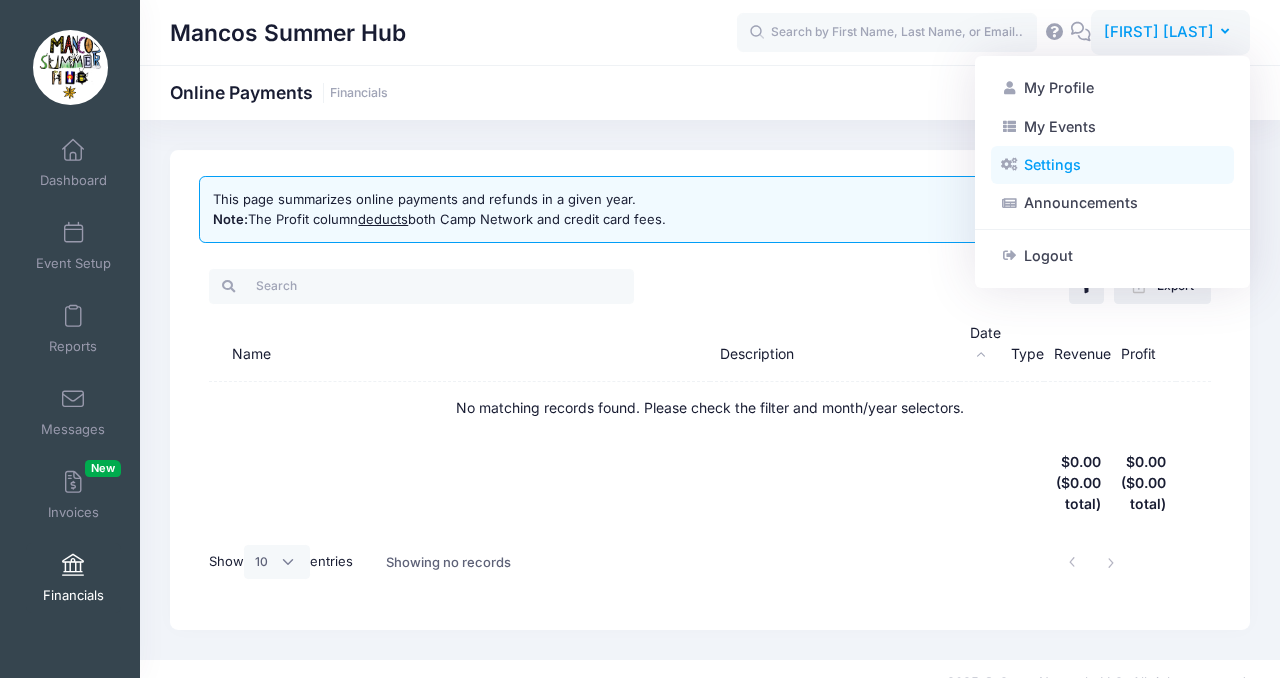 click on "Settings" at bounding box center (1112, 165) 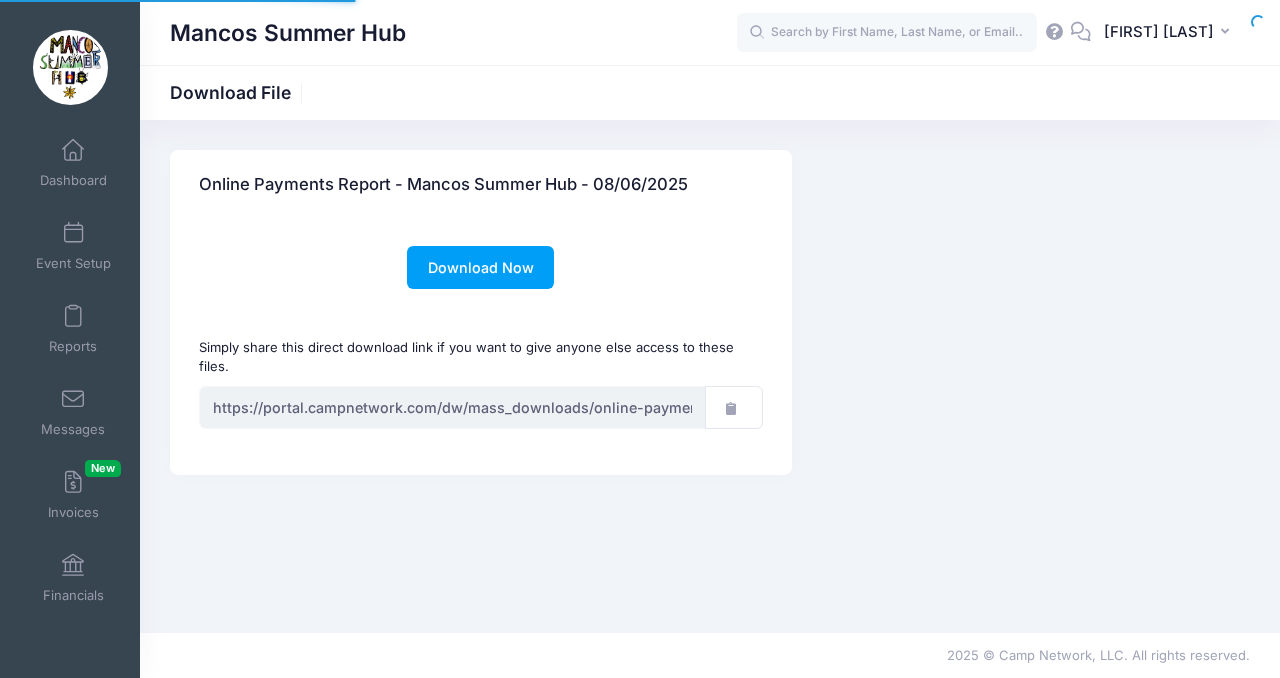 scroll, scrollTop: 0, scrollLeft: 0, axis: both 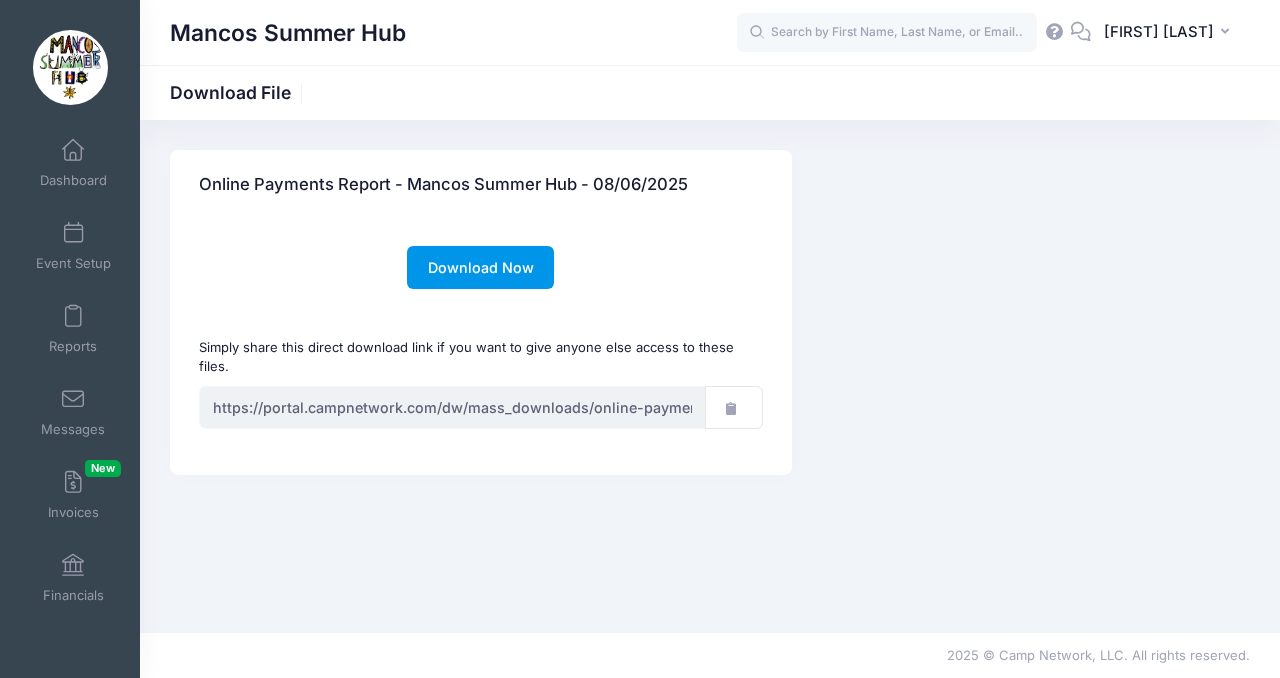 click on "Download Now" at bounding box center [480, 267] 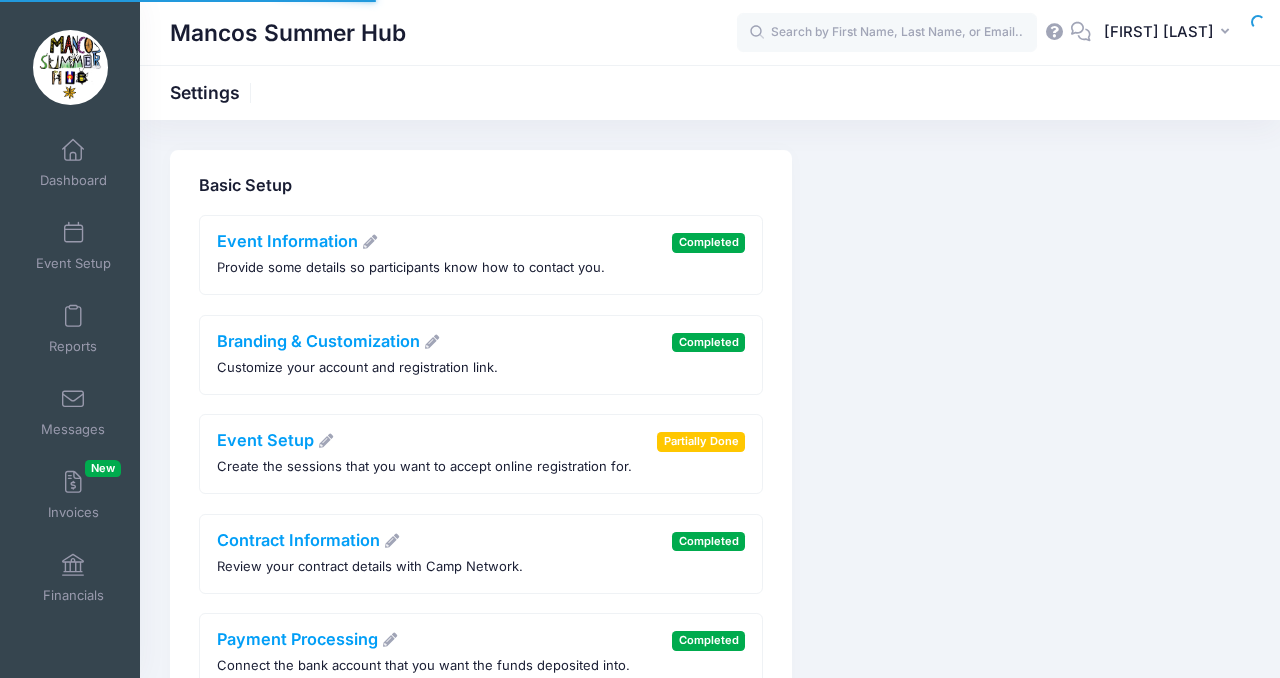 scroll, scrollTop: 0, scrollLeft: 0, axis: both 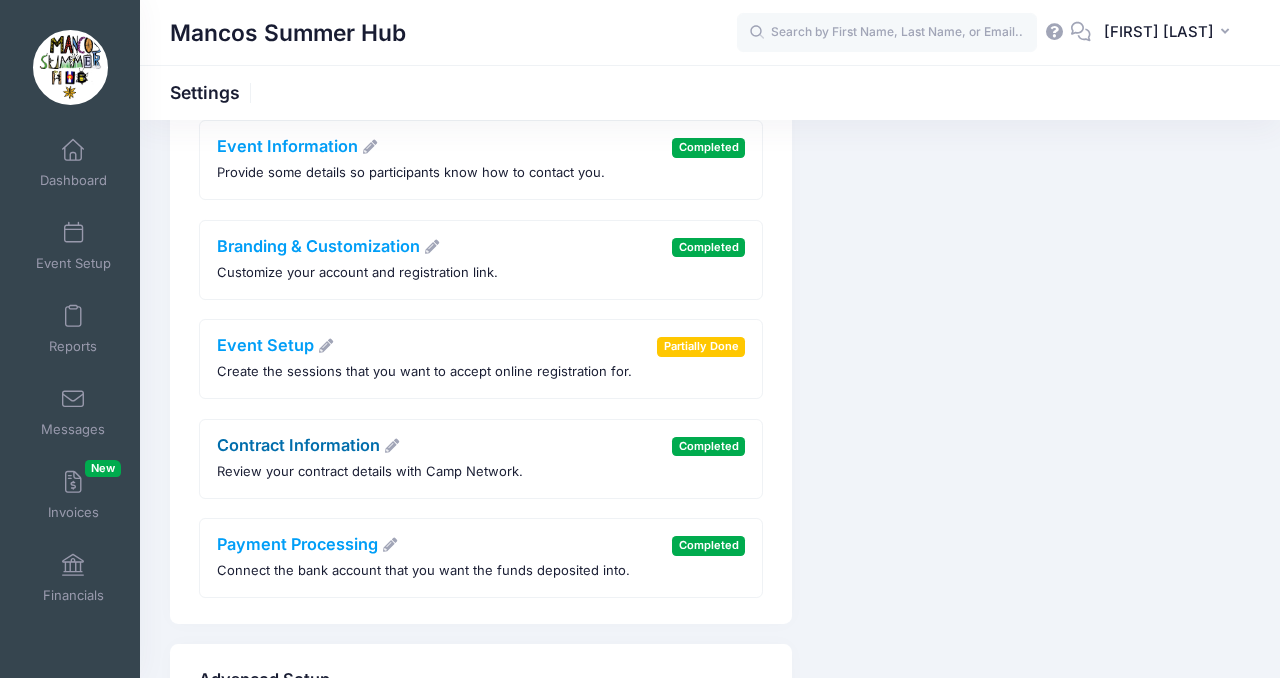 click on "Contract Information" at bounding box center [309, 445] 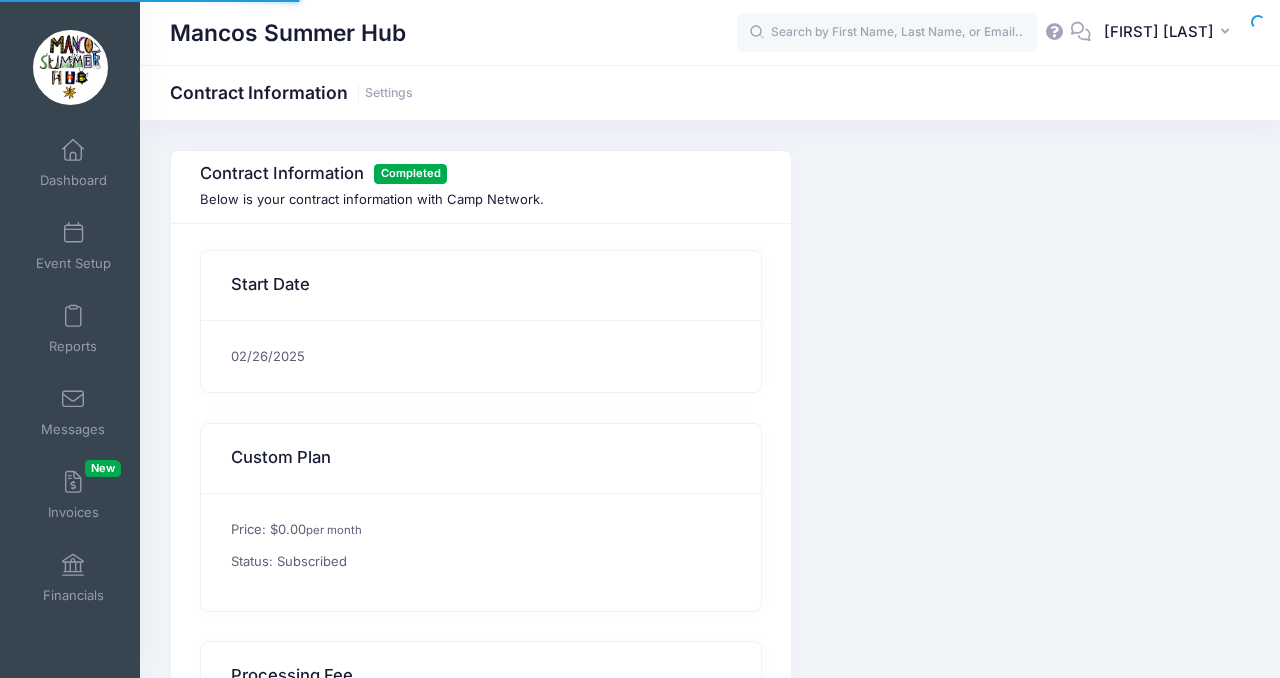 scroll, scrollTop: 0, scrollLeft: 0, axis: both 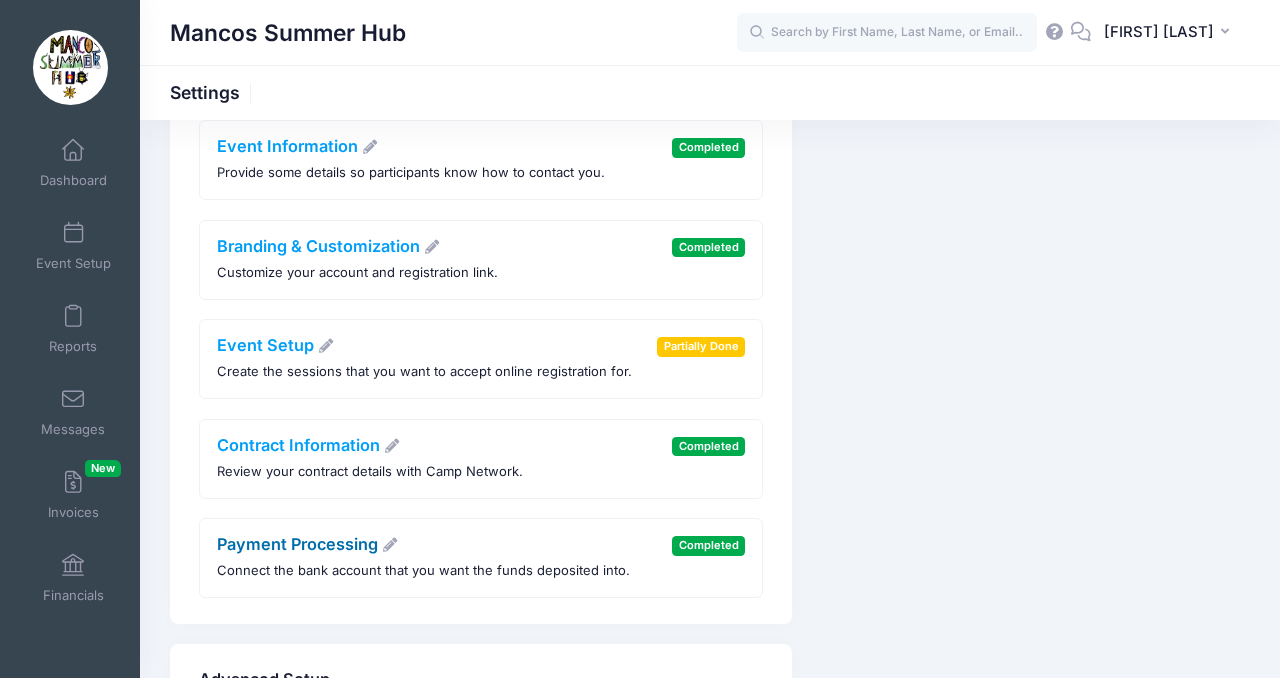 click on "Payment Processing" at bounding box center (308, 544) 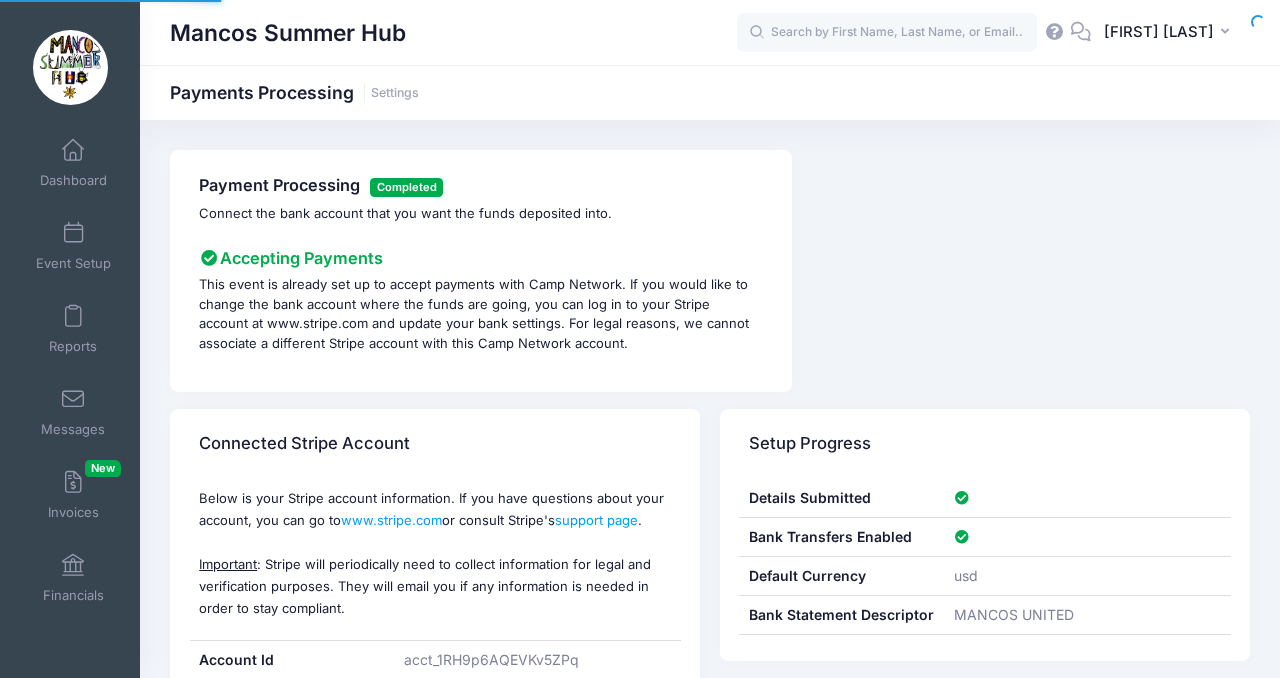scroll, scrollTop: 0, scrollLeft: 0, axis: both 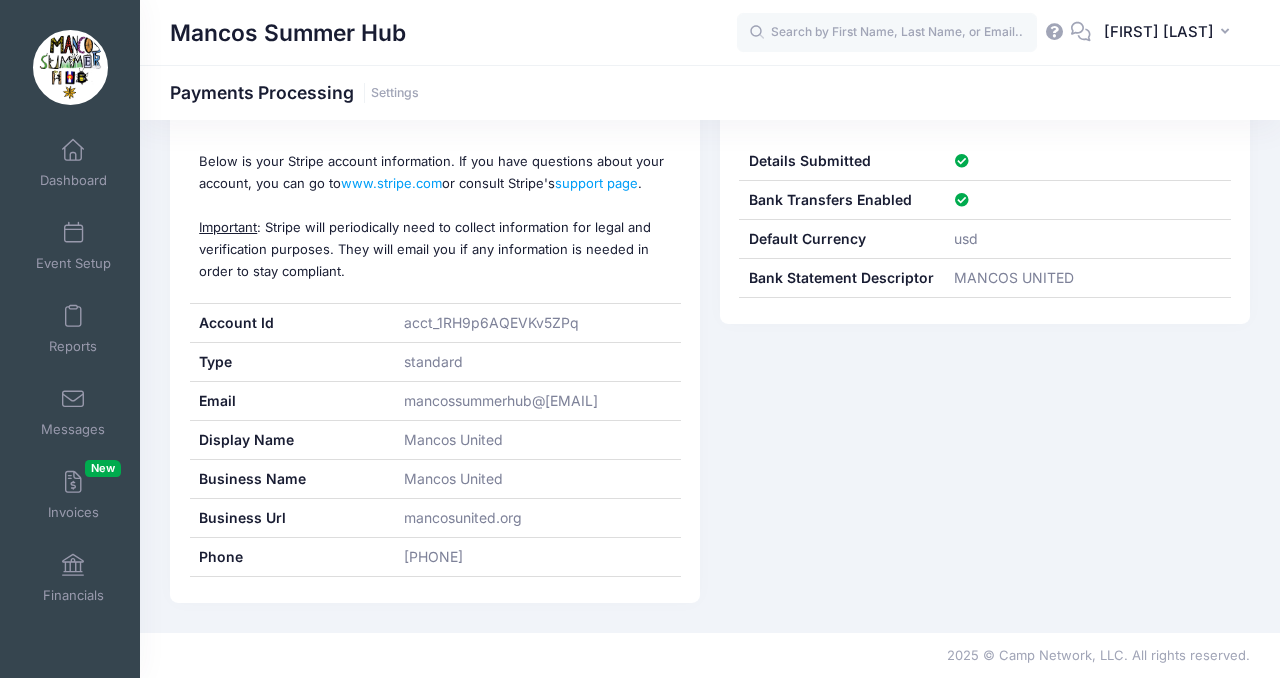 click on "acct_1RH9p6AQEVKv5ZPq" at bounding box center (537, 323) 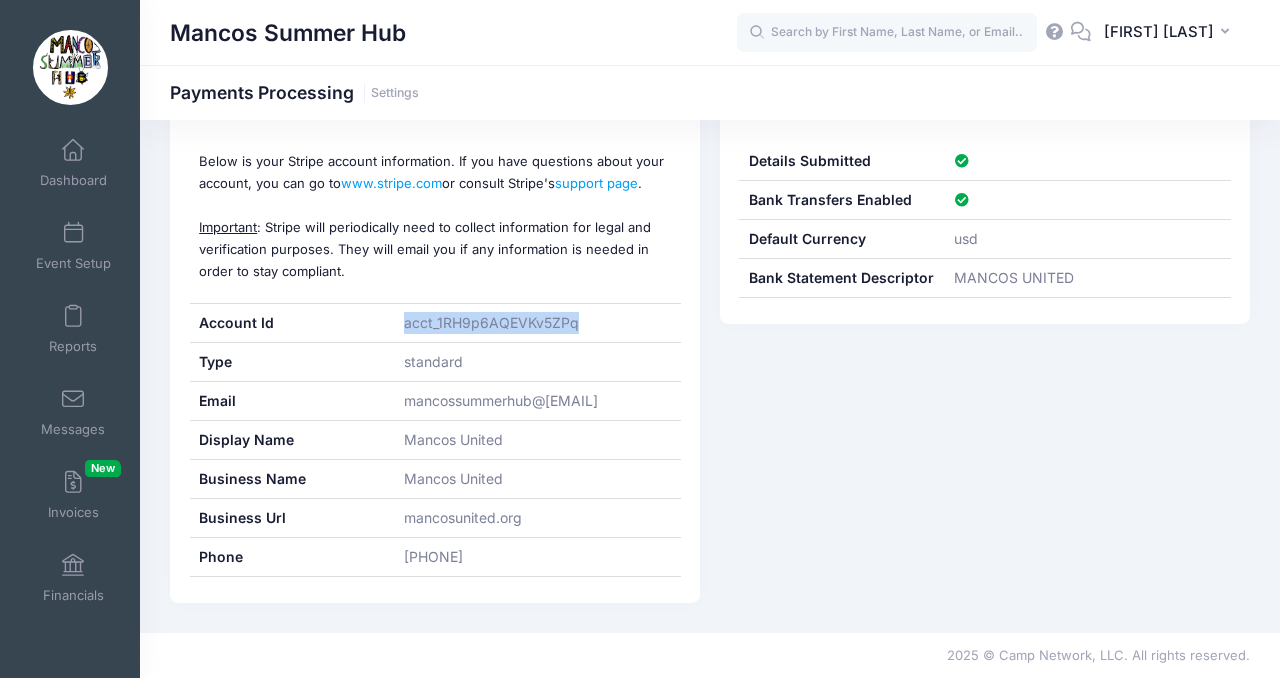 click on "acct_1RH9p6AQEVKv5ZPq" at bounding box center (537, 323) 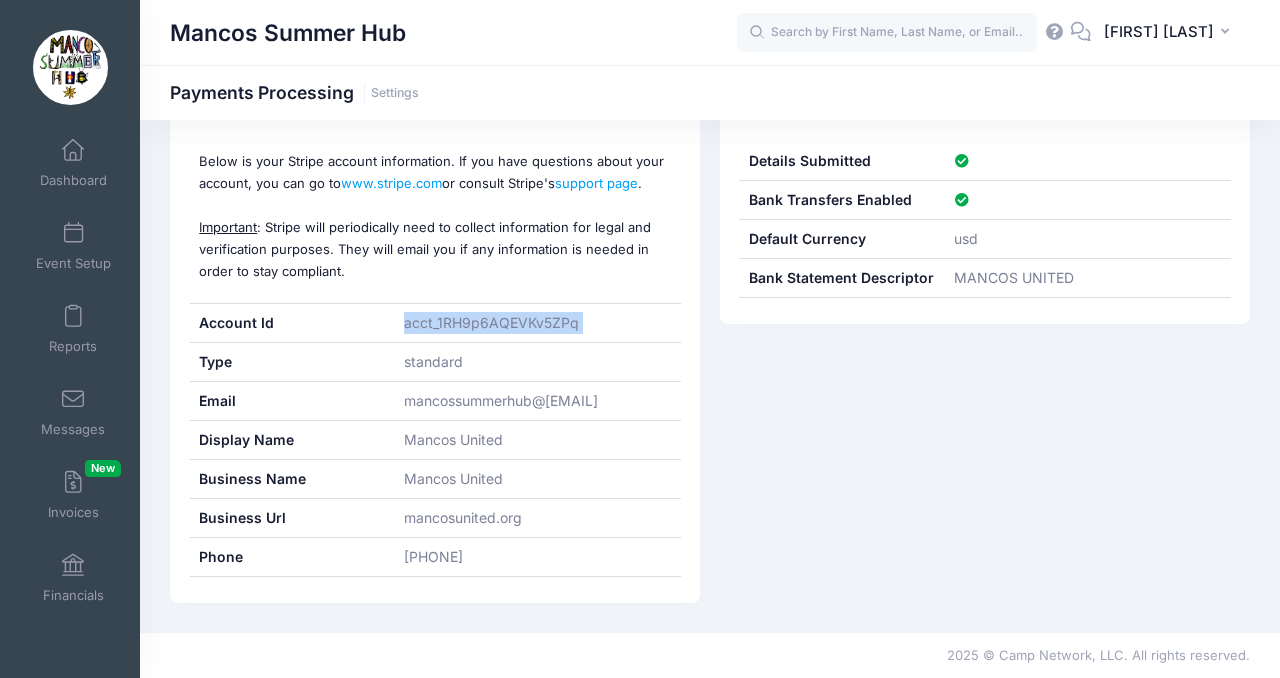 click on "acct_1RH9p6AQEVKv5ZPq" at bounding box center [537, 323] 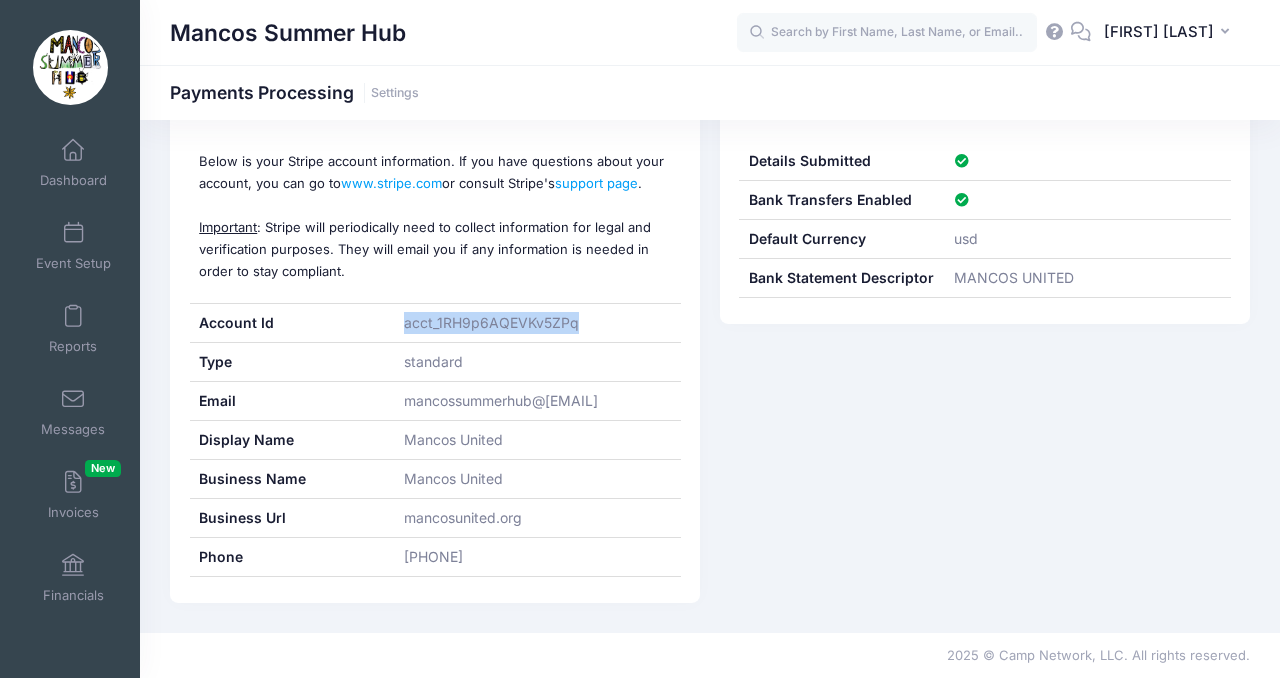 click on "acct_1RH9p6AQEVKv5ZPq" at bounding box center [537, 323] 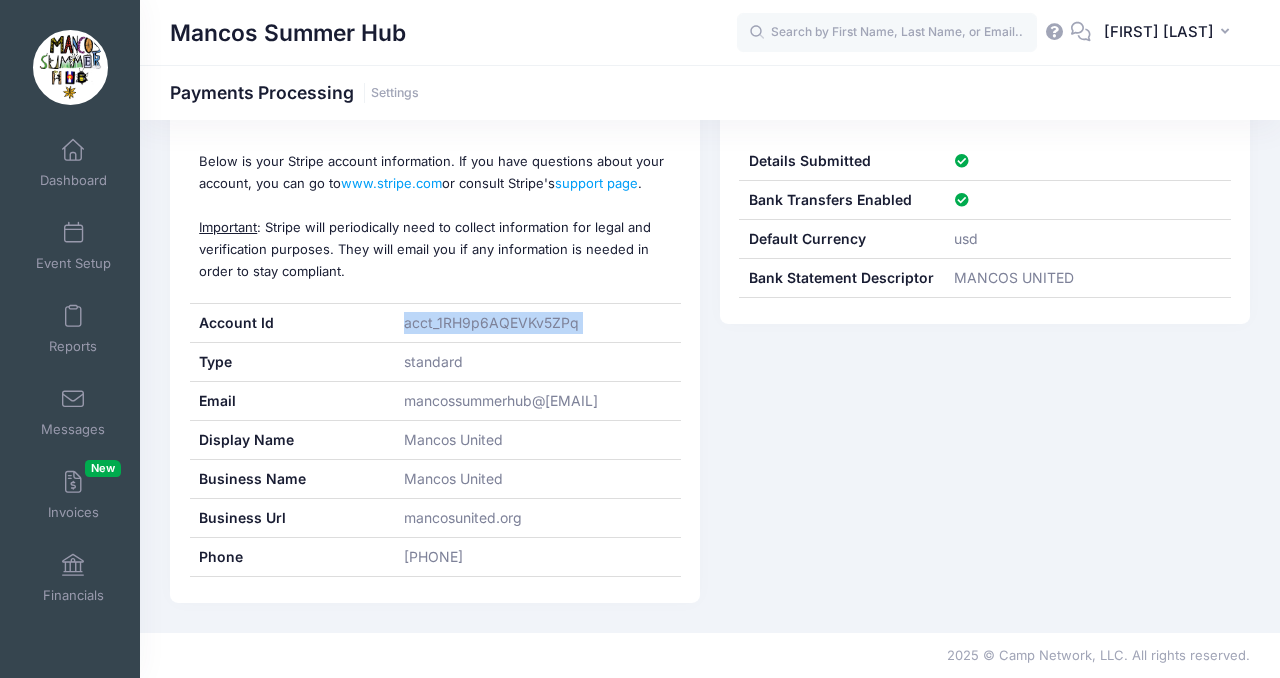 click on "acct_1RH9p6AQEVKv5ZPq" at bounding box center [537, 323] 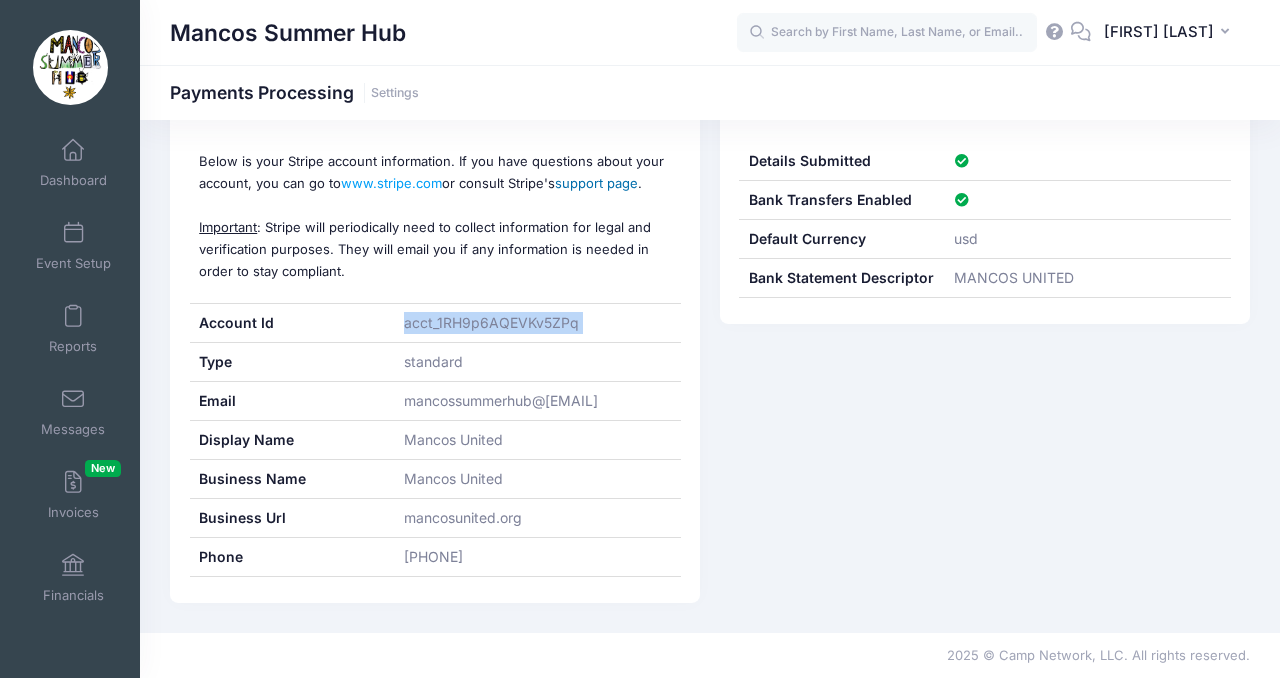 click on "support page" at bounding box center (596, 183) 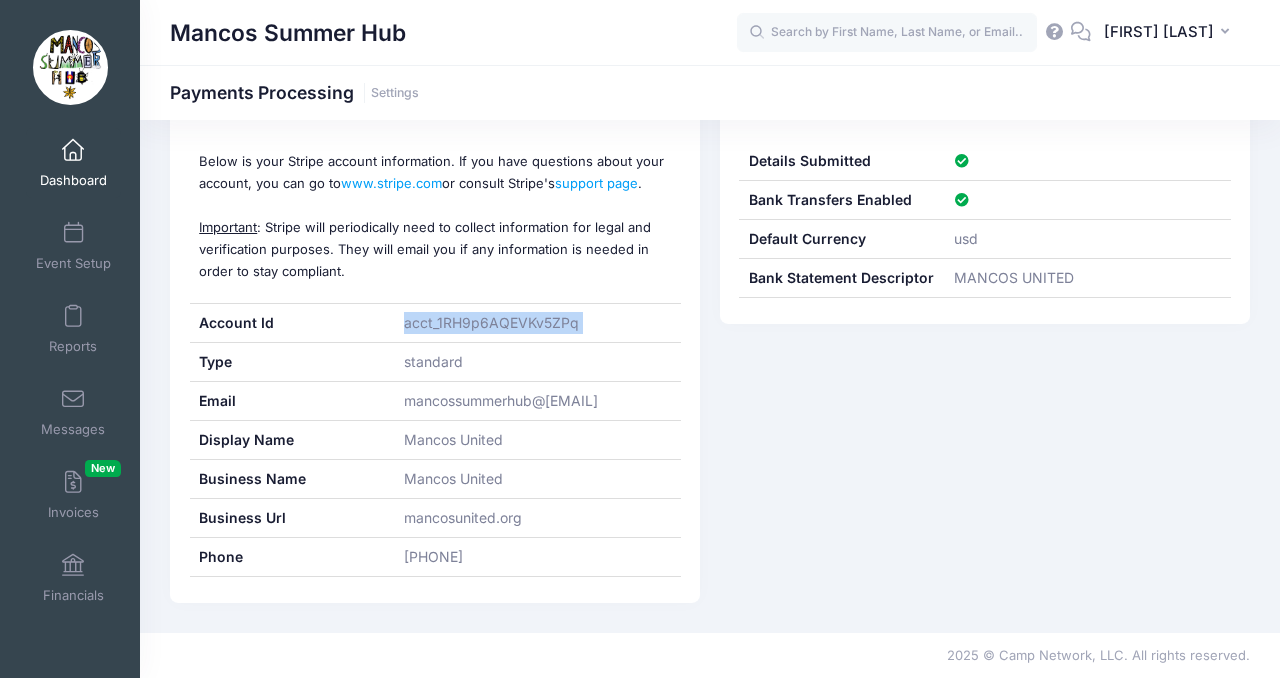 click at bounding box center [73, 151] 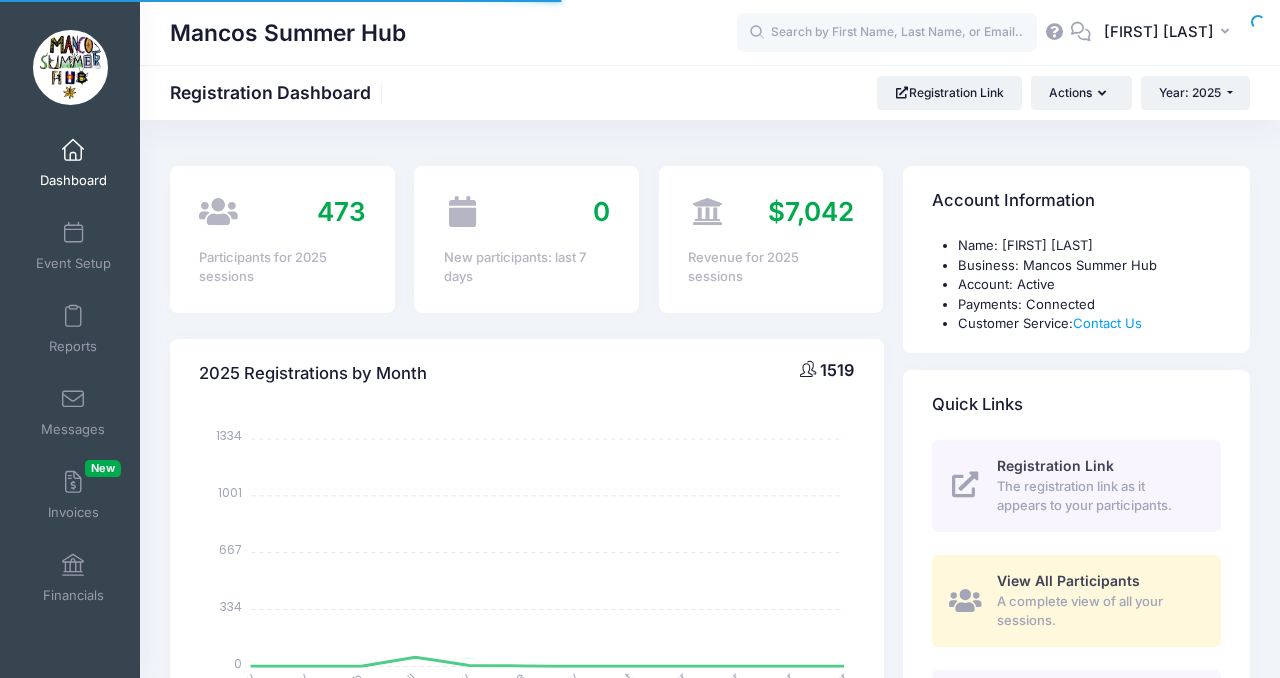 scroll, scrollTop: 0, scrollLeft: 0, axis: both 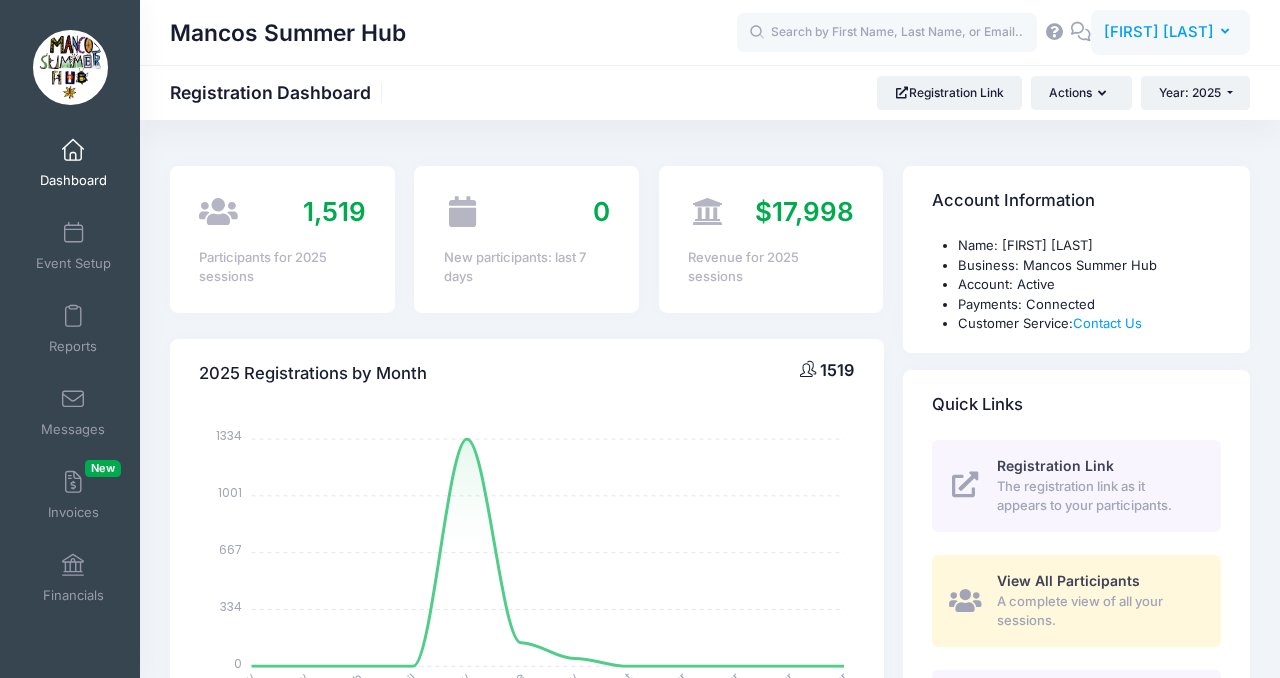 click at bounding box center (1229, 32) 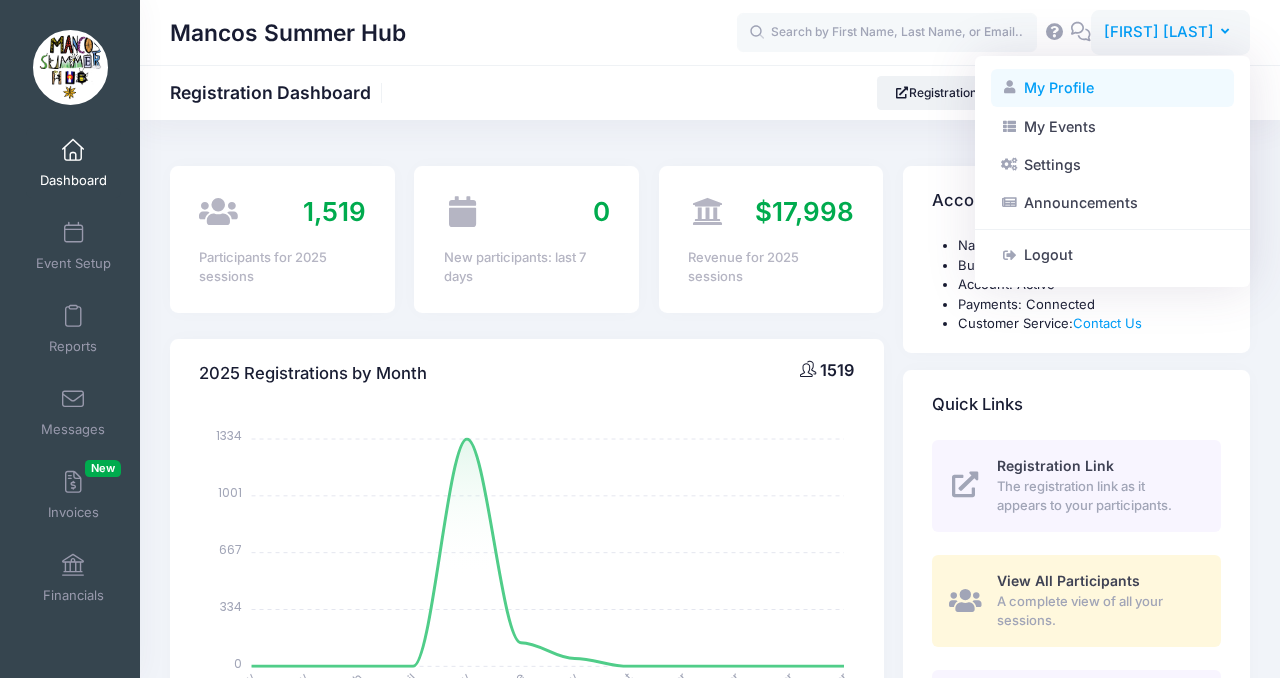 click on "My Profile" at bounding box center [1112, 88] 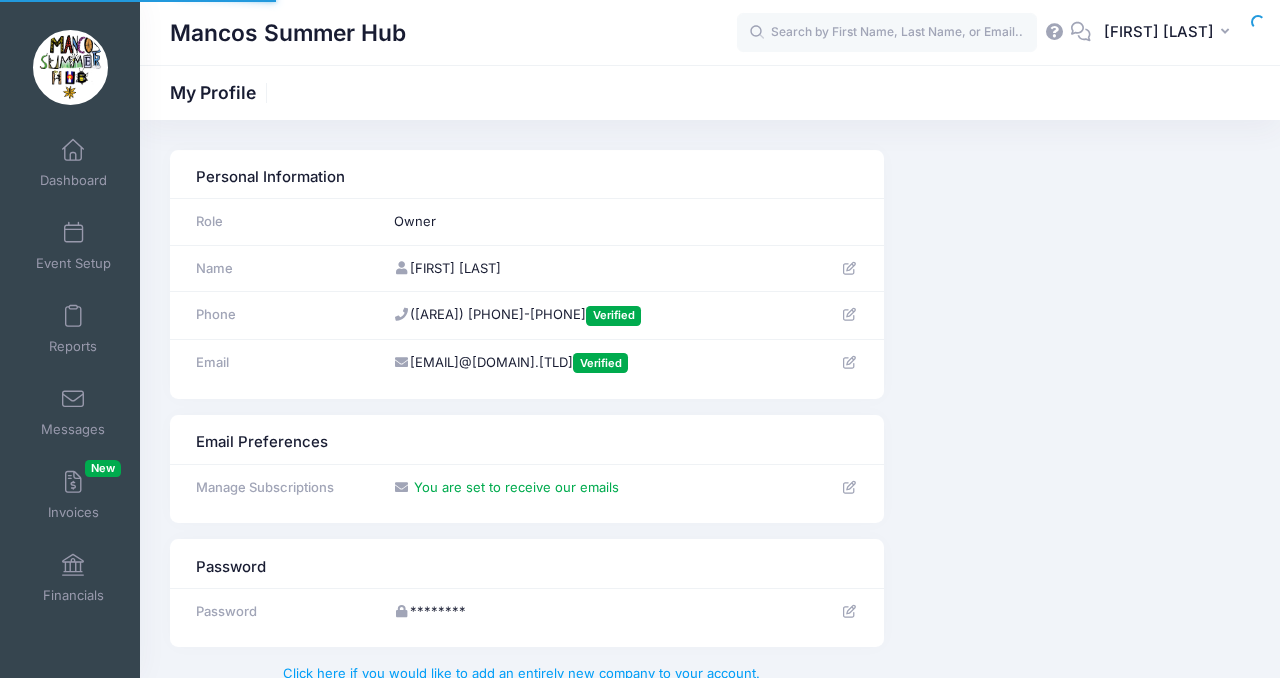 scroll, scrollTop: 0, scrollLeft: 0, axis: both 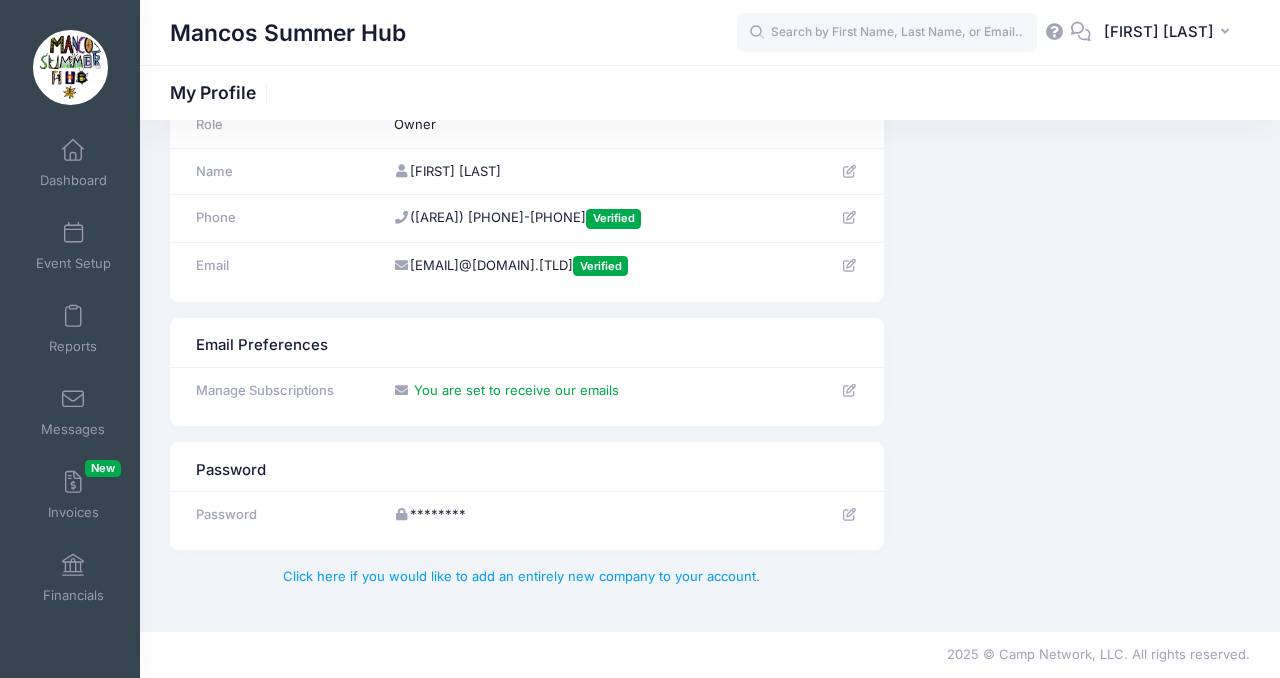 click at bounding box center (849, 514) 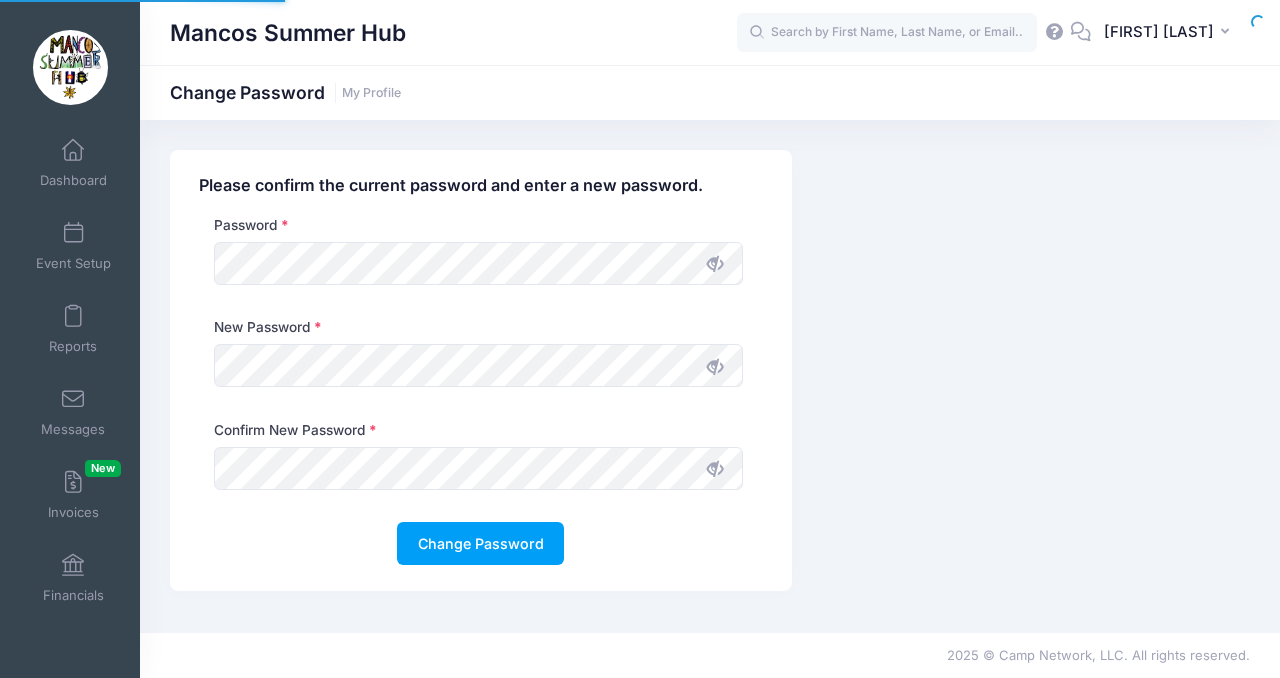 scroll, scrollTop: 0, scrollLeft: 0, axis: both 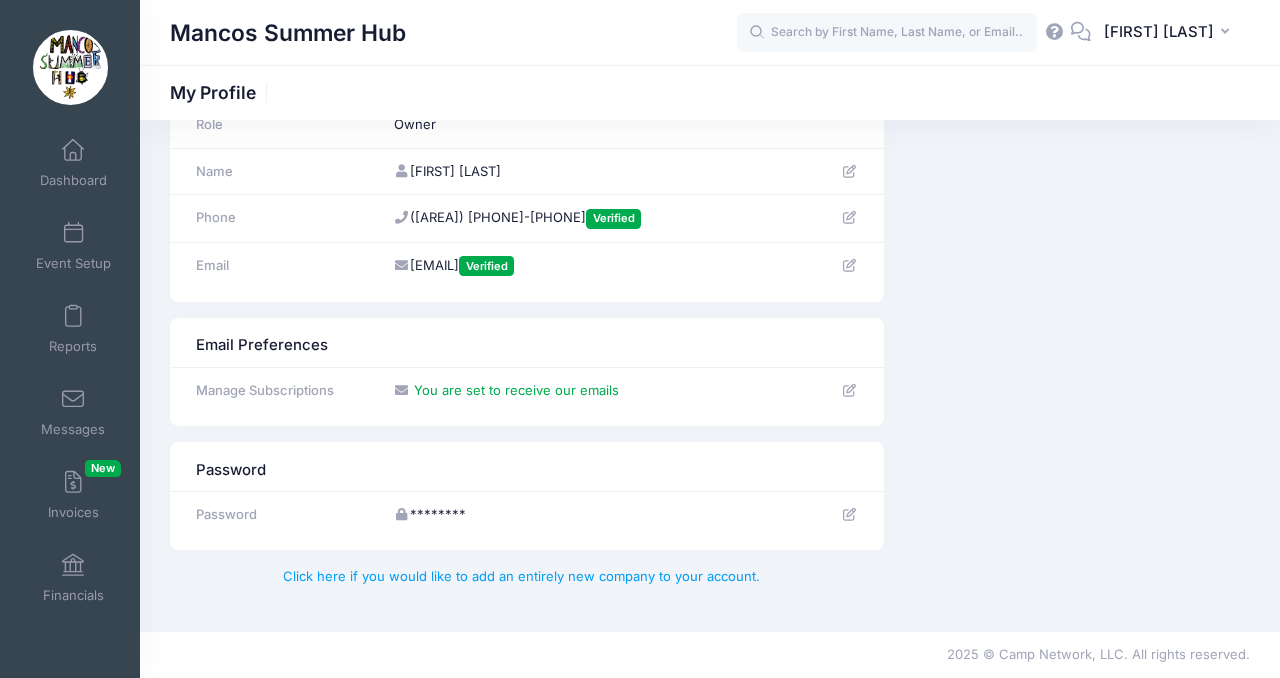 click on "********" at bounding box center (543, 514) 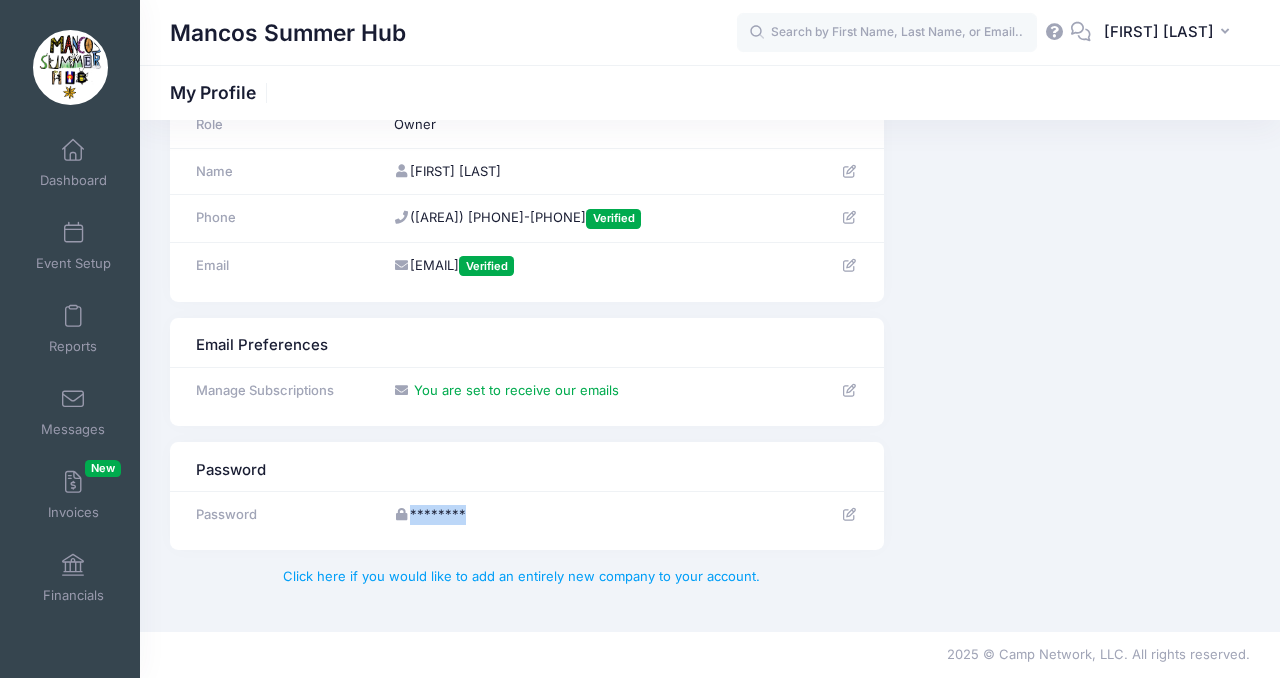 click on "********" at bounding box center (543, 514) 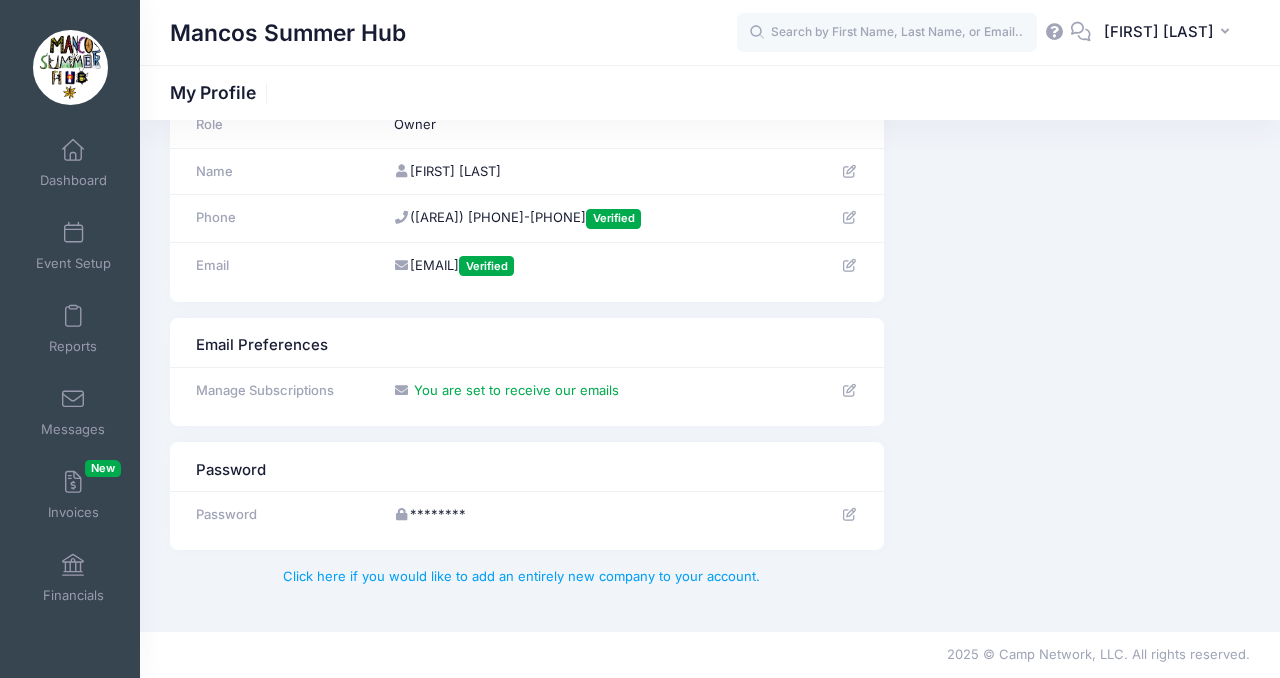 click on "Personal Information
Role
Owner
Name" at bounding box center (710, 177) 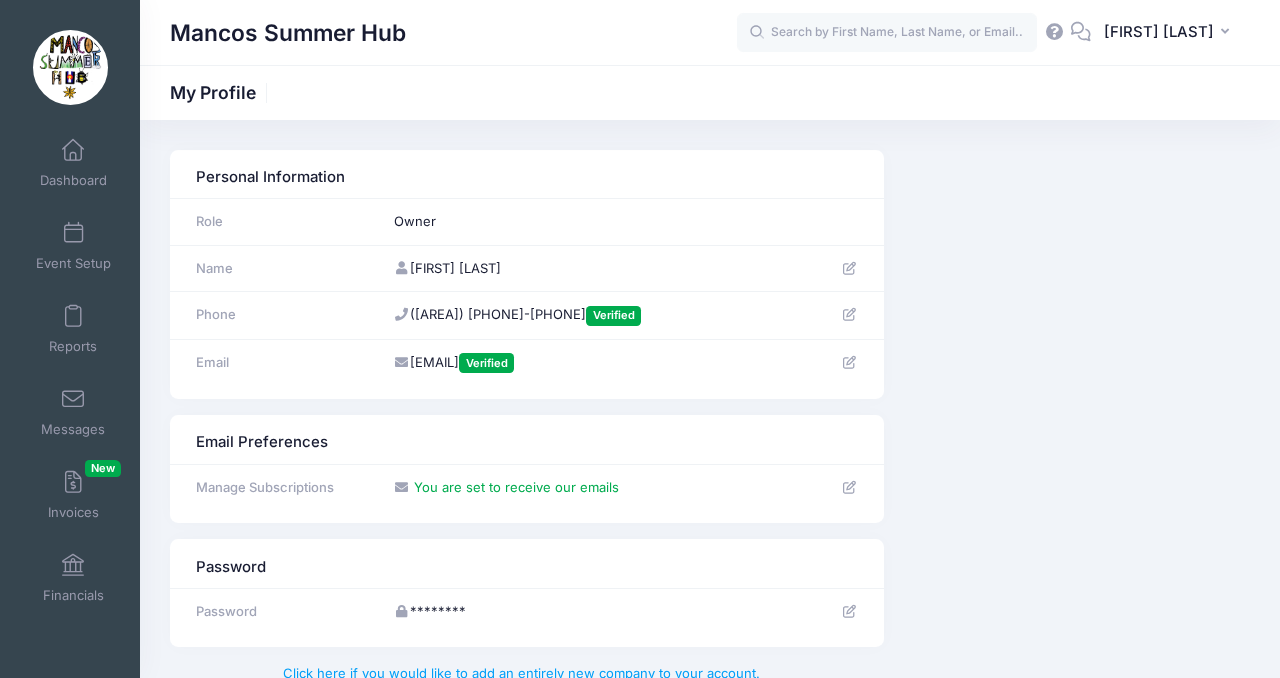 click at bounding box center [849, 268] 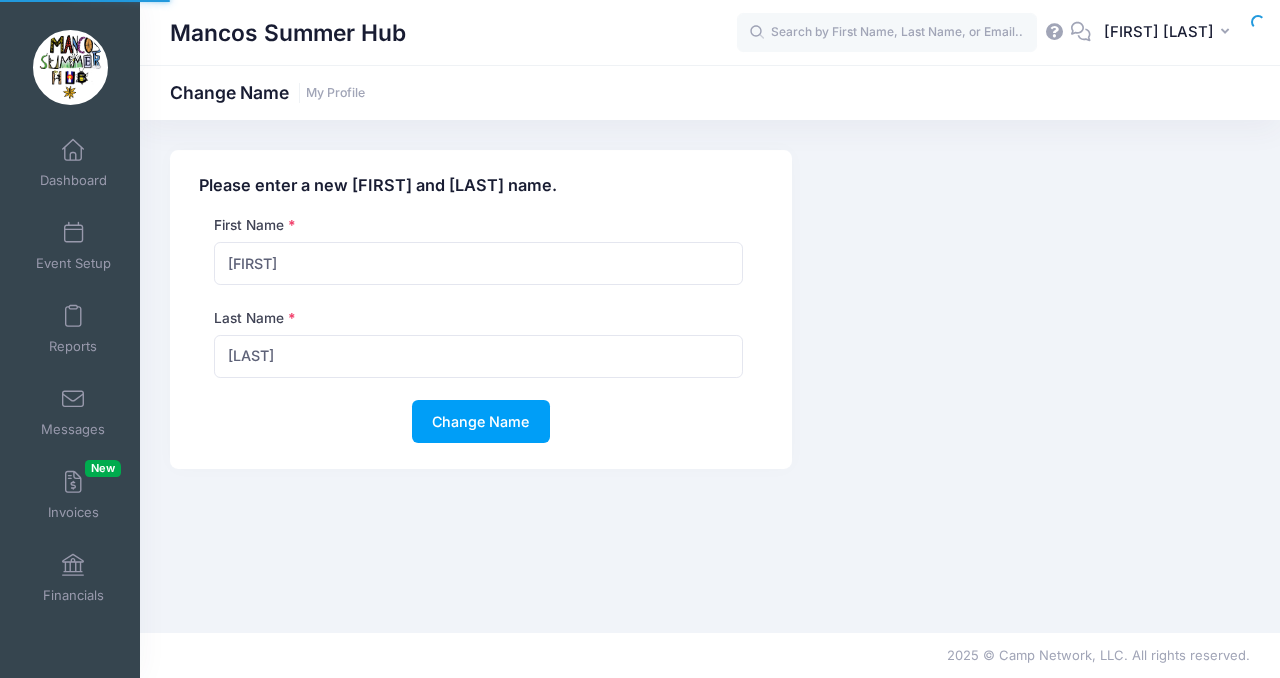 scroll, scrollTop: 0, scrollLeft: 0, axis: both 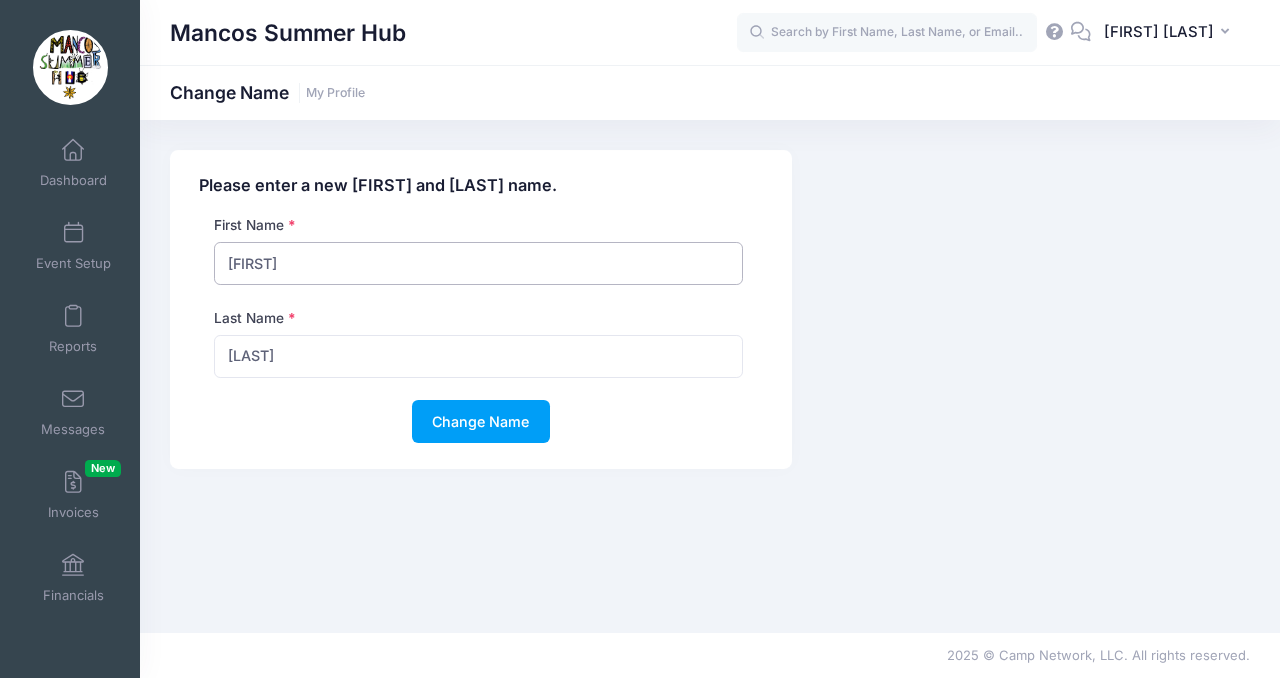 click on "Jessica" at bounding box center (478, 263) 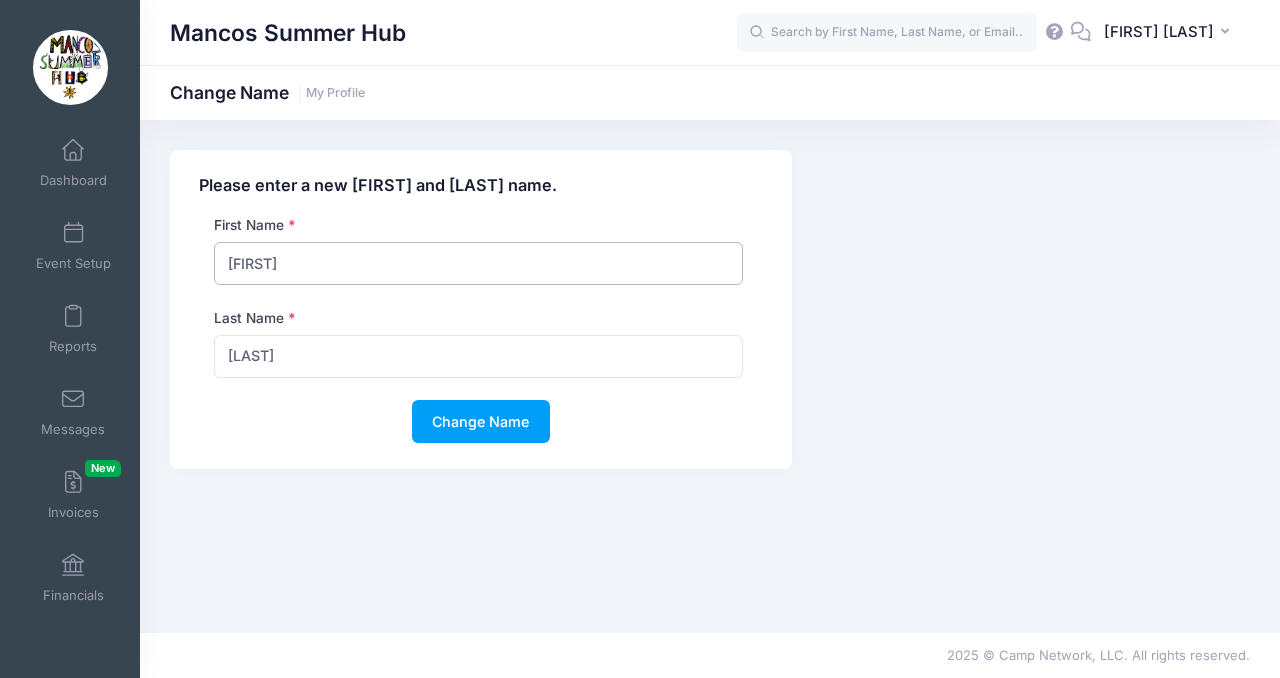 type on "Katie" 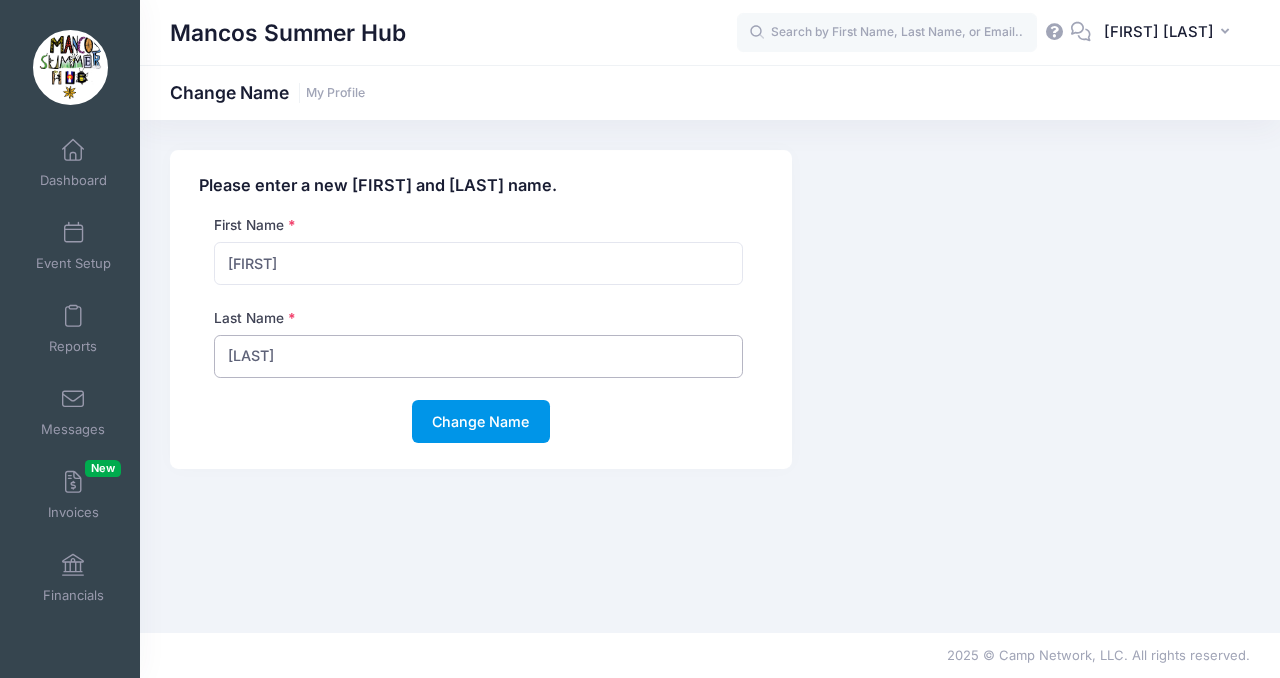 type on "McClure" 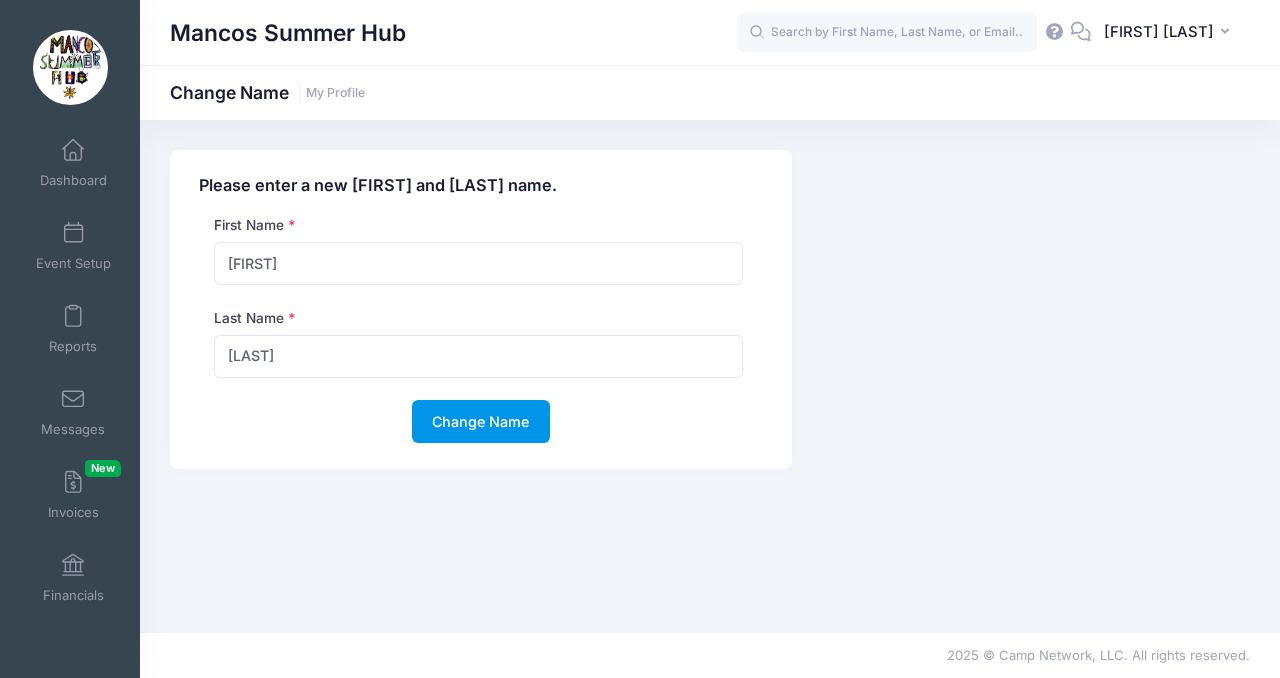 click on "Change Name" at bounding box center [481, 421] 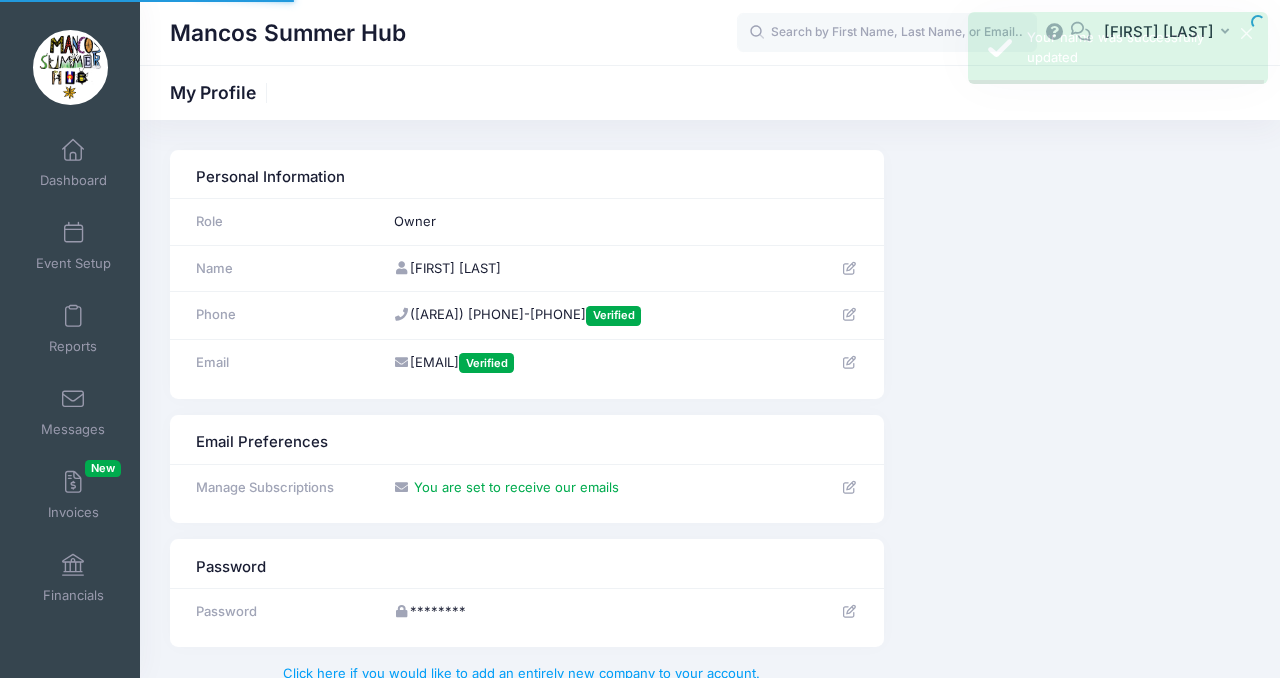 scroll, scrollTop: 0, scrollLeft: 0, axis: both 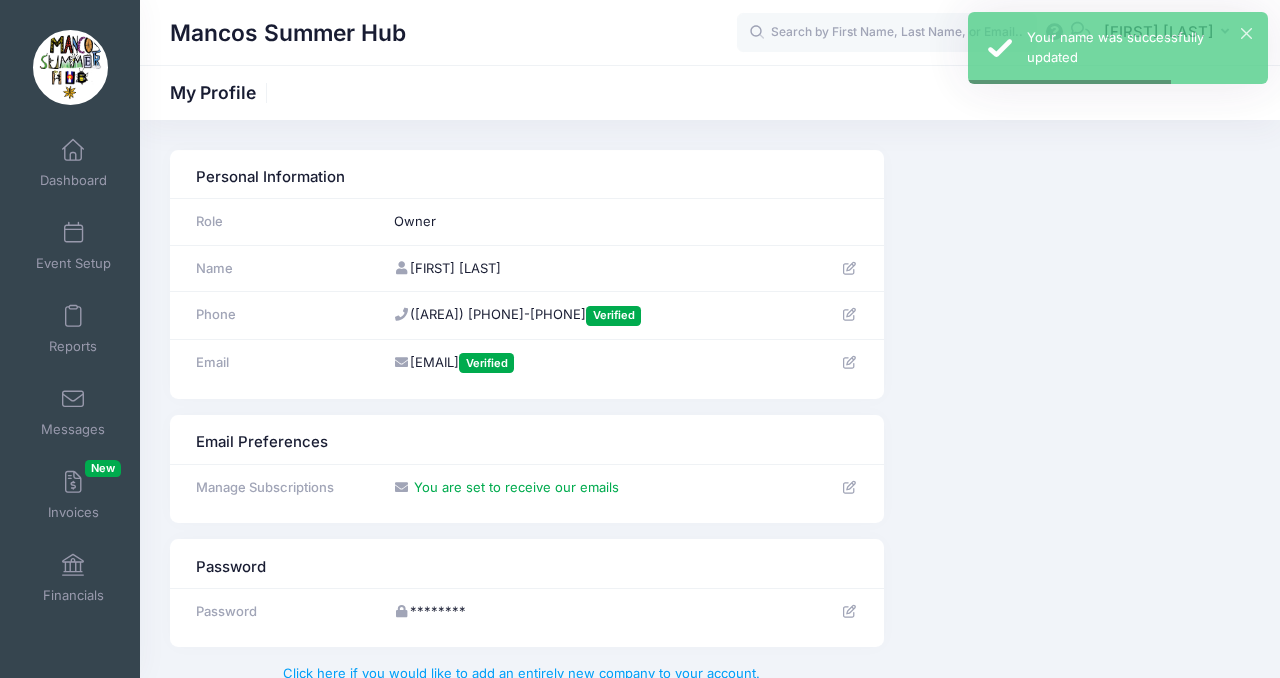 click at bounding box center [849, 314] 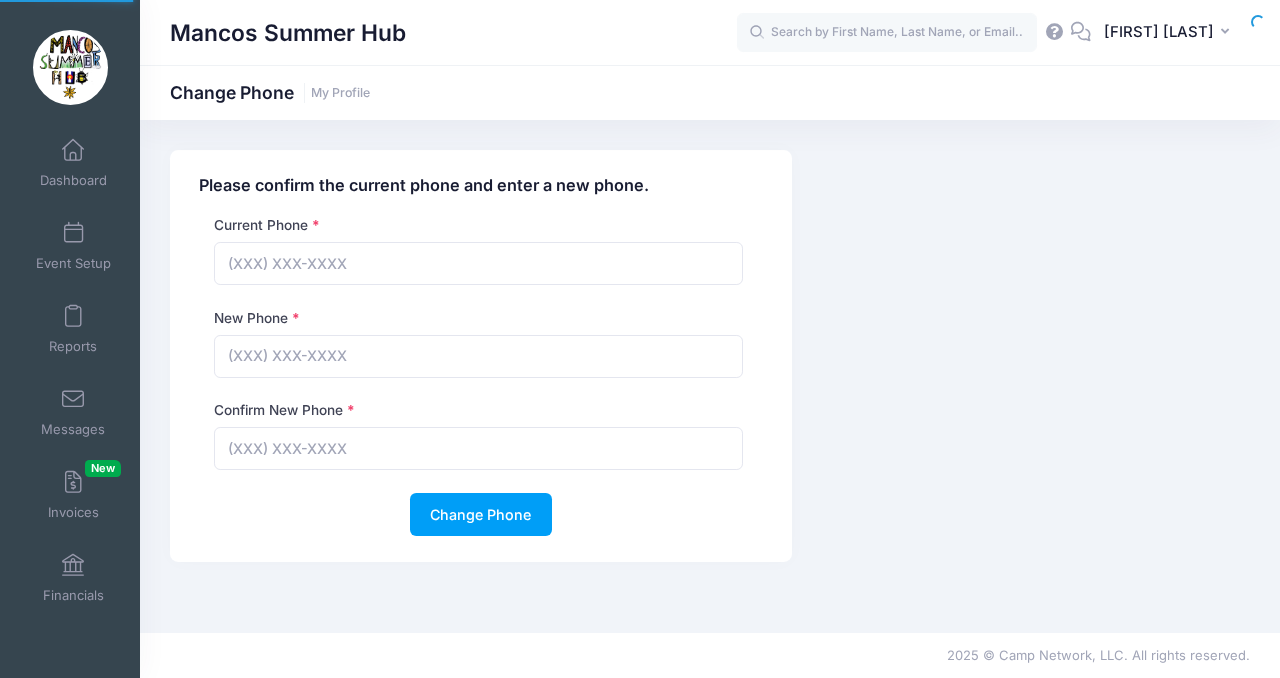 scroll, scrollTop: 0, scrollLeft: 0, axis: both 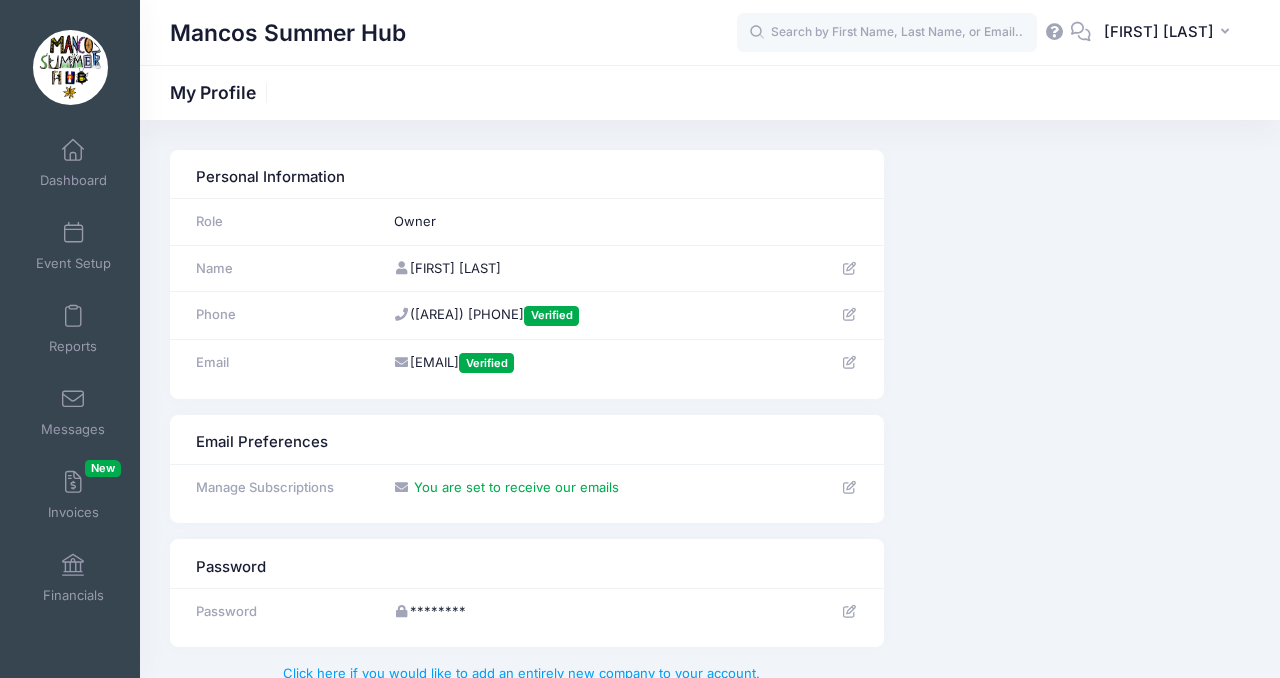 drag, startPoint x: 512, startPoint y: 316, endPoint x: 406, endPoint y: 314, distance: 106.01887 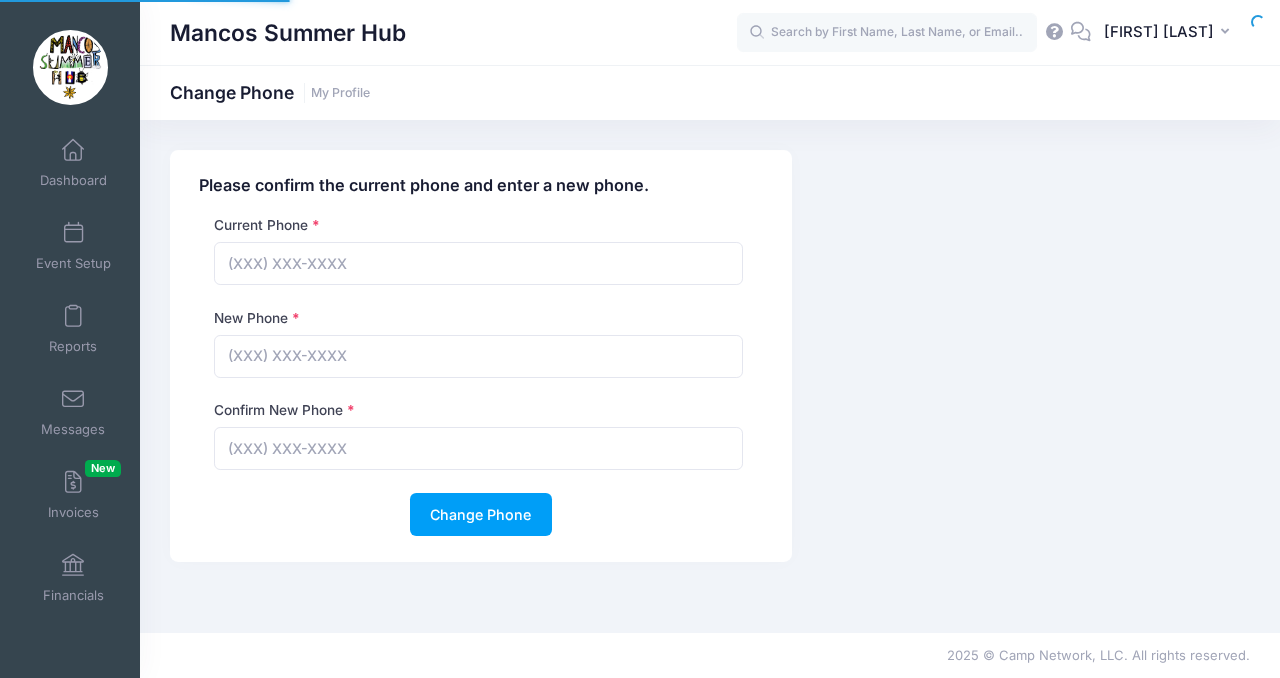 scroll, scrollTop: 0, scrollLeft: 0, axis: both 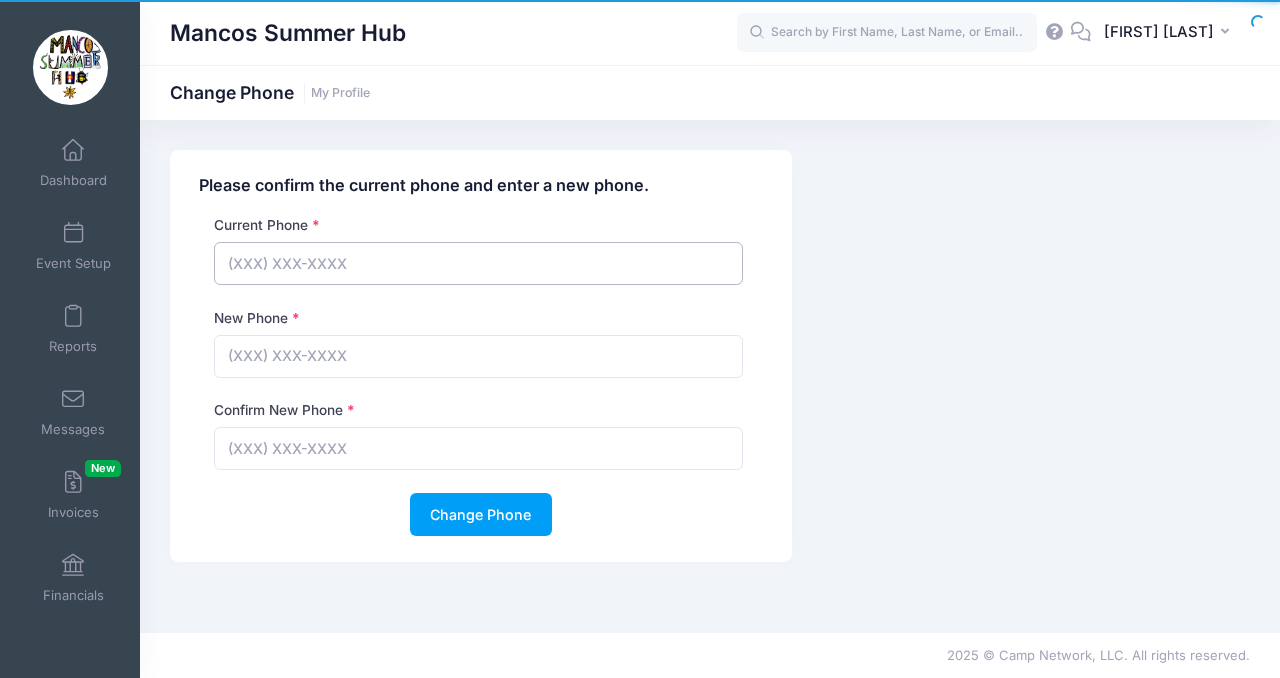 click at bounding box center [478, 263] 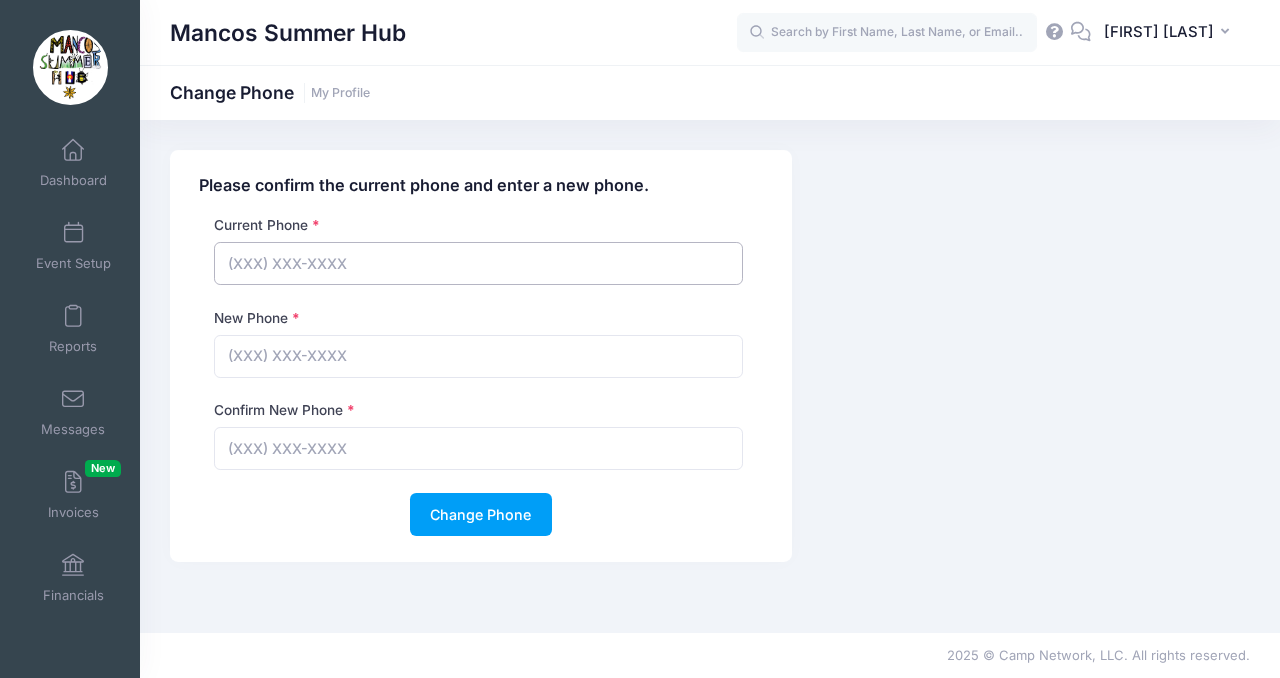 paste on "([AREA]) [PHONE]-[PHONE]" 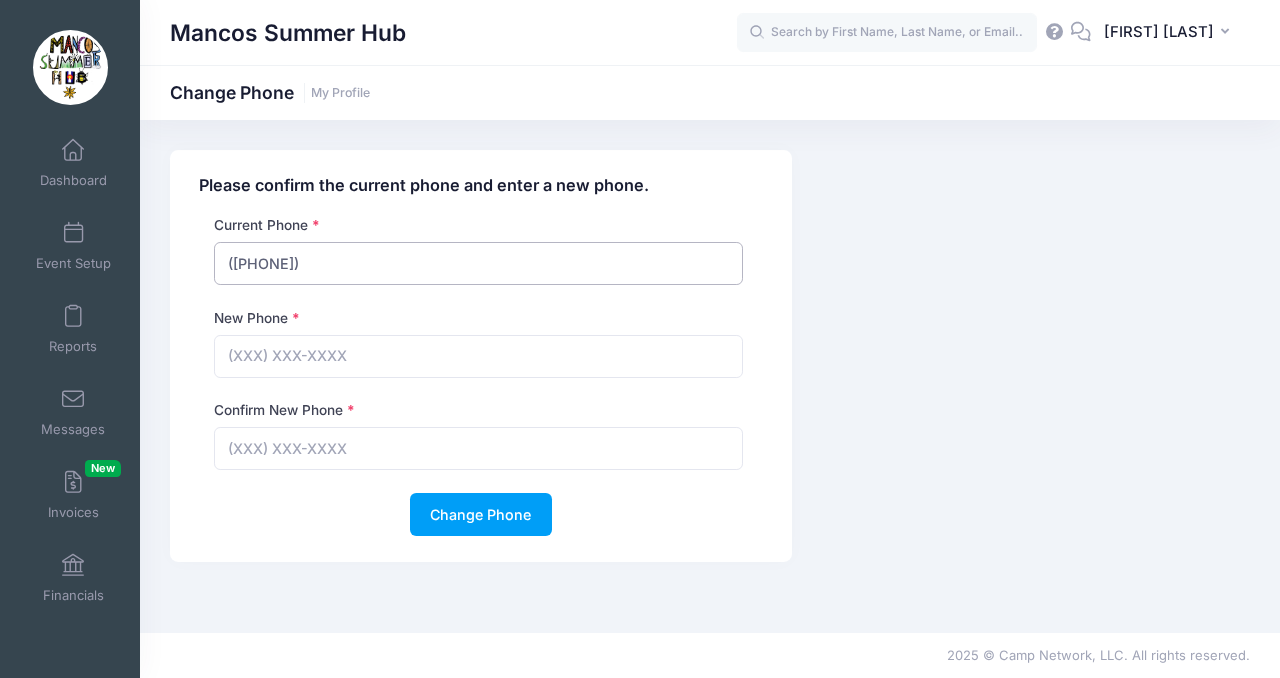type on "([AREA]) [PHONE]-[PHONE]" 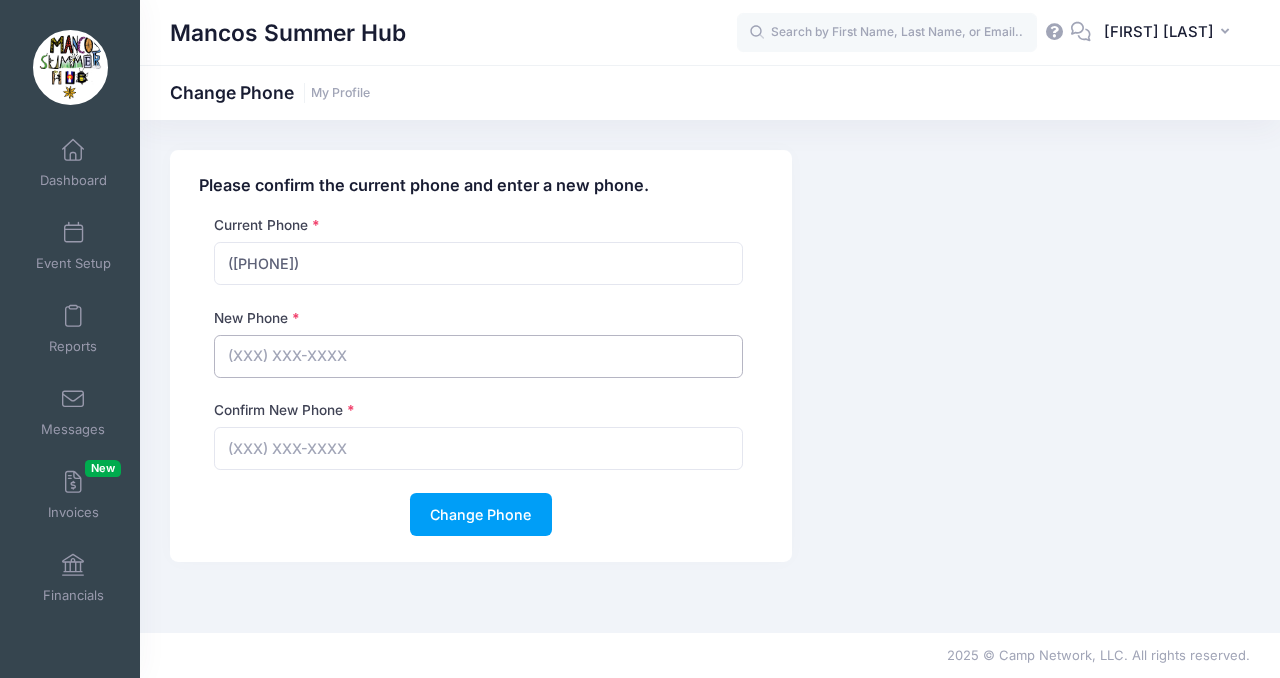 click at bounding box center (478, 356) 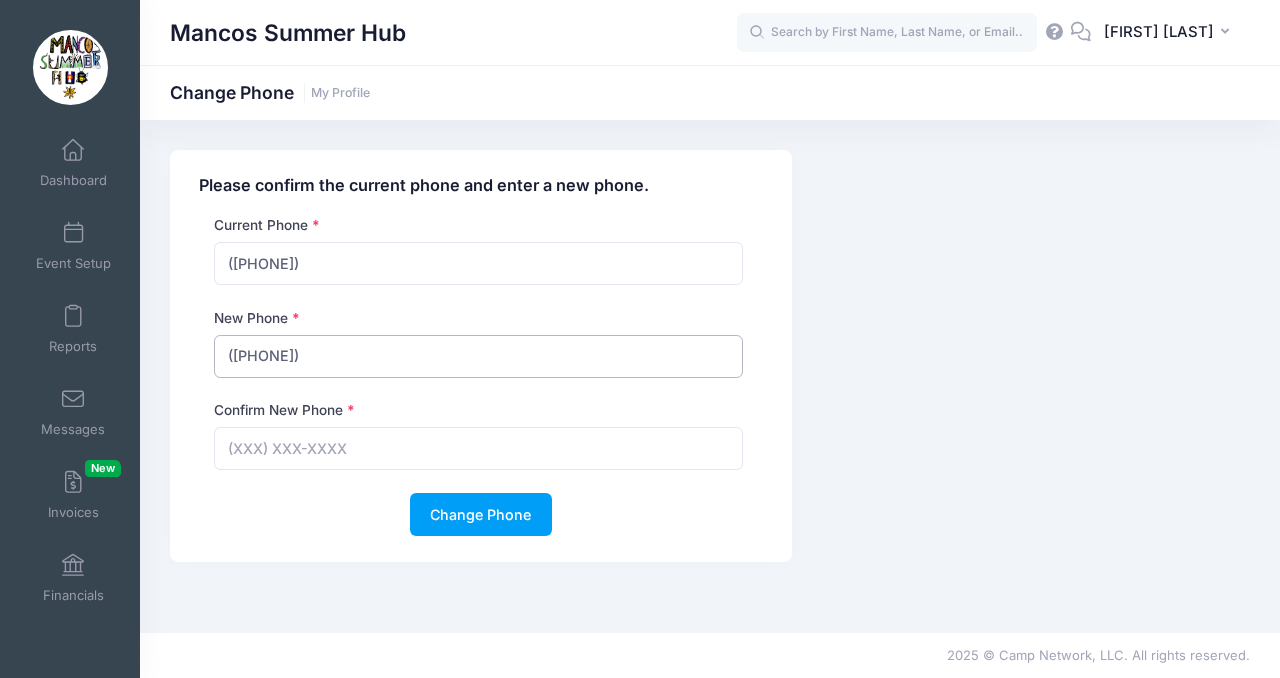 type on "(541) 410-8779" 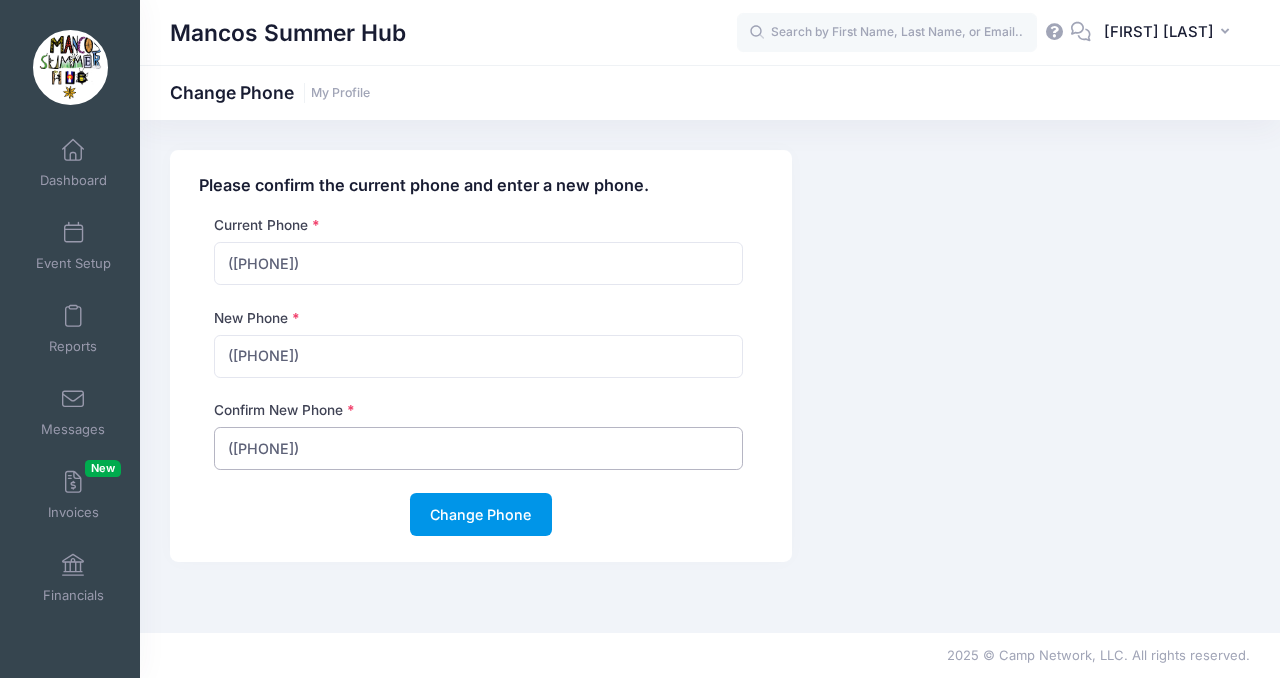 type on "(541) 410-8779" 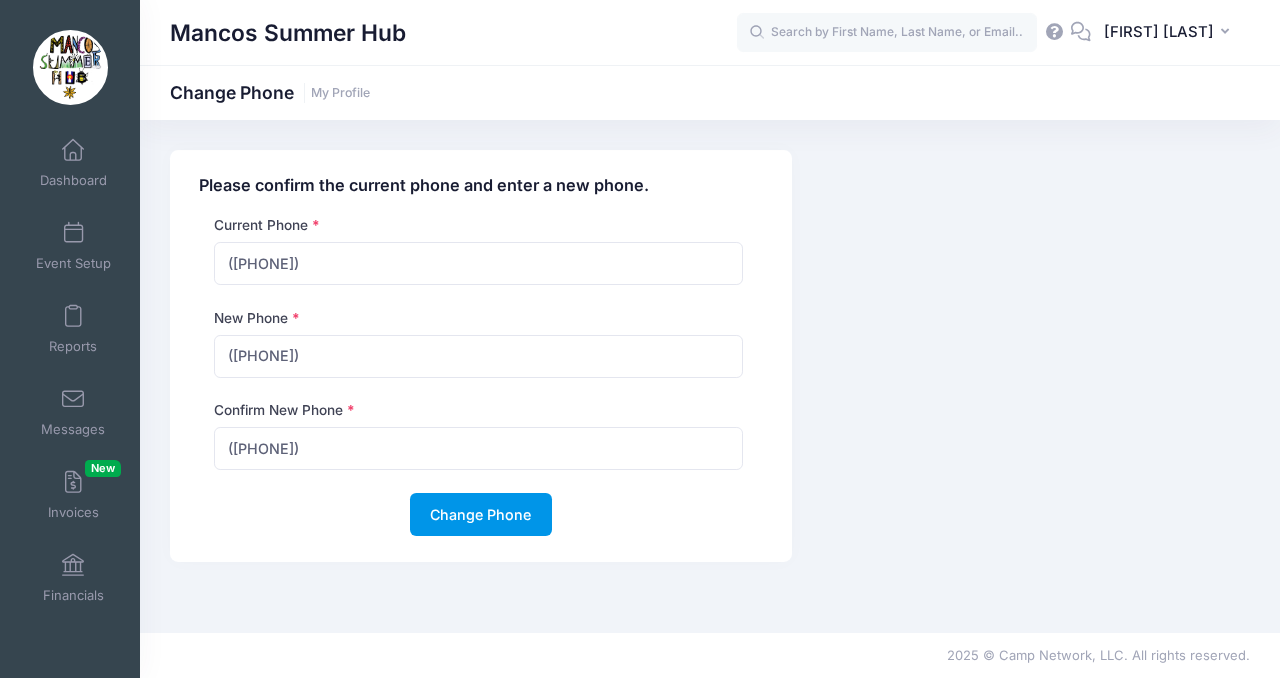 click on "Change Phone" at bounding box center [481, 514] 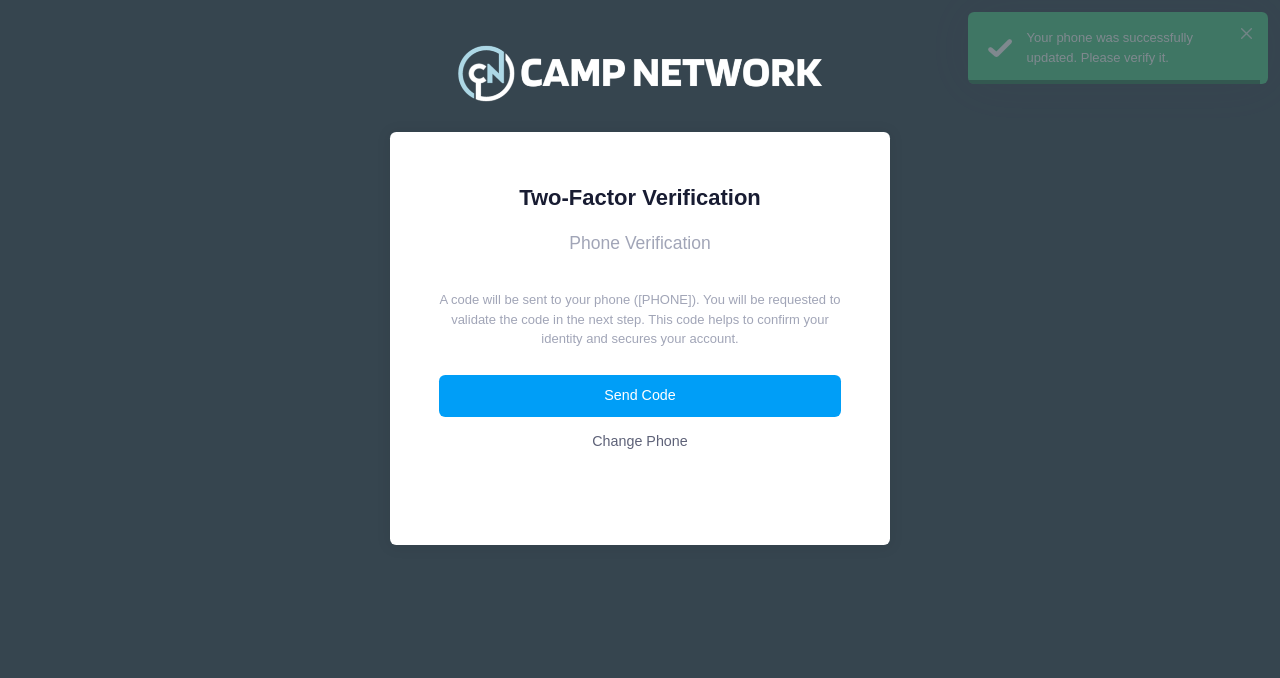 scroll, scrollTop: 0, scrollLeft: 0, axis: both 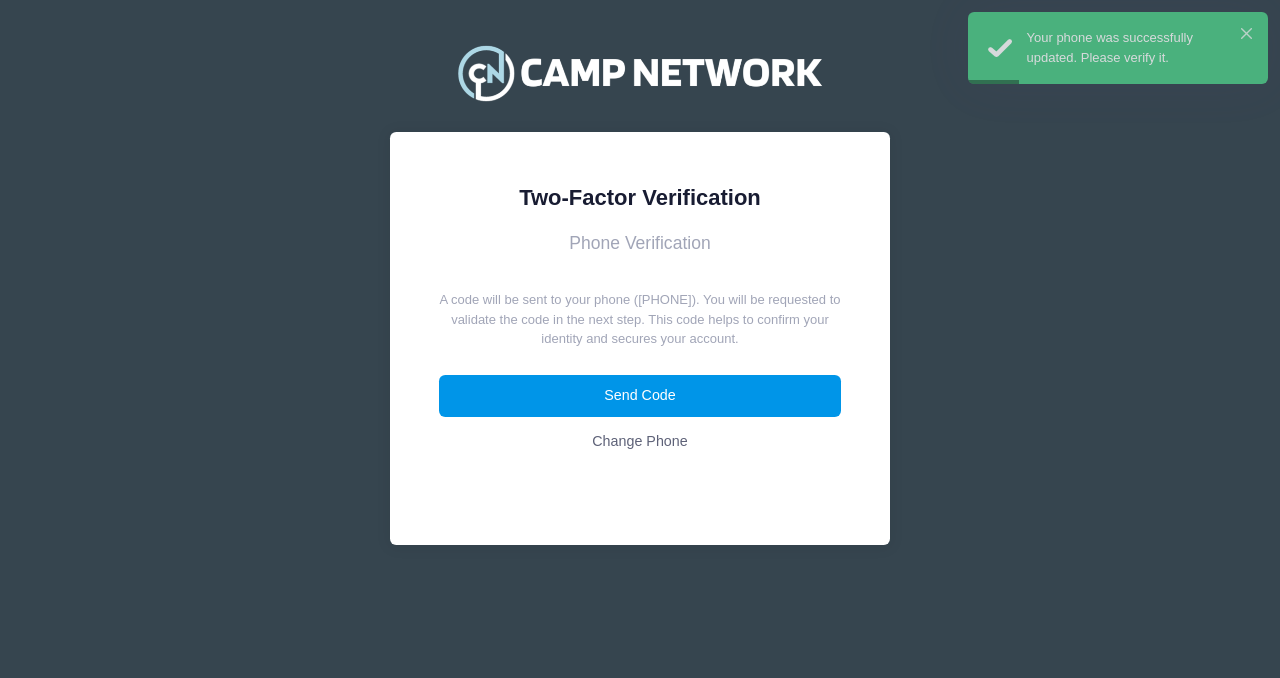 click on "Send Code" at bounding box center (640, 396) 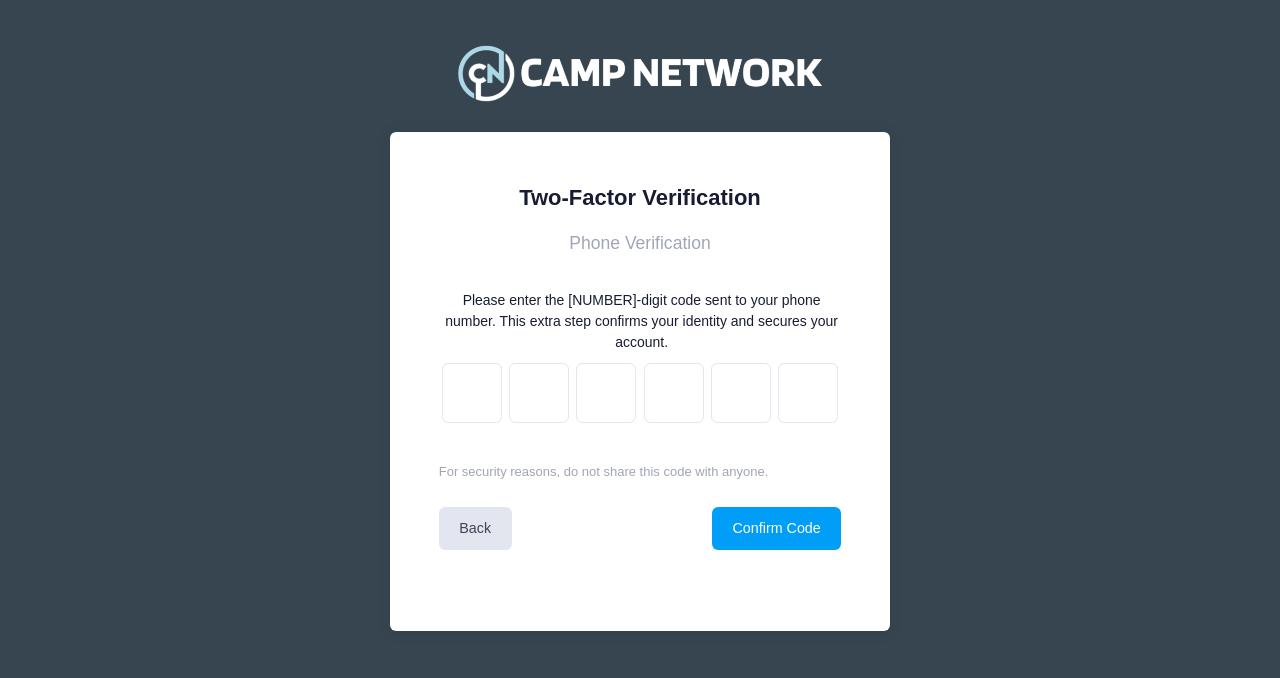 scroll, scrollTop: 0, scrollLeft: 0, axis: both 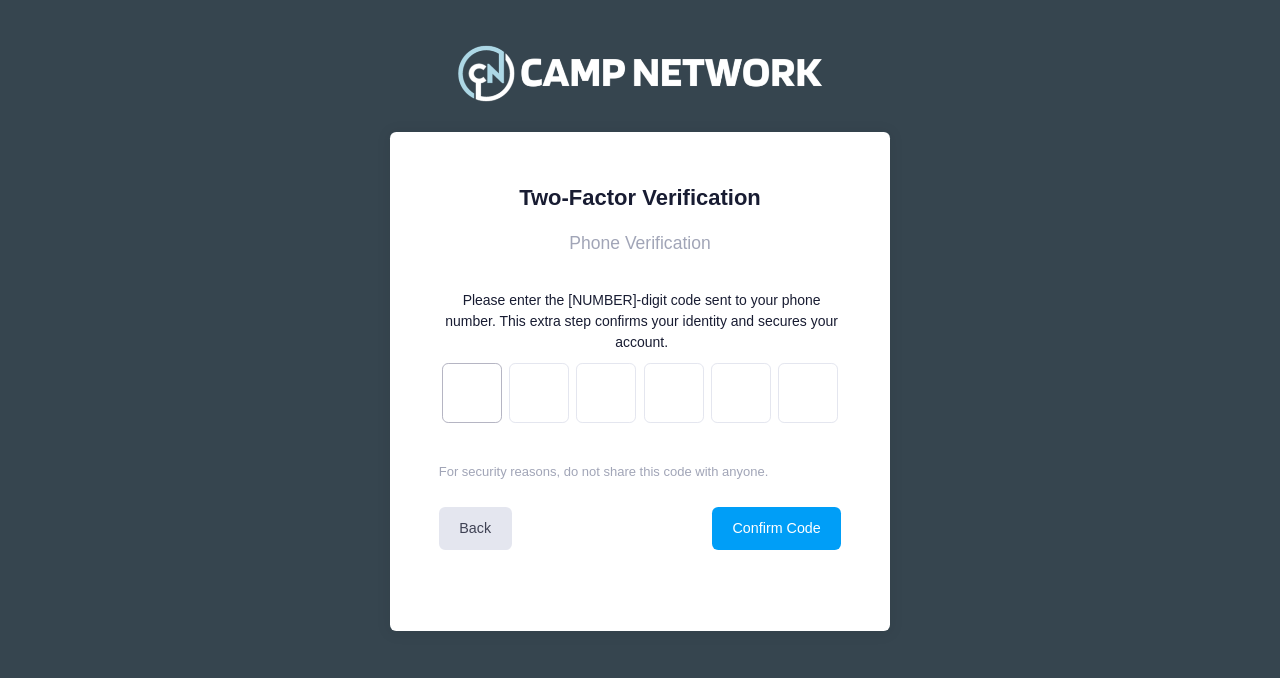 click at bounding box center [472, 393] 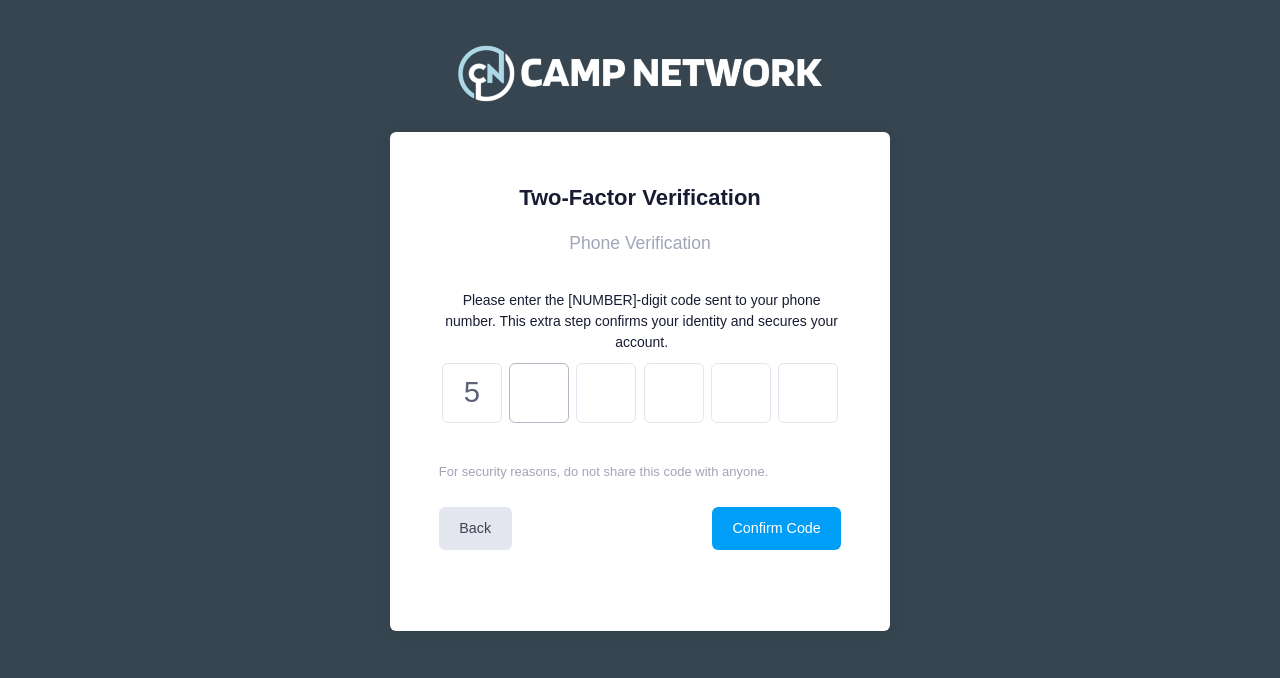type on "8" 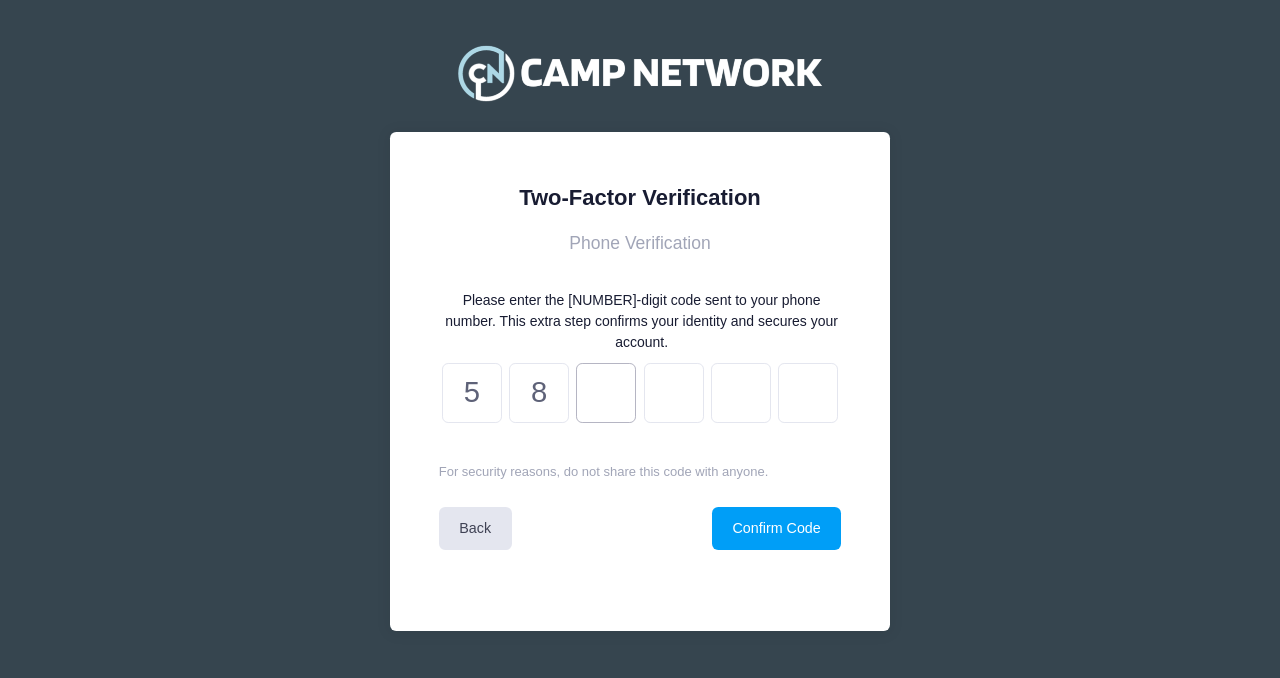 type on "2" 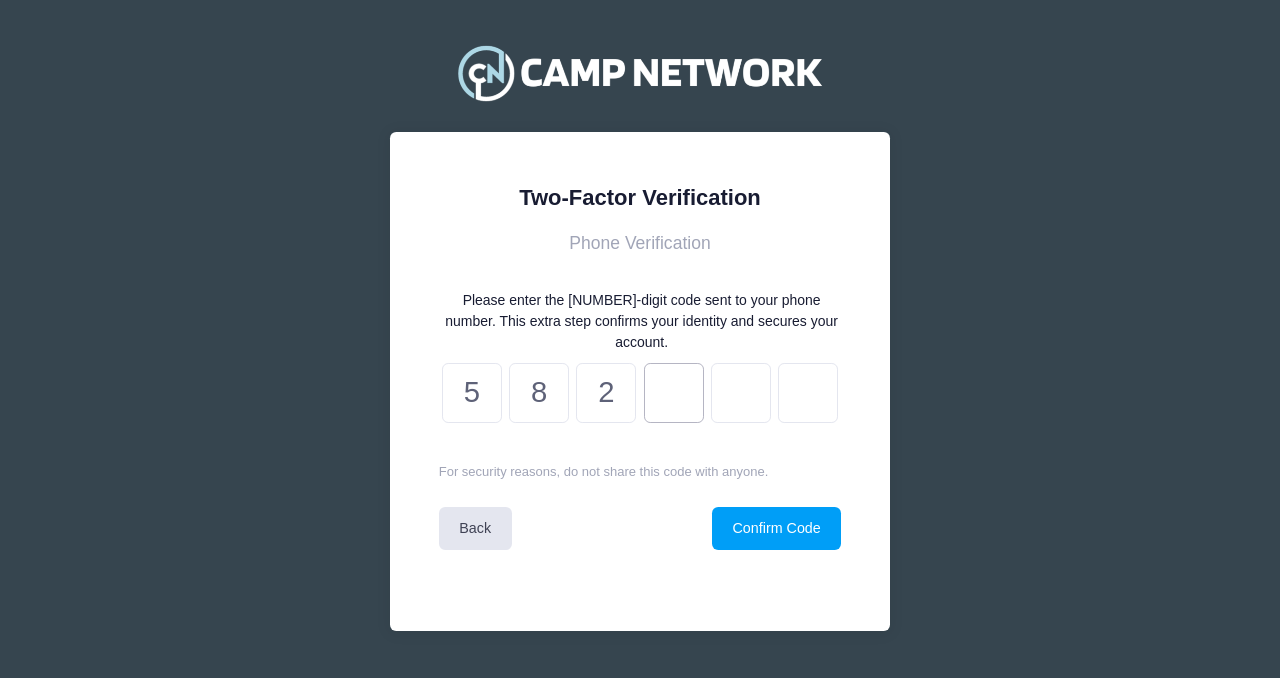 type on "c" 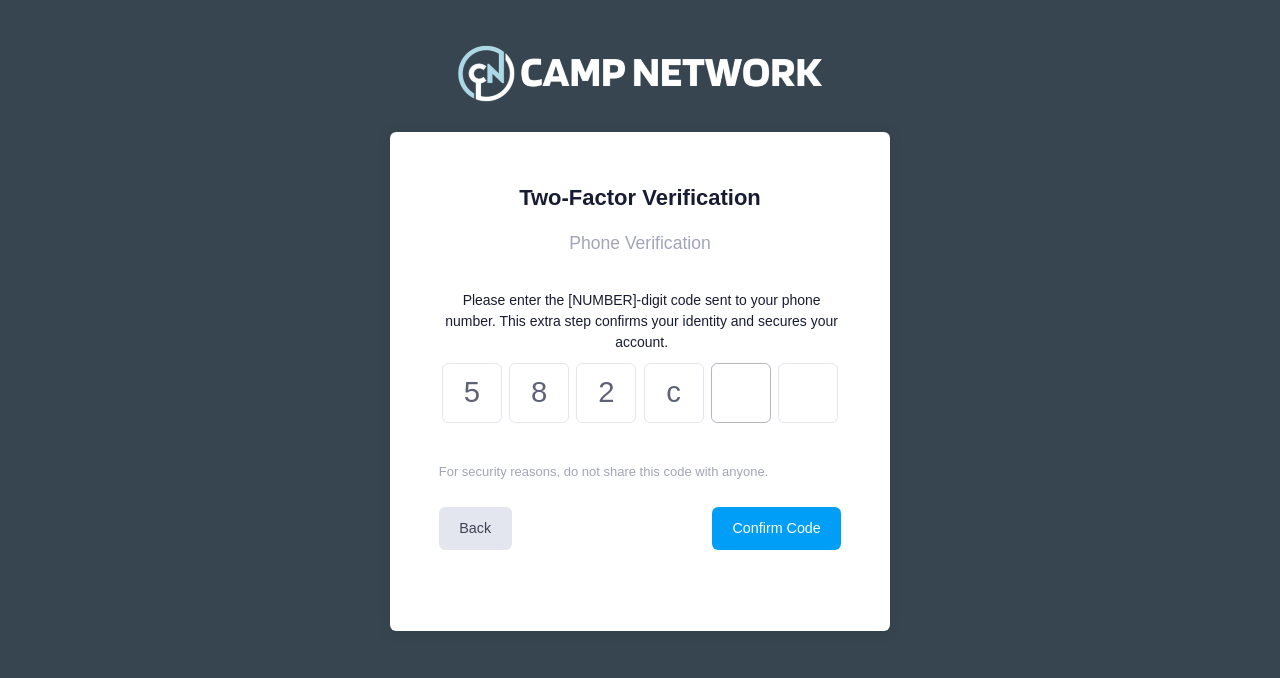 type on "9" 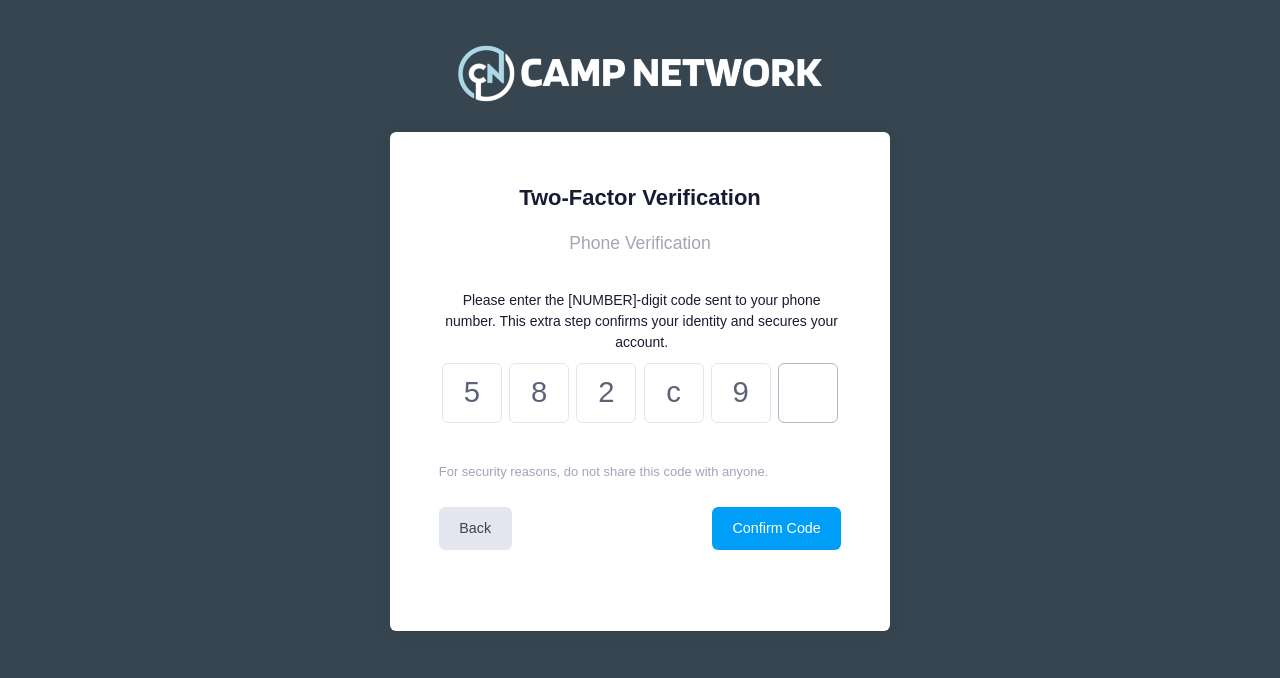 type on "8" 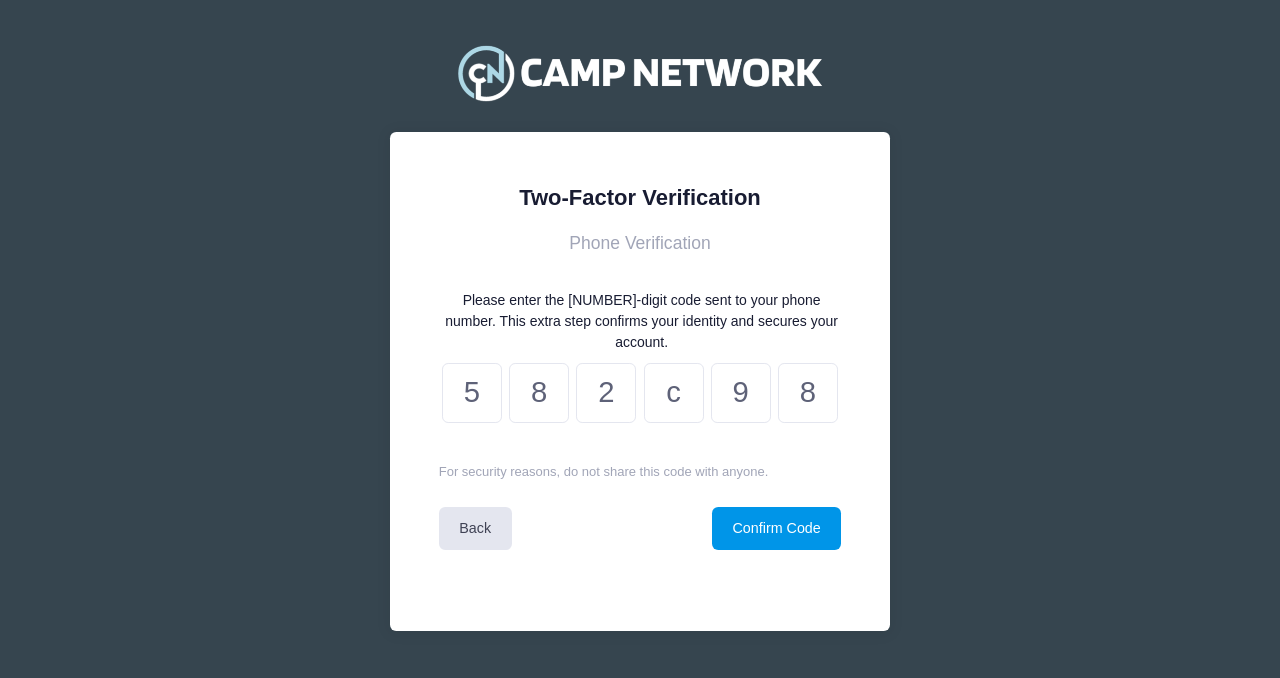 click on "Confirm Code" at bounding box center [776, 528] 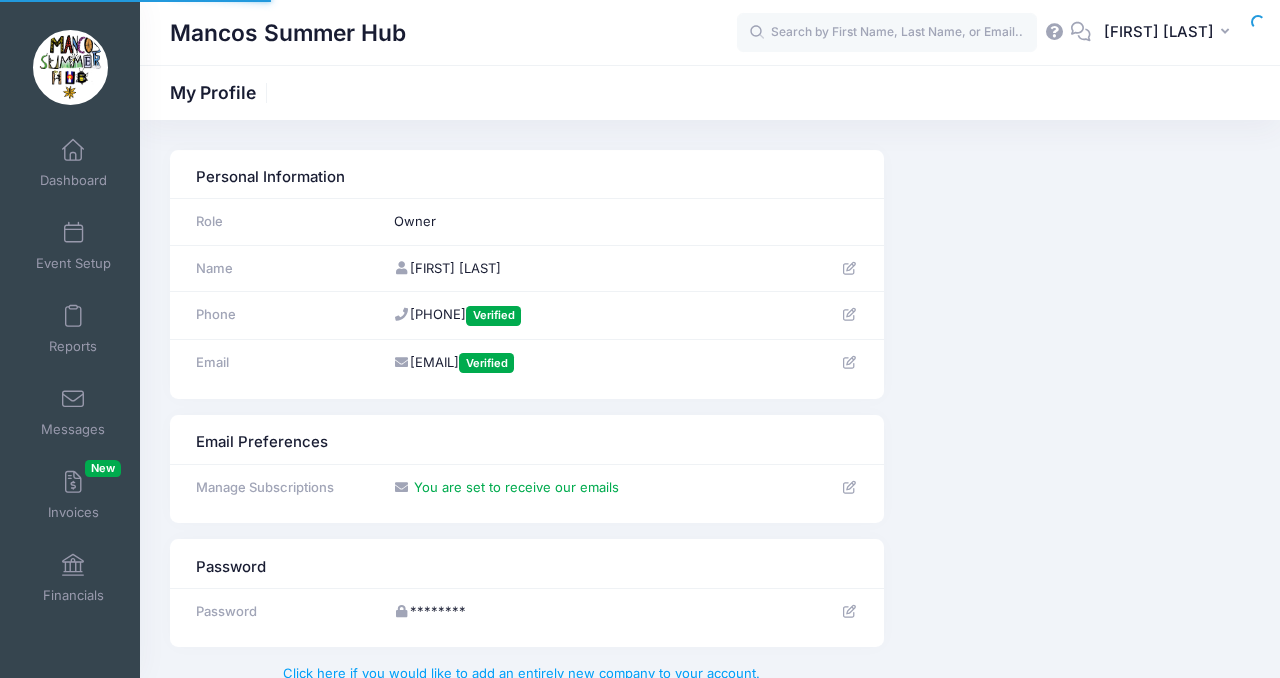 scroll, scrollTop: 0, scrollLeft: 0, axis: both 